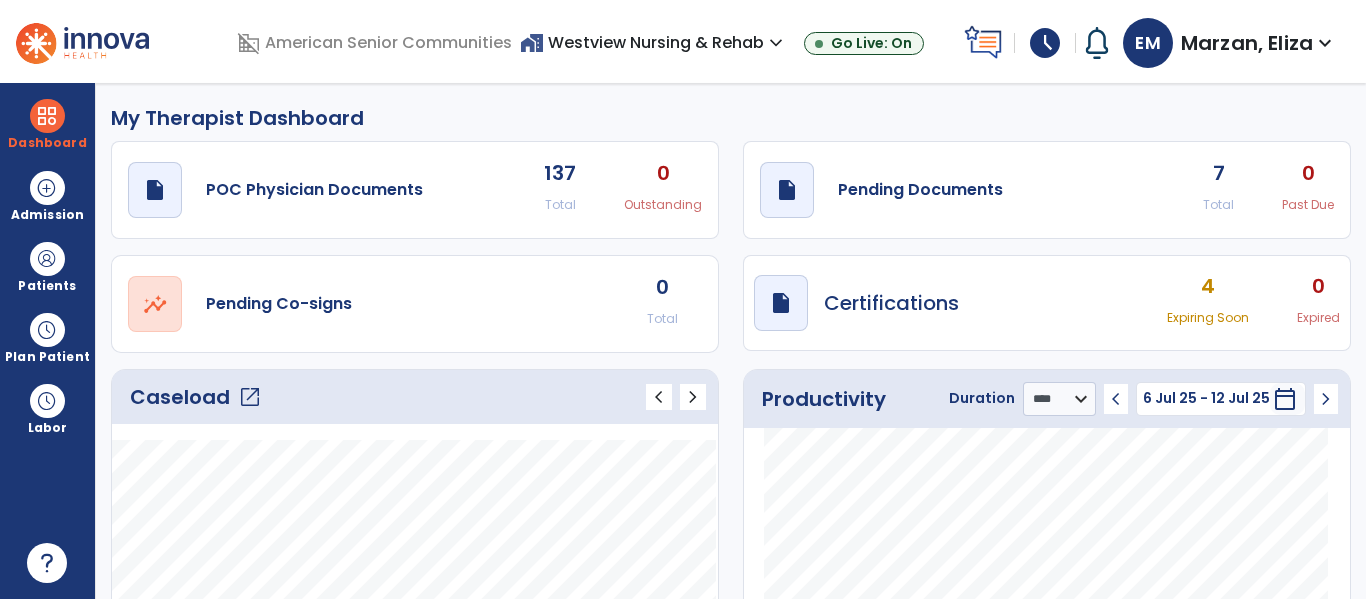 select on "****" 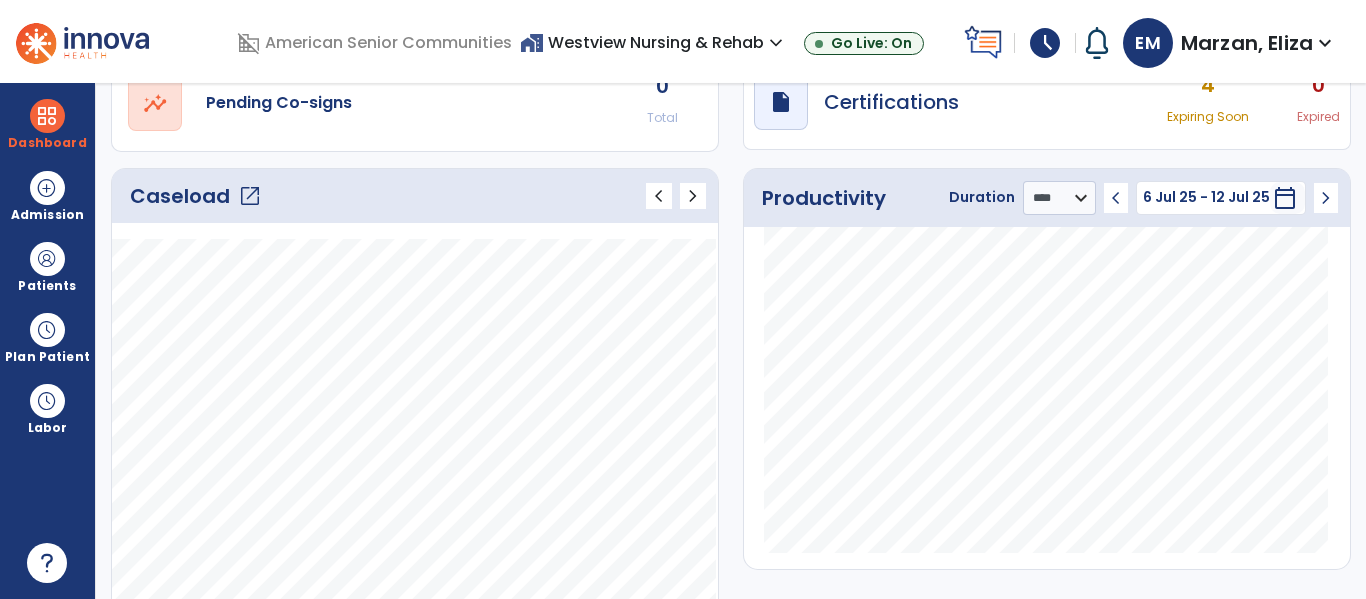scroll, scrollTop: 205, scrollLeft: 0, axis: vertical 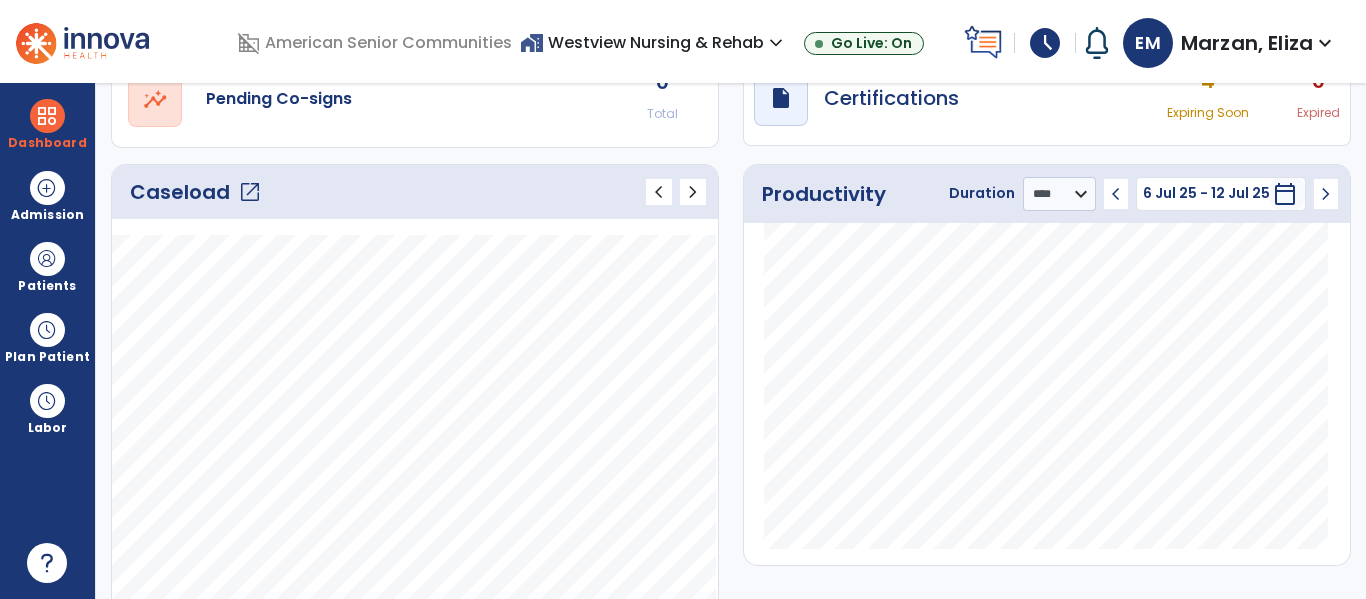 click on "open_in_new" 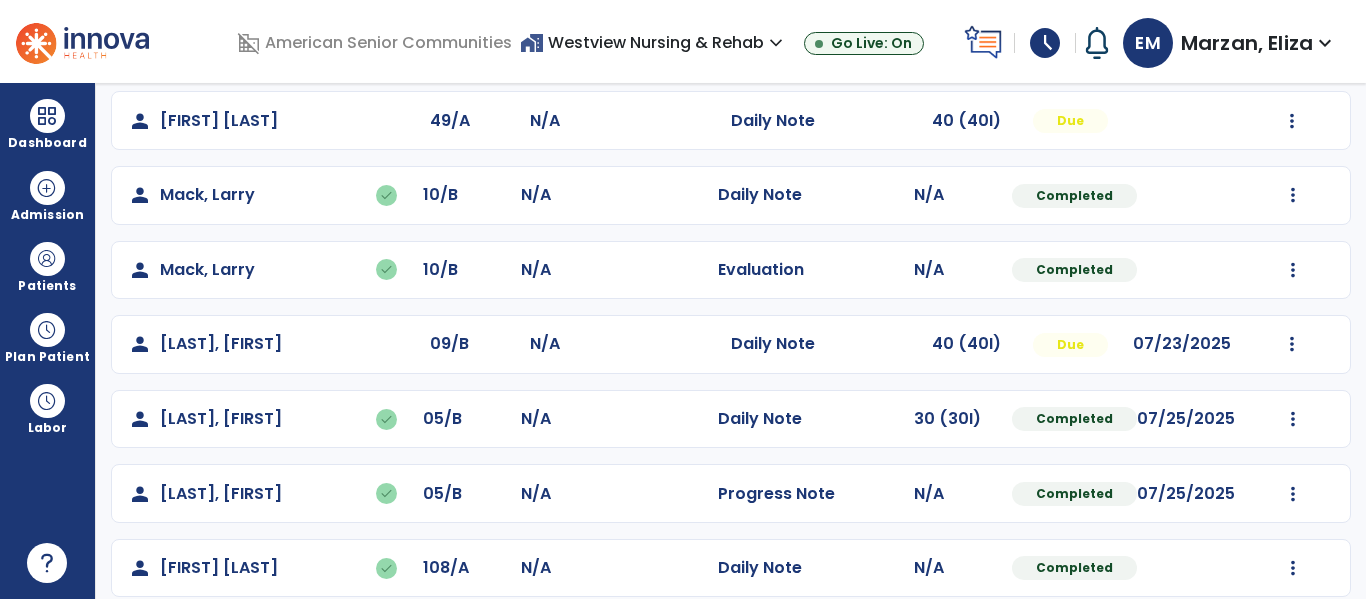 scroll, scrollTop: 398, scrollLeft: 0, axis: vertical 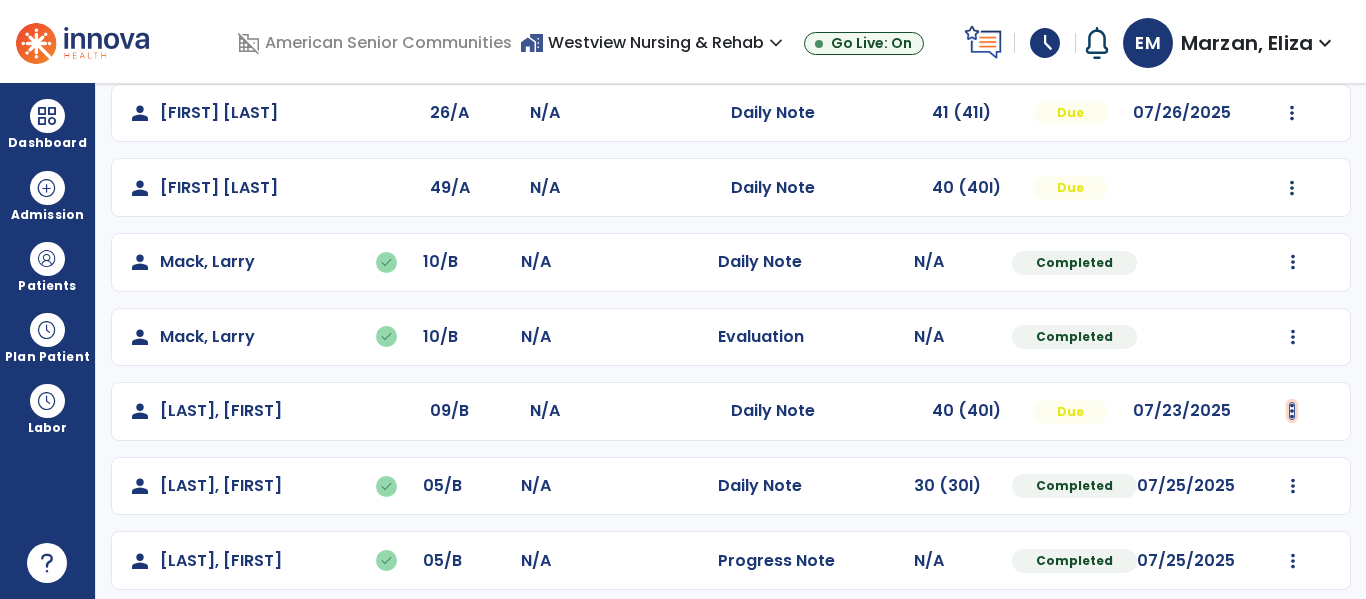 click at bounding box center (1292, -110) 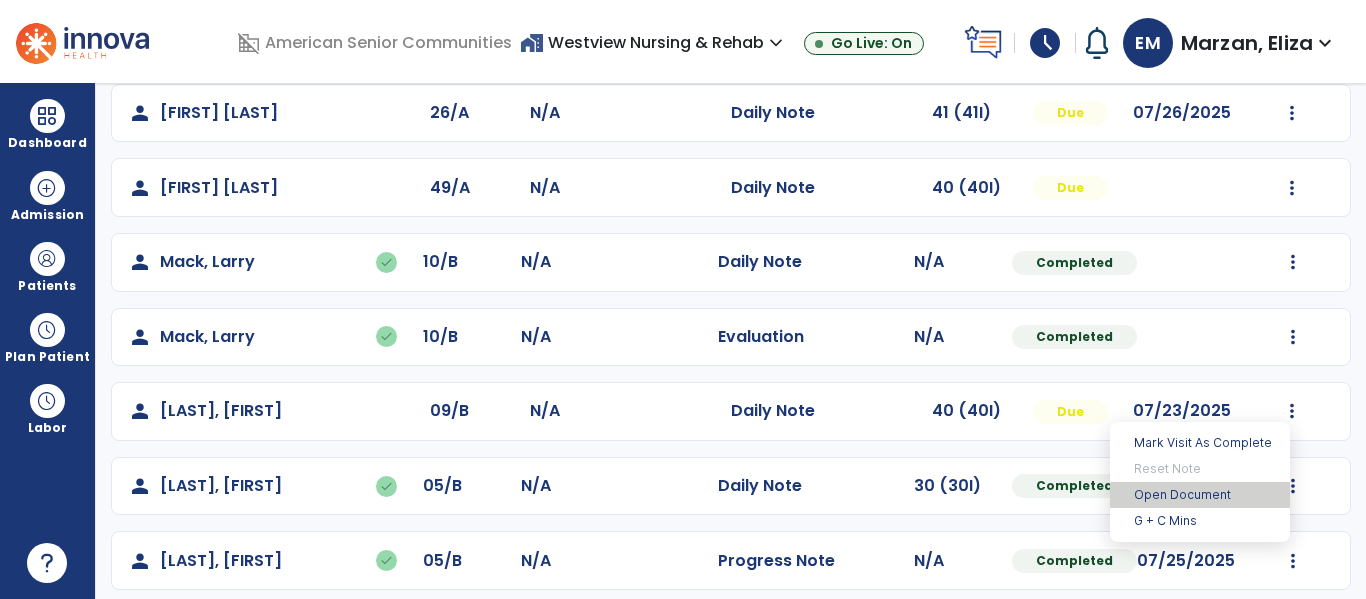 click on "Open Document" at bounding box center (1200, 495) 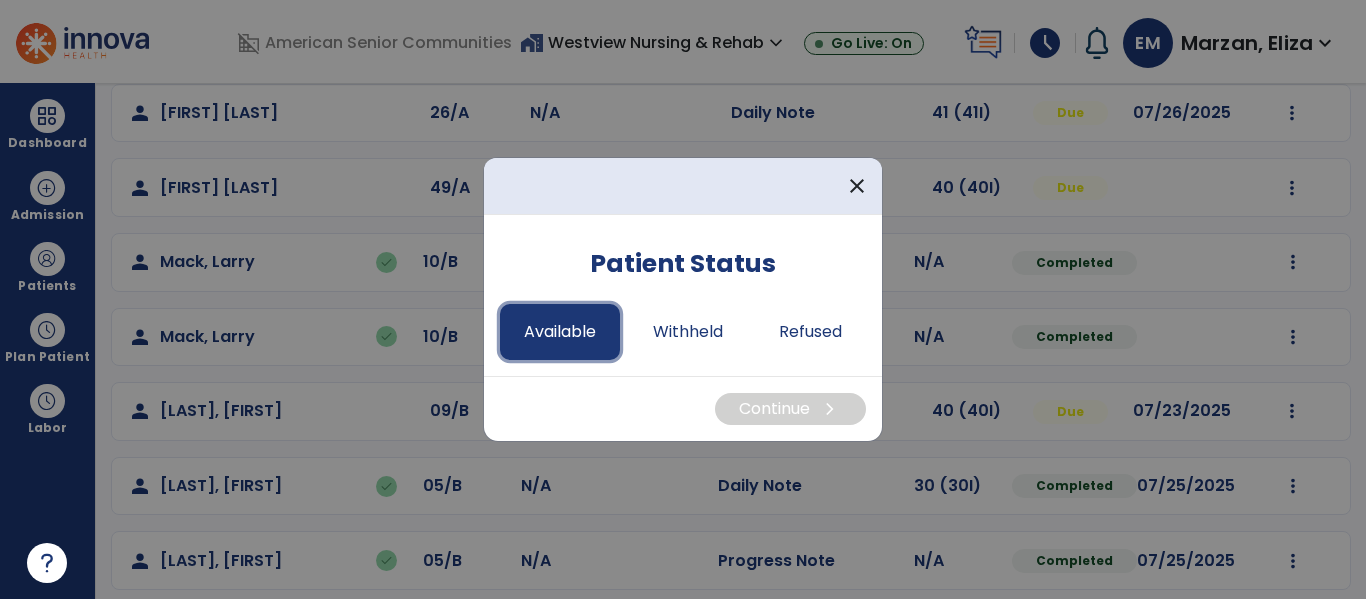 click on "Available" at bounding box center [560, 332] 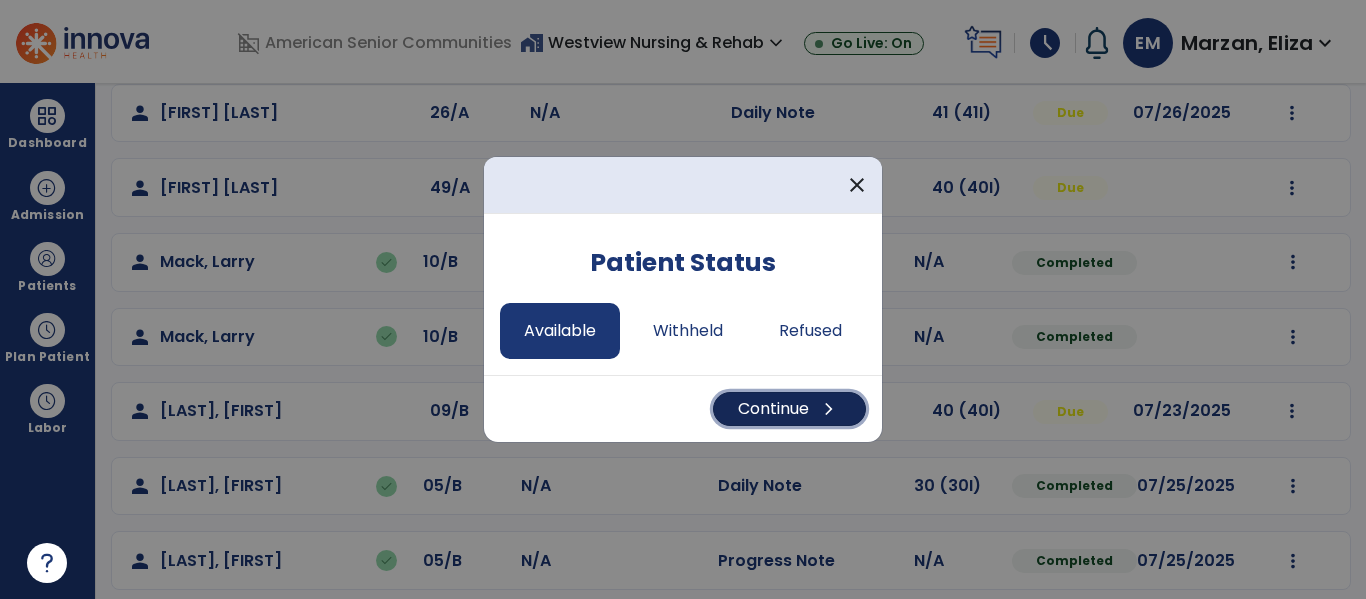 click on "chevron_right" at bounding box center (829, 409) 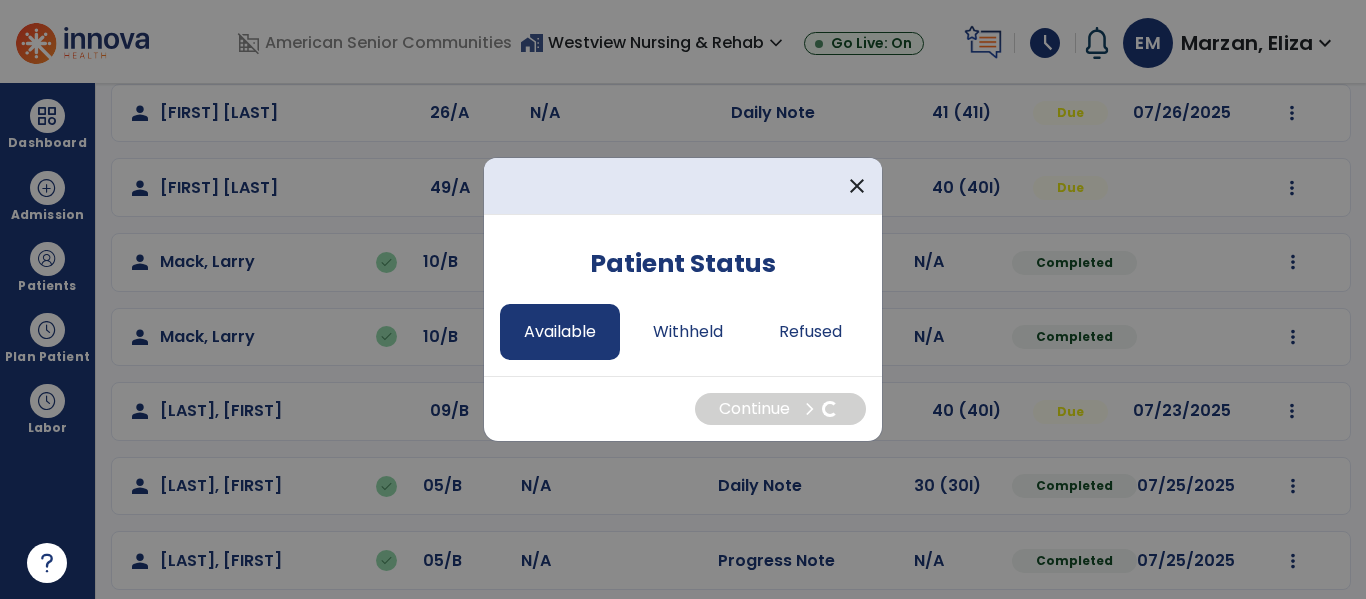 select on "*" 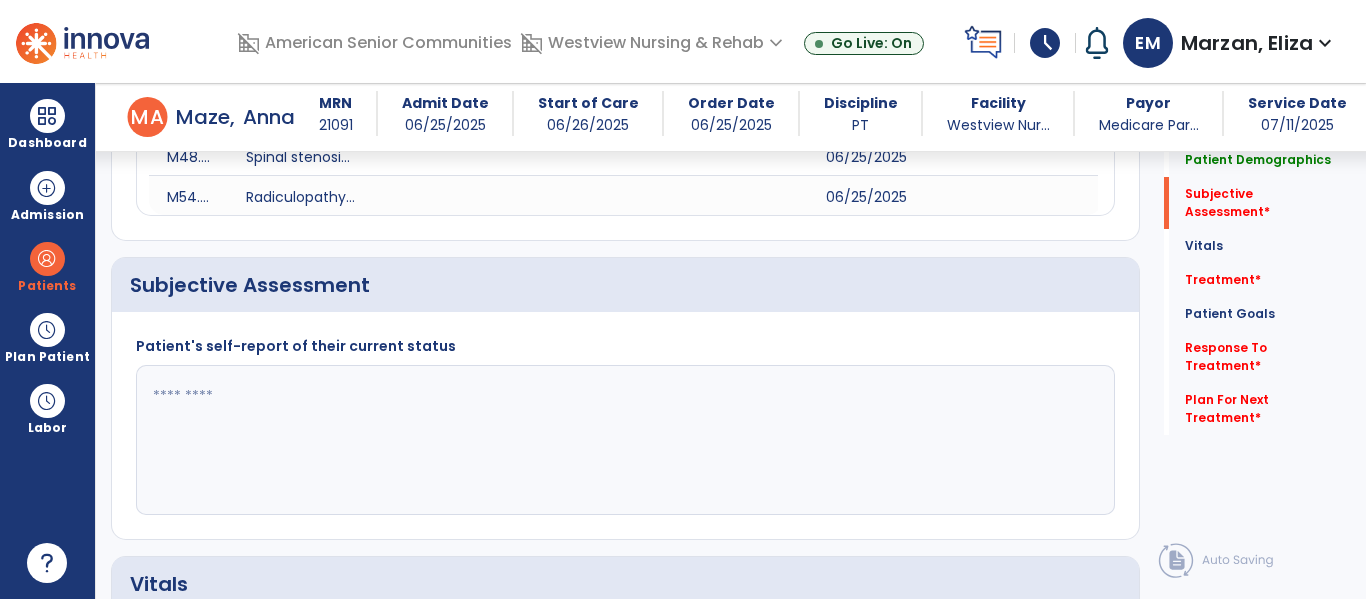 scroll, scrollTop: 393, scrollLeft: 0, axis: vertical 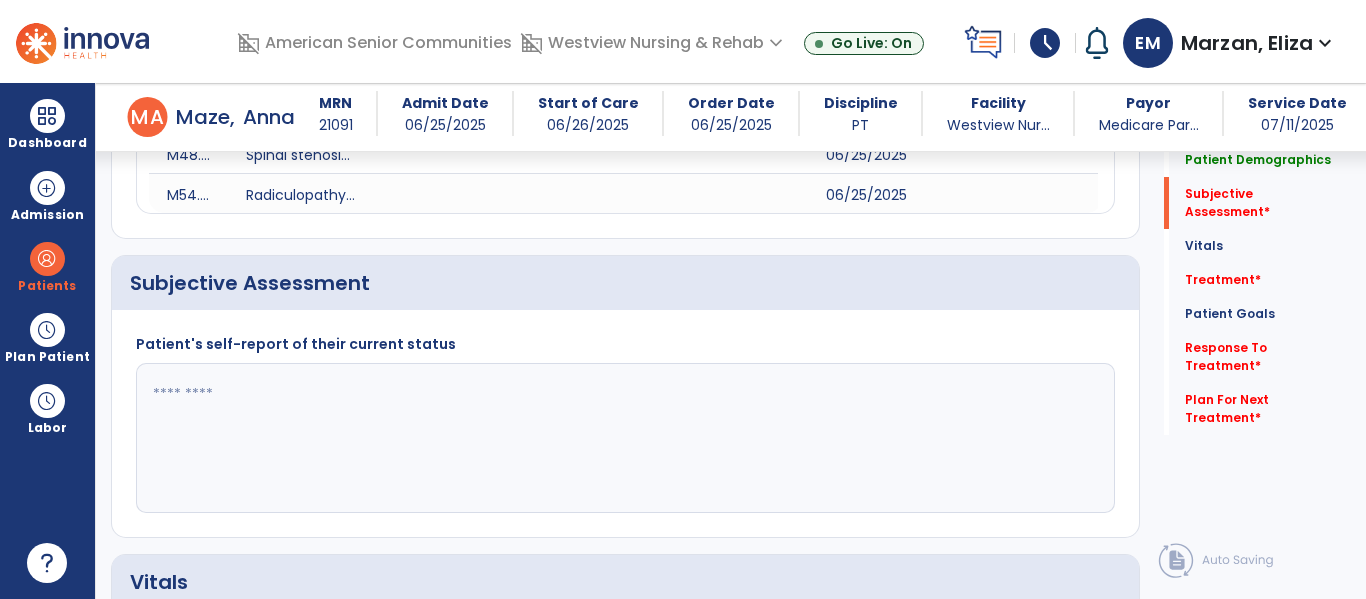 click 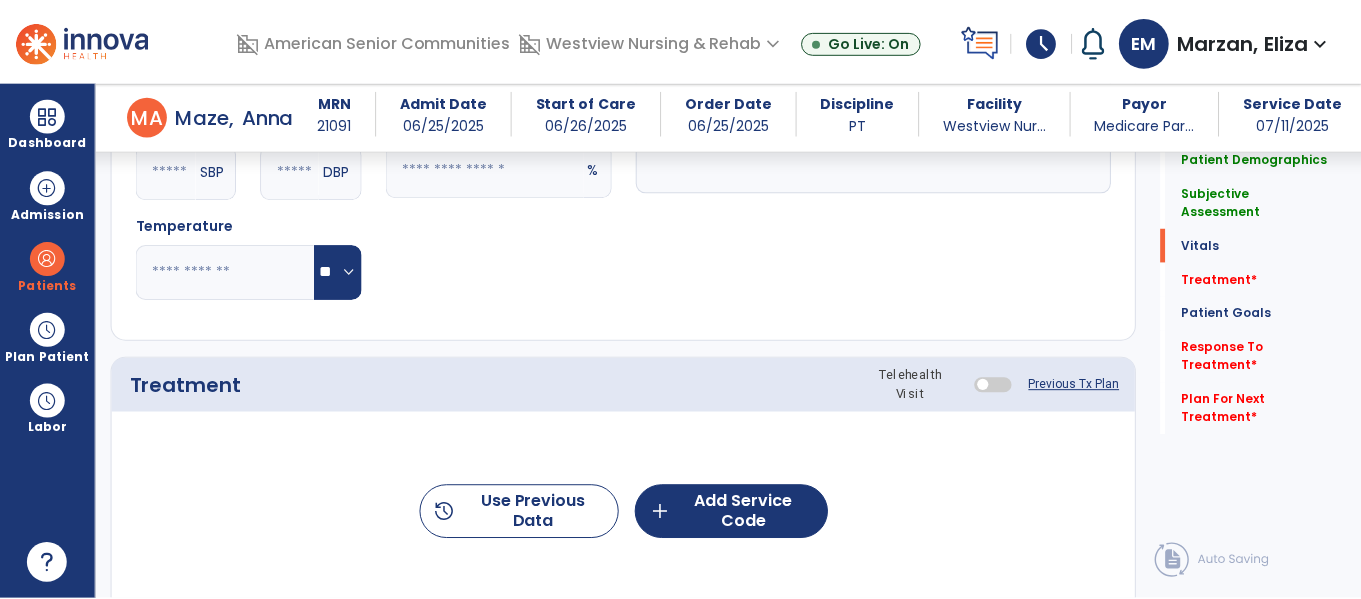 scroll, scrollTop: 1013, scrollLeft: 0, axis: vertical 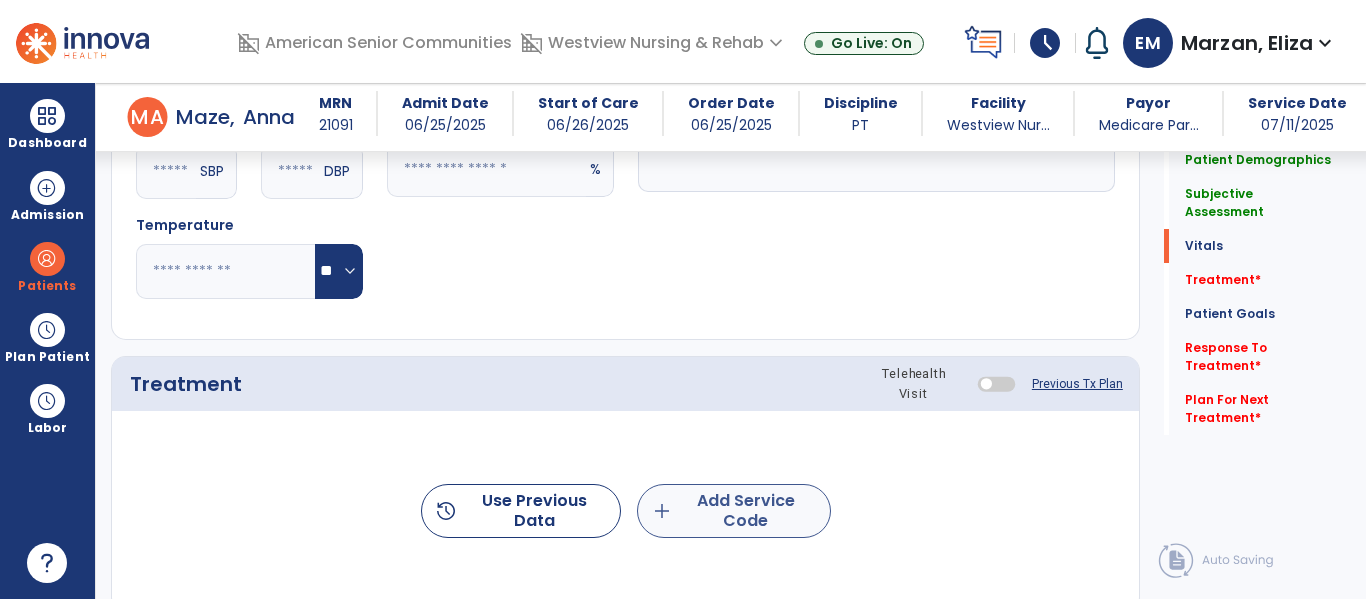 type on "**********" 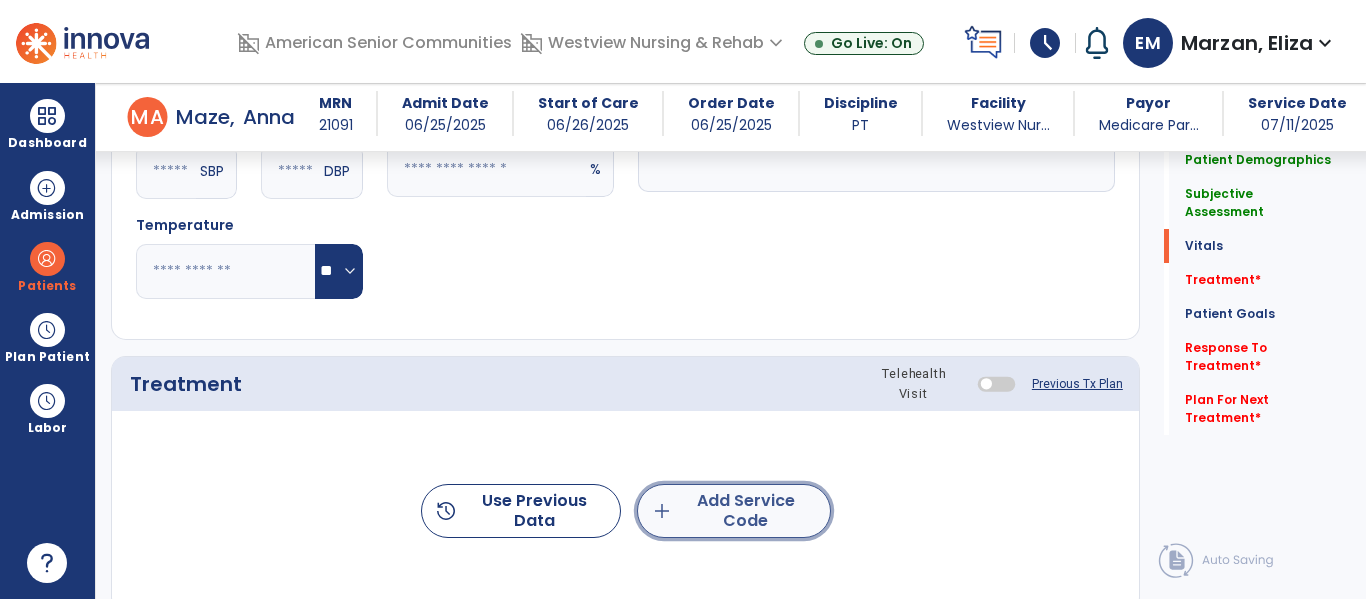 click on "add  Add Service Code" 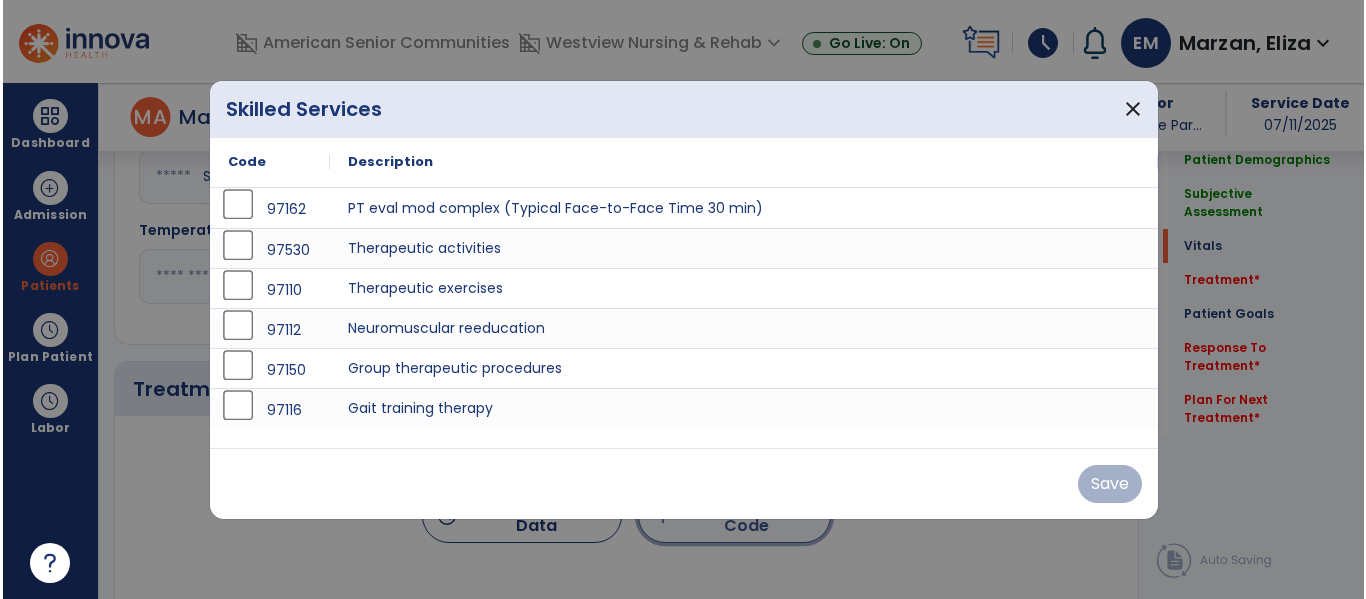 scroll, scrollTop: 1013, scrollLeft: 0, axis: vertical 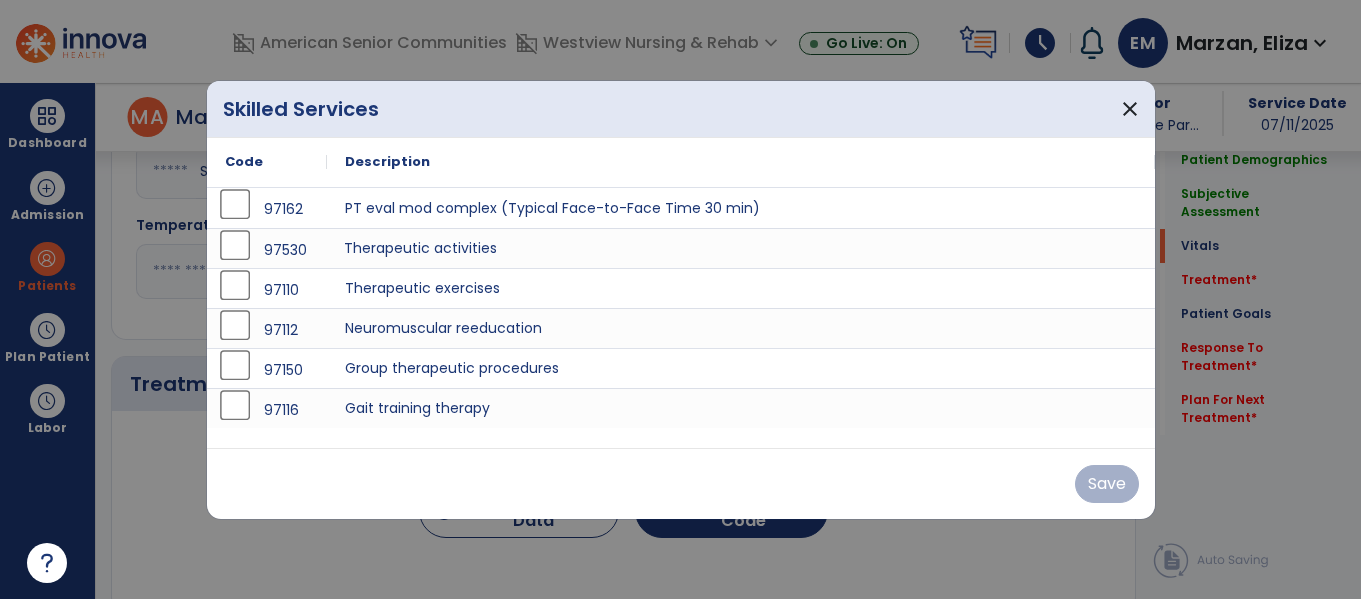 click on "Therapeutic activities" at bounding box center [741, 248] 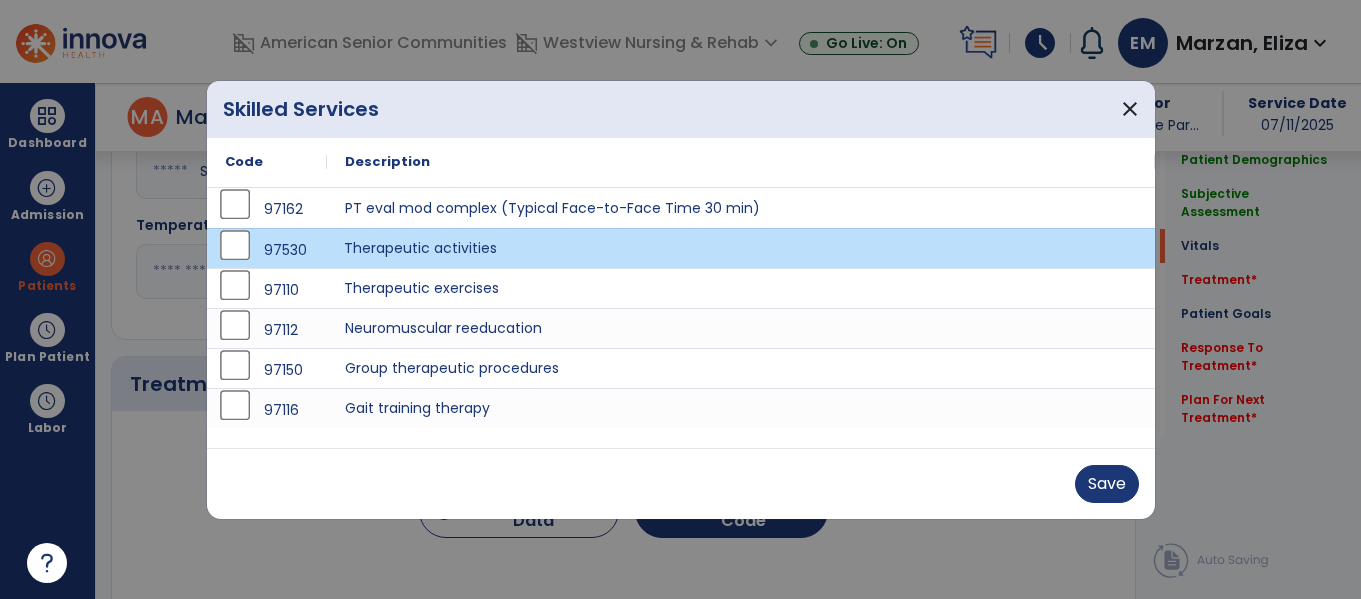 click on "Therapeutic exercises" at bounding box center [741, 288] 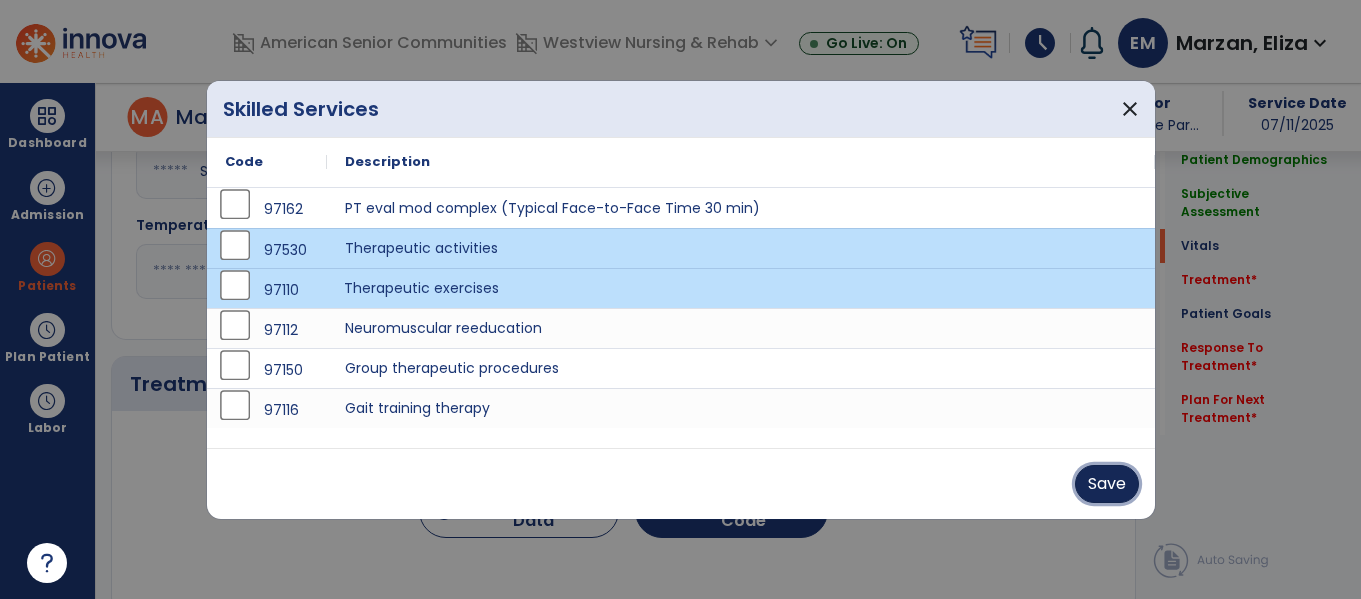 click on "Save" at bounding box center [1107, 484] 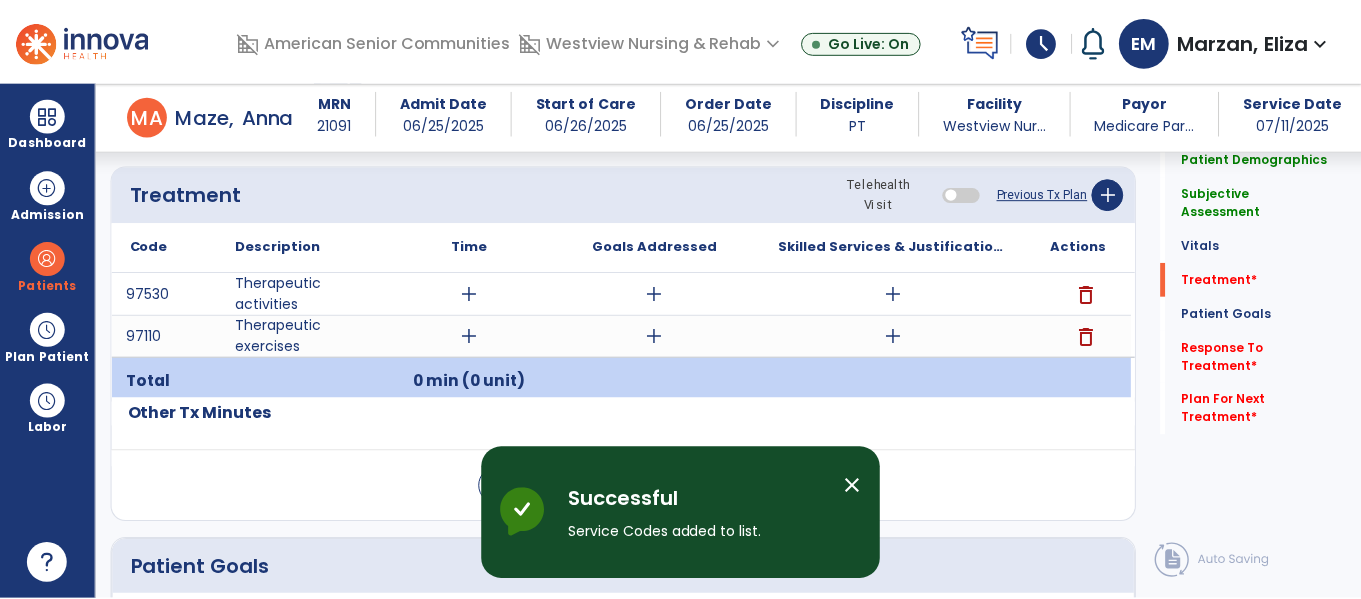 scroll, scrollTop: 1210, scrollLeft: 0, axis: vertical 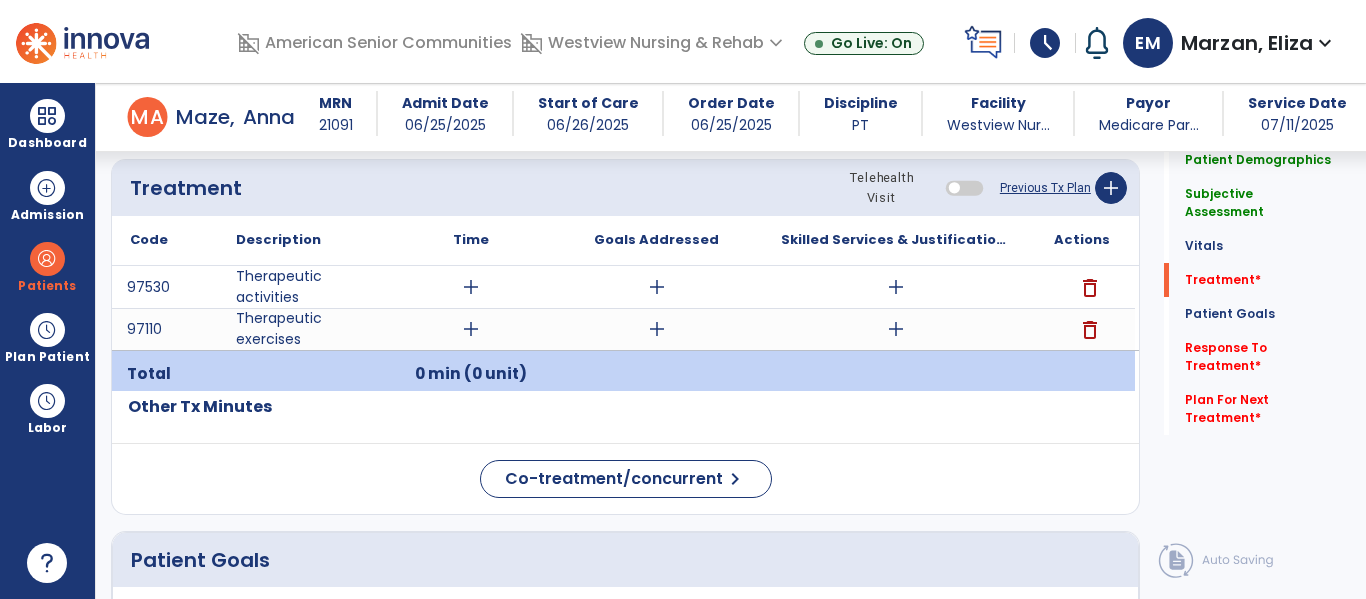 click on "add" at bounding box center (471, 287) 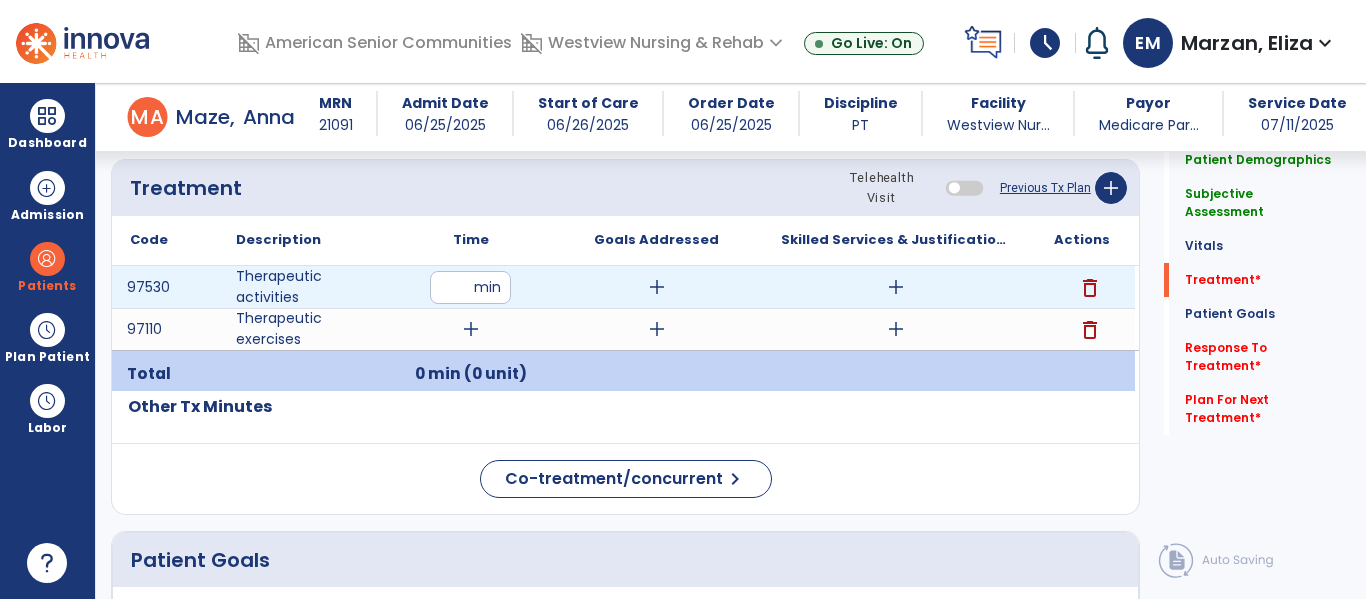 type on "**" 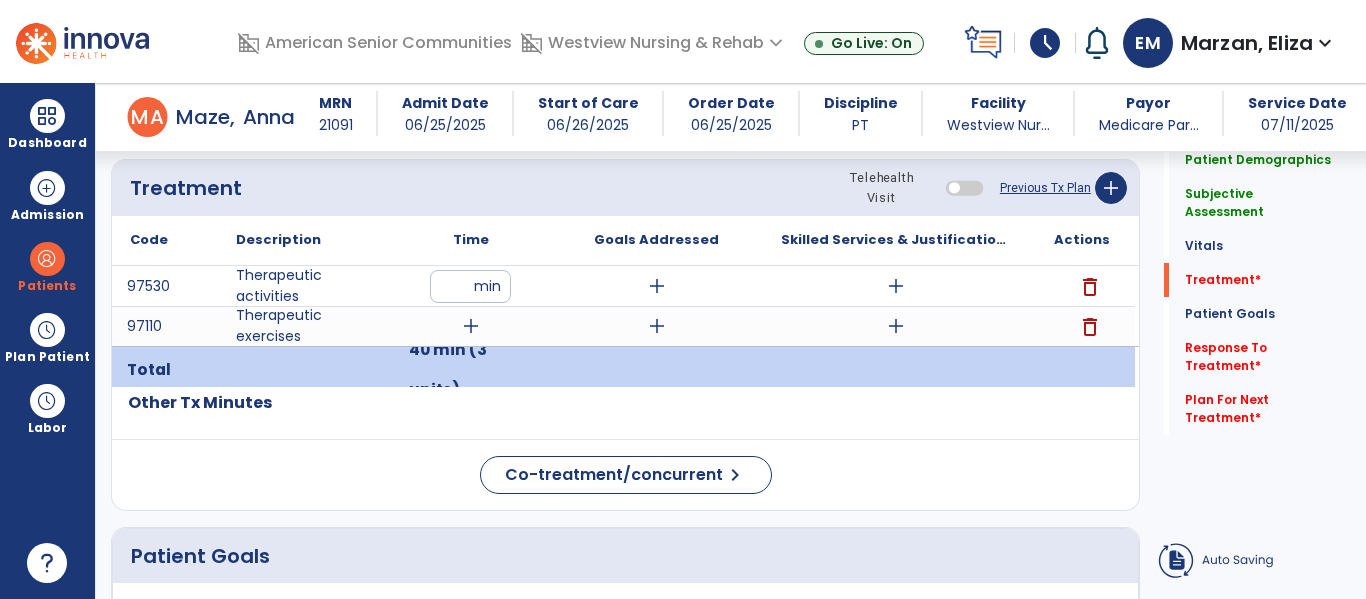 click on "add" at bounding box center [656, 286] 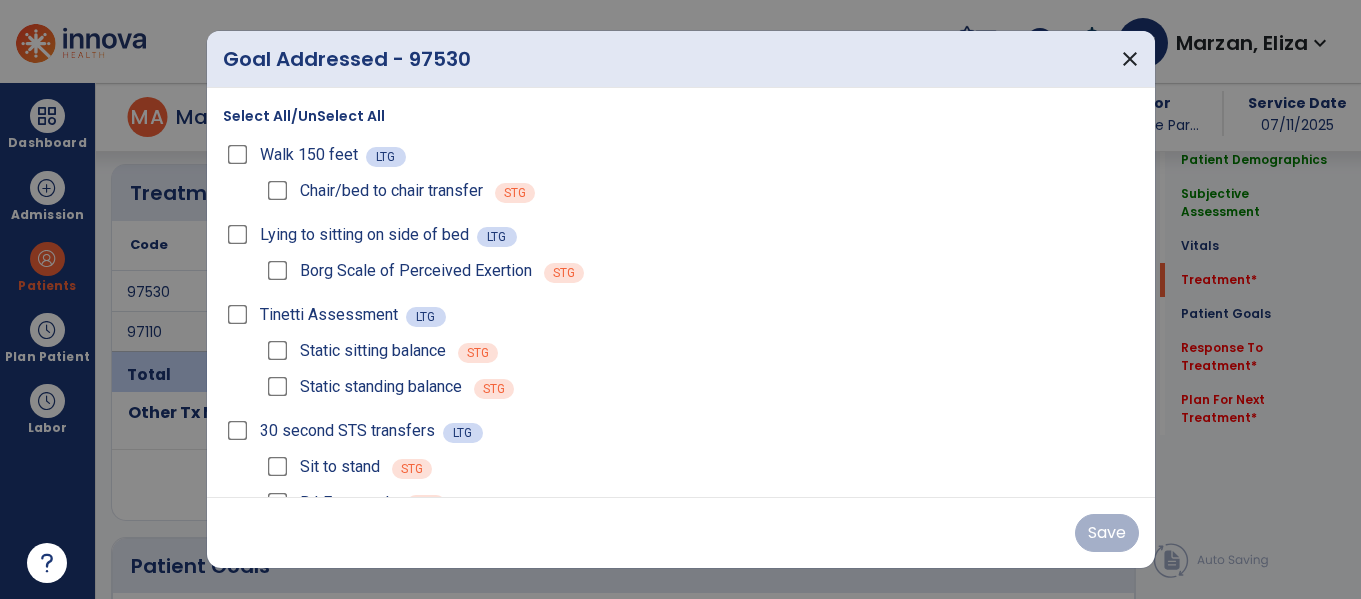 scroll, scrollTop: 1210, scrollLeft: 0, axis: vertical 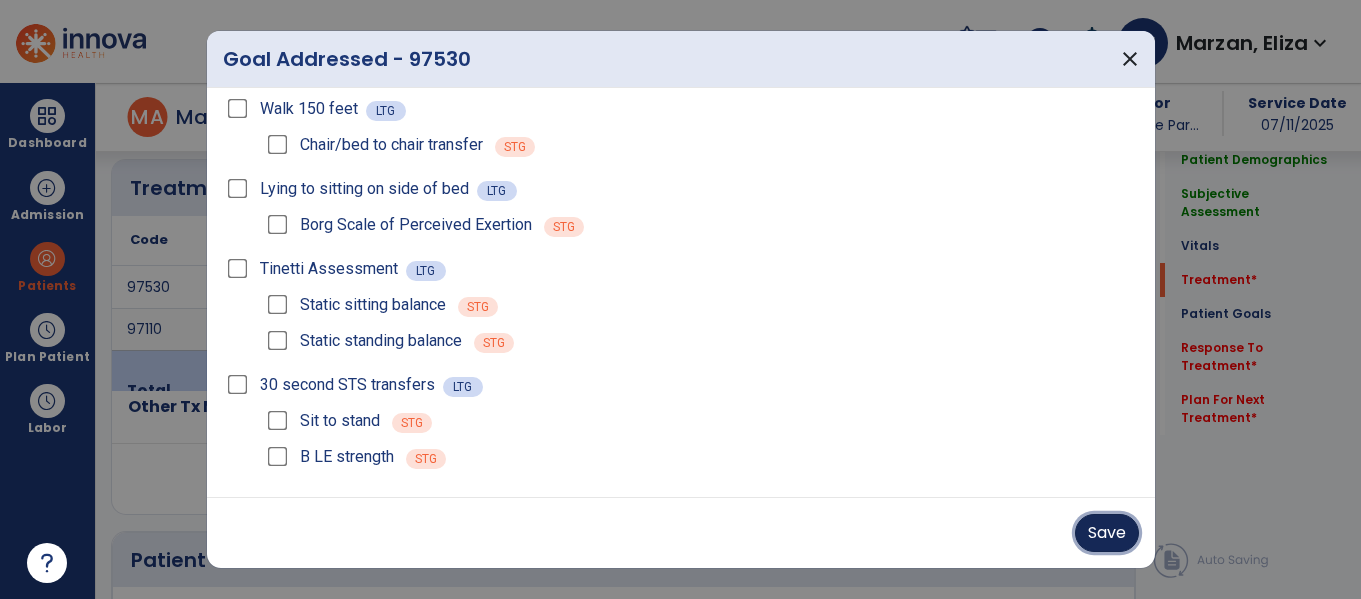 click on "Save" at bounding box center (1107, 533) 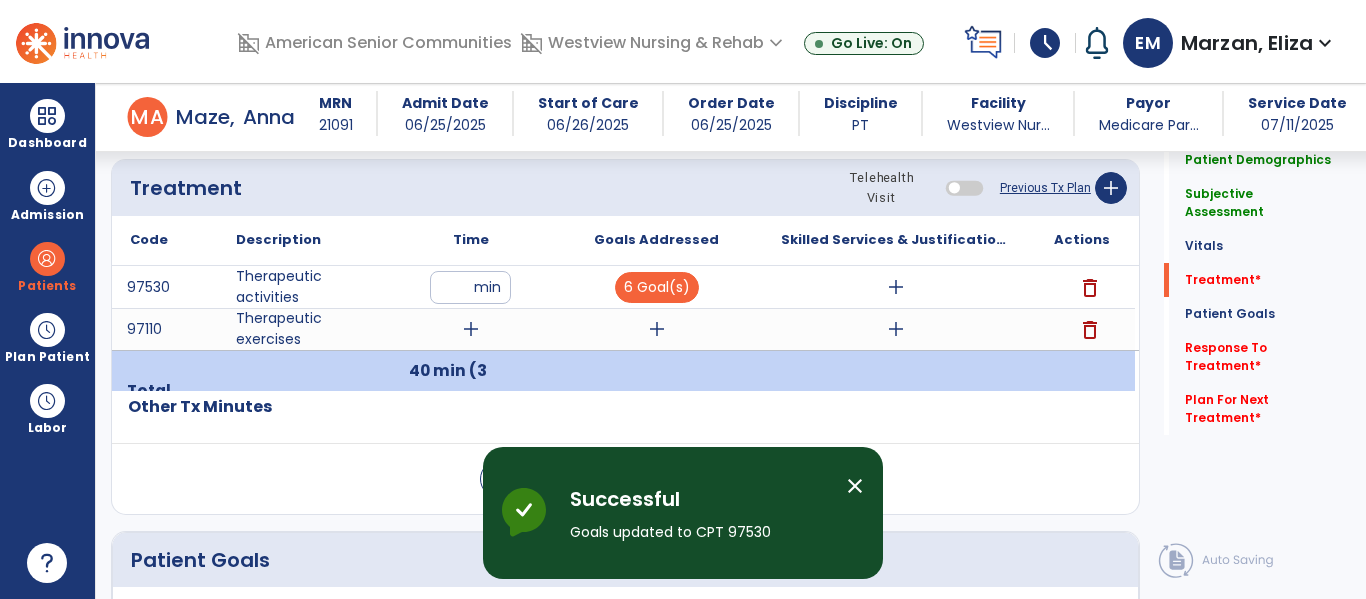 click on "add" at bounding box center [896, 287] 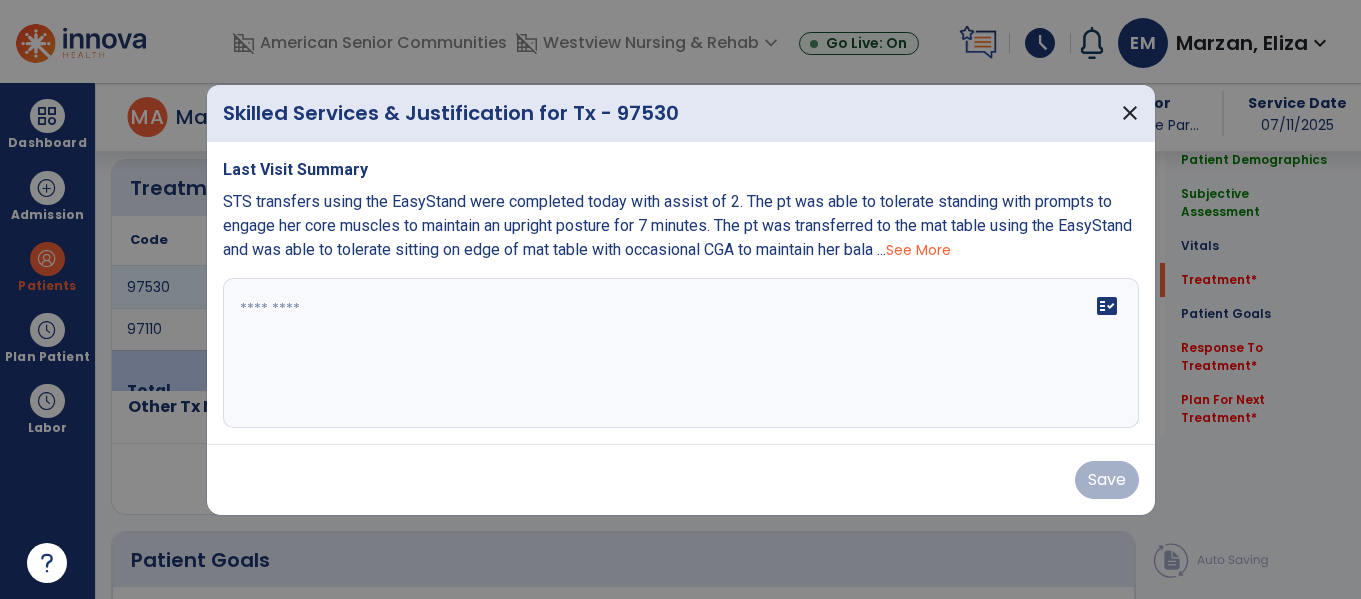 scroll, scrollTop: 1210, scrollLeft: 0, axis: vertical 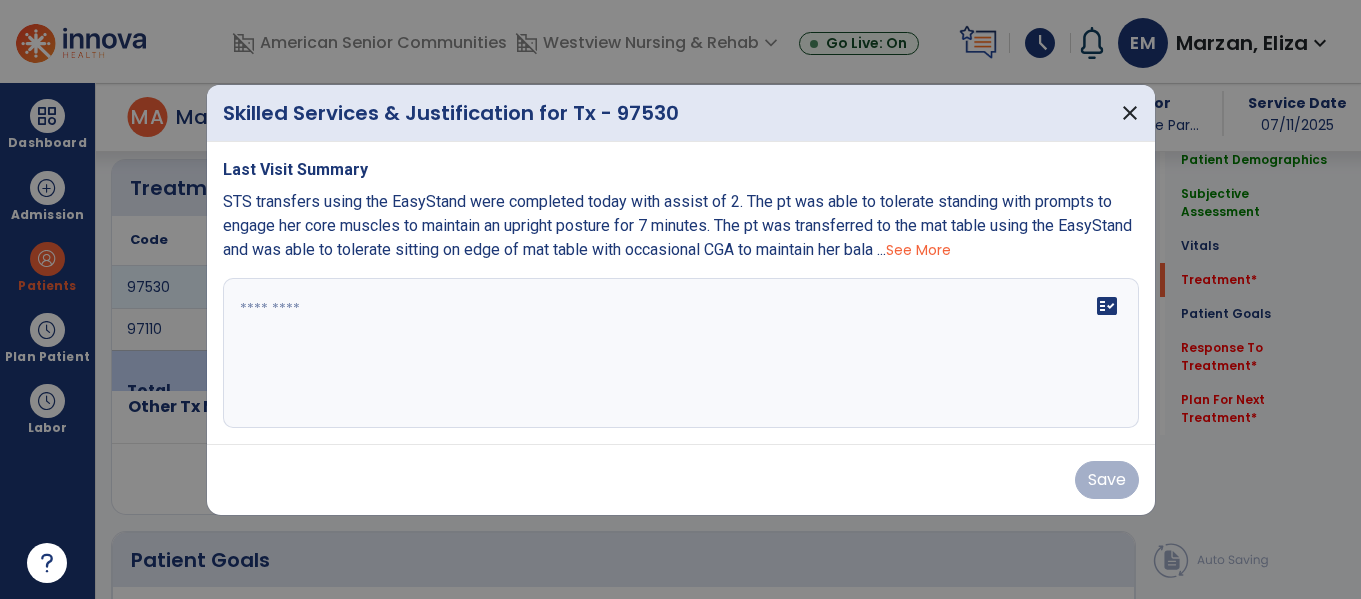 click on "fact_check" at bounding box center [681, 353] 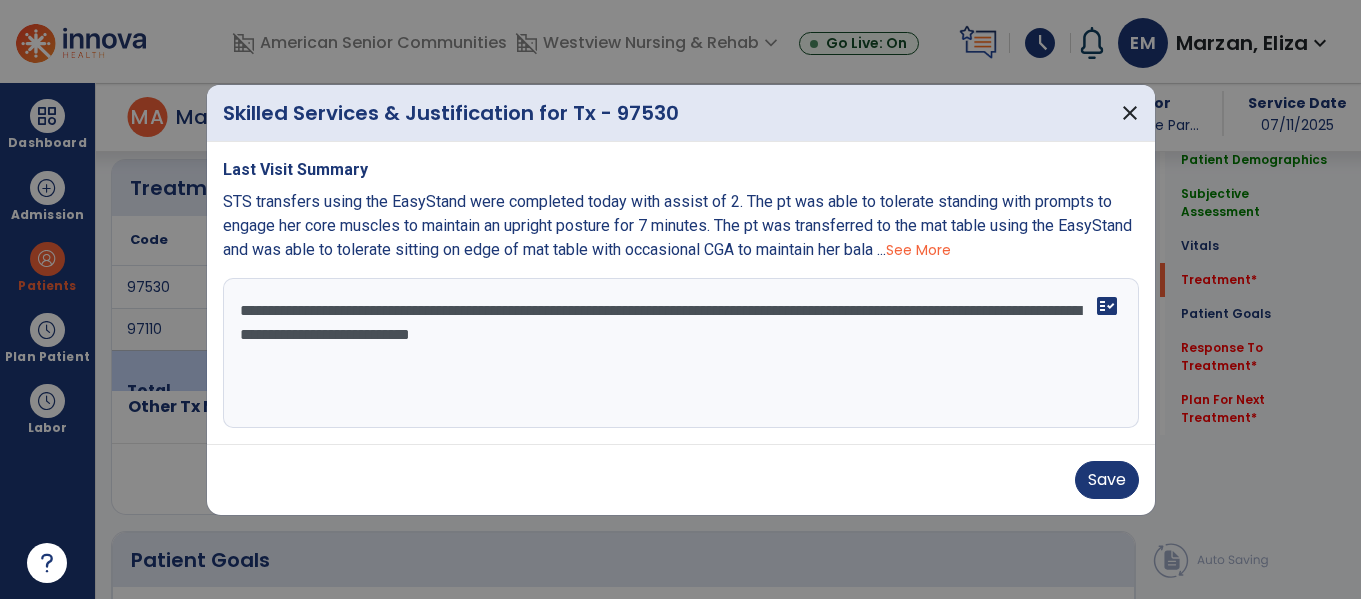 click on "**********" at bounding box center (681, 353) 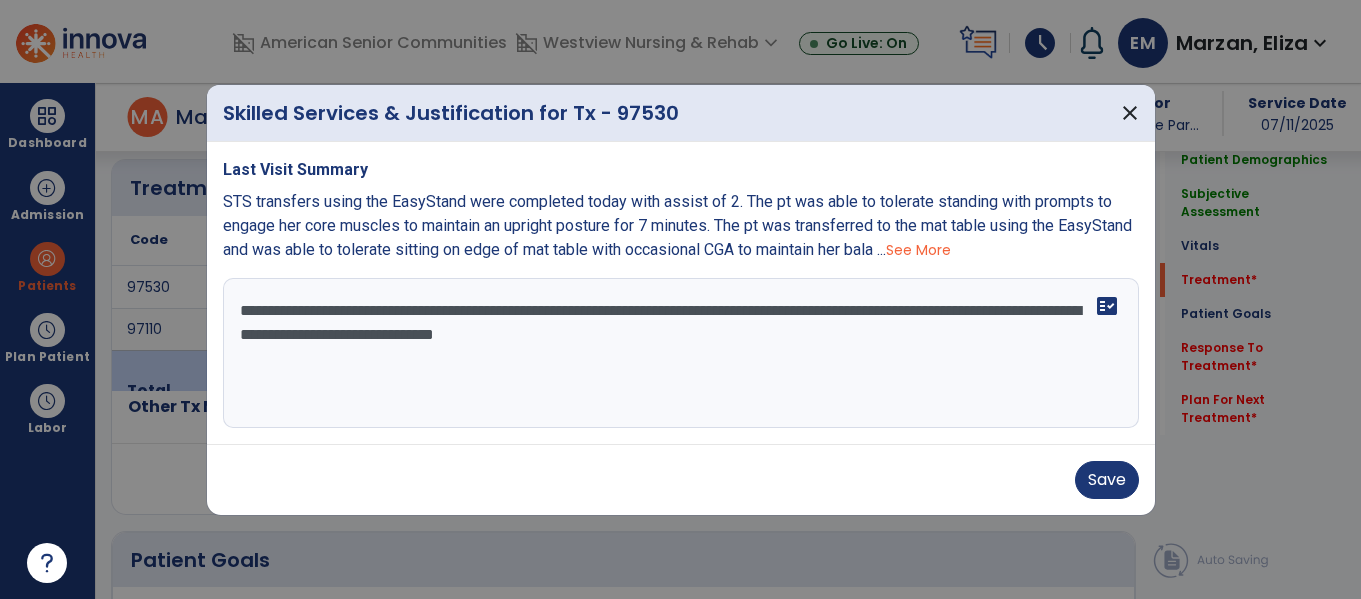 click on "**********" at bounding box center (681, 353) 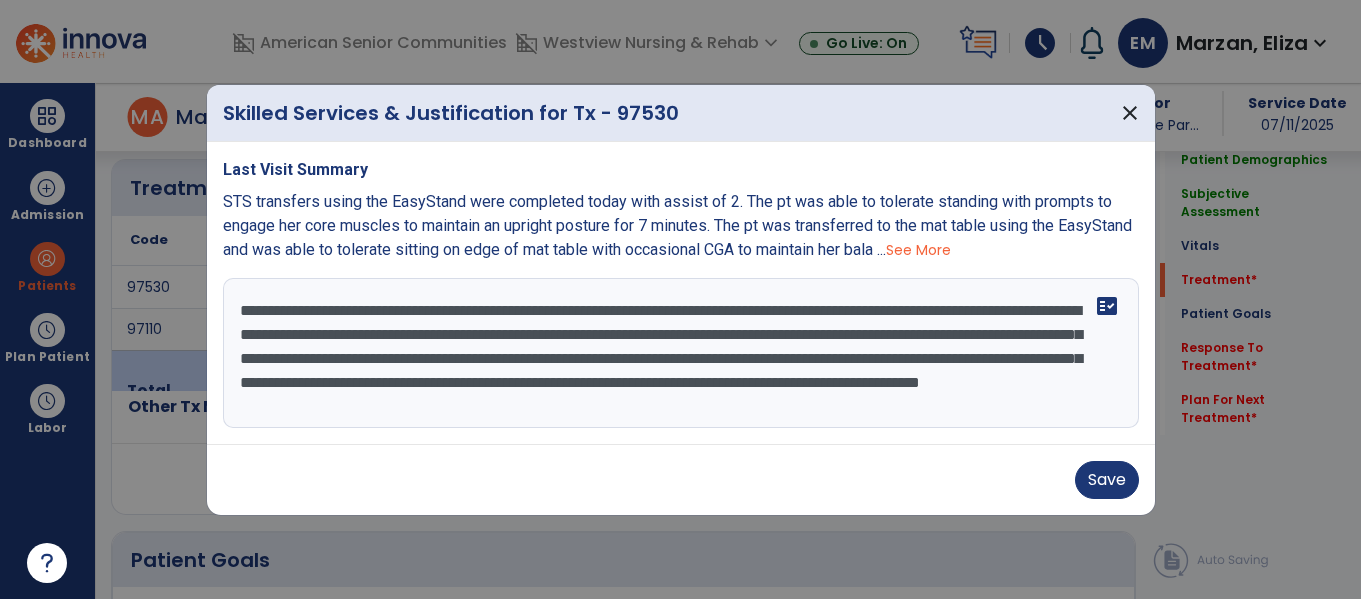 scroll, scrollTop: 16, scrollLeft: 0, axis: vertical 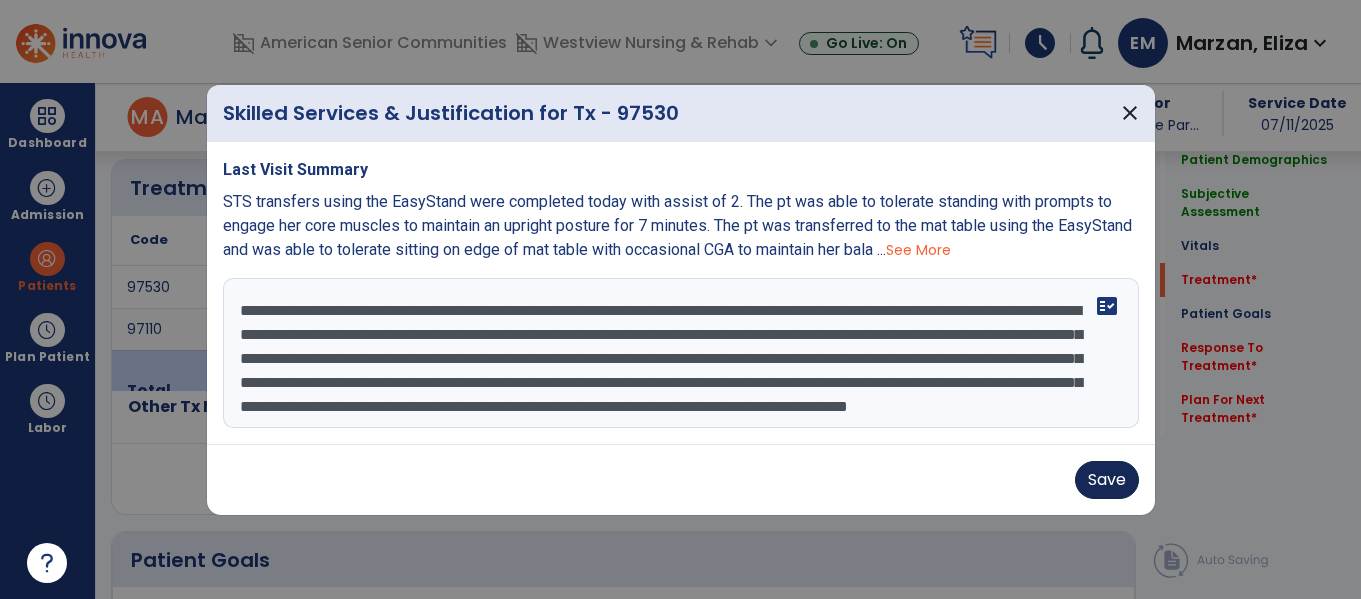 type on "**********" 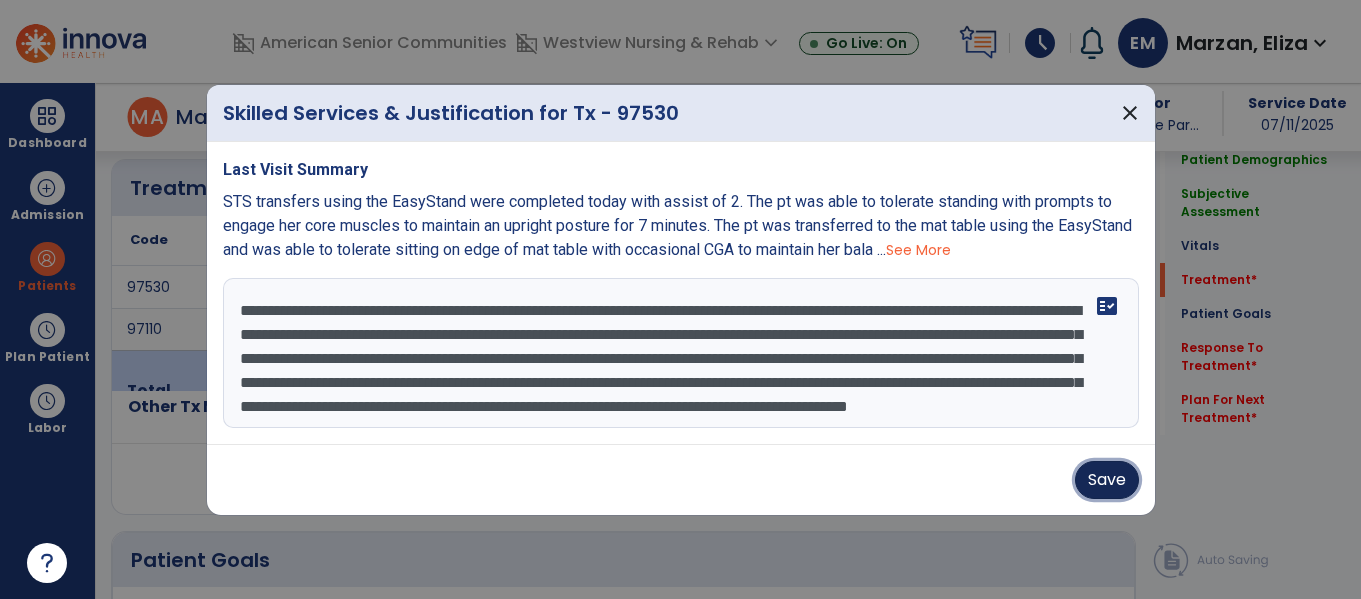 click on "Save" at bounding box center [1107, 480] 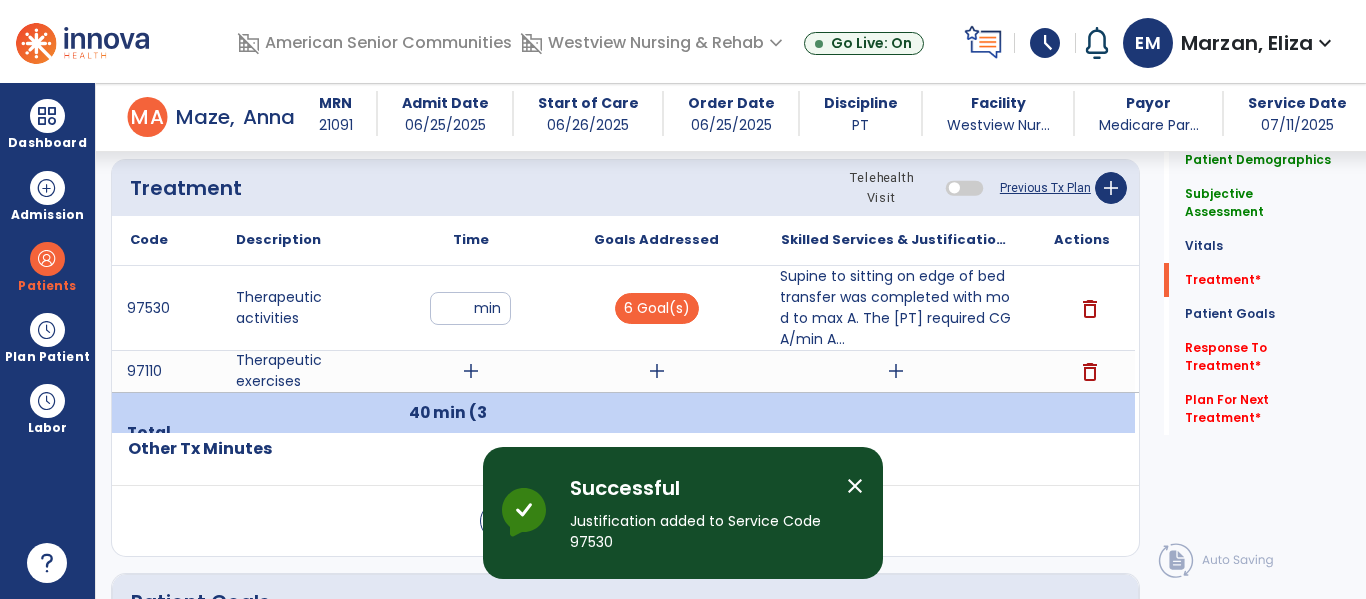 click on "add" at bounding box center (471, 371) 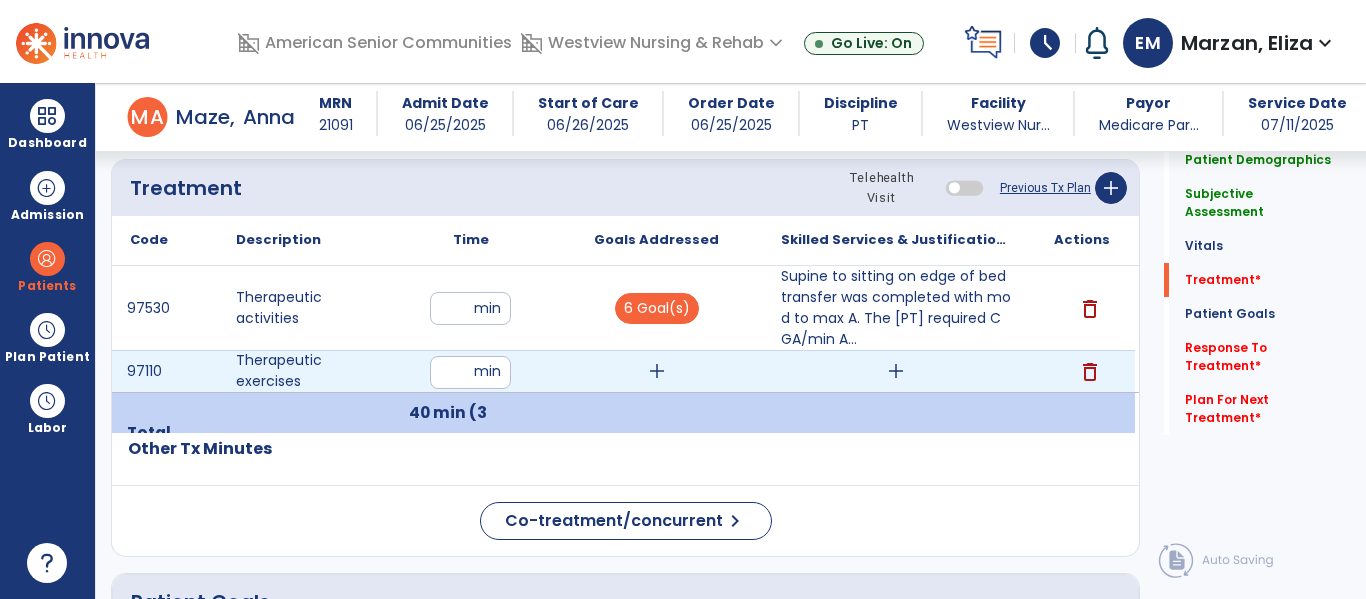 type on "**" 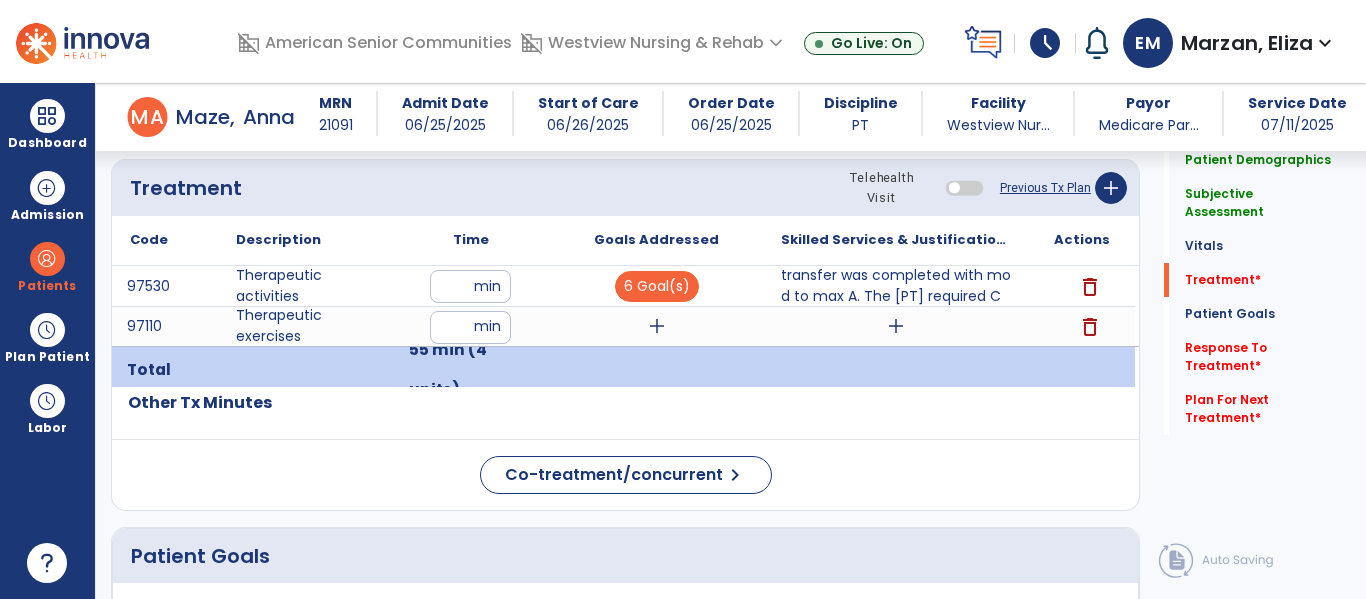 click on "add" at bounding box center [656, 326] 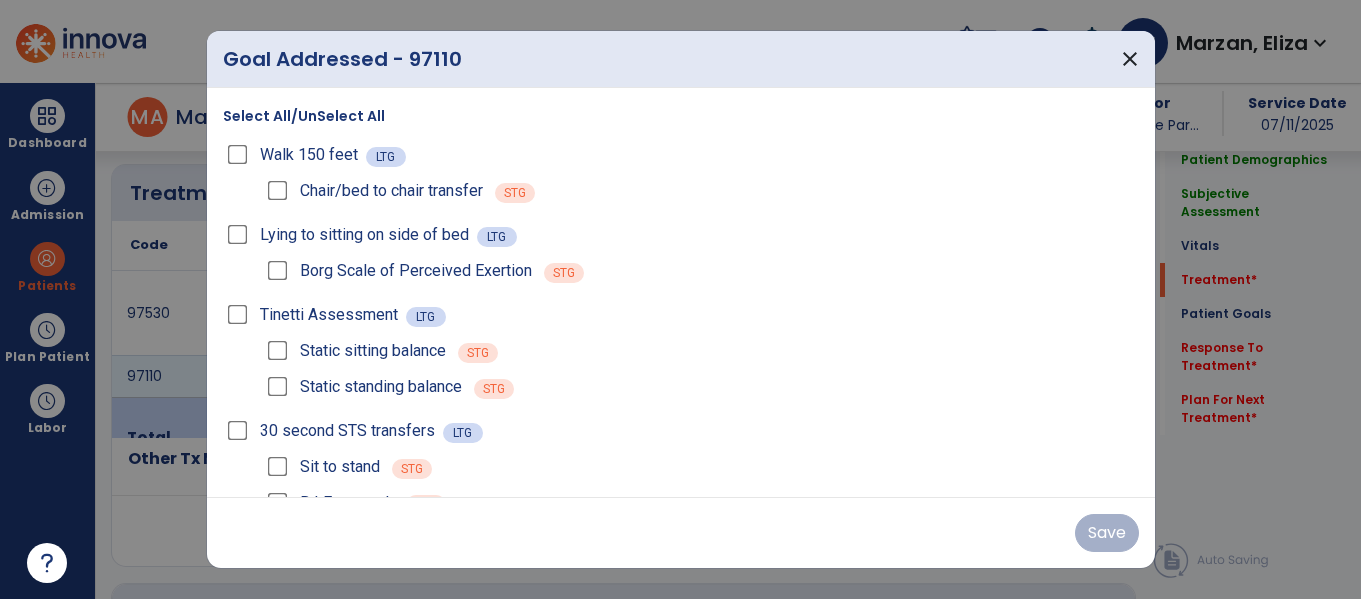scroll, scrollTop: 1210, scrollLeft: 0, axis: vertical 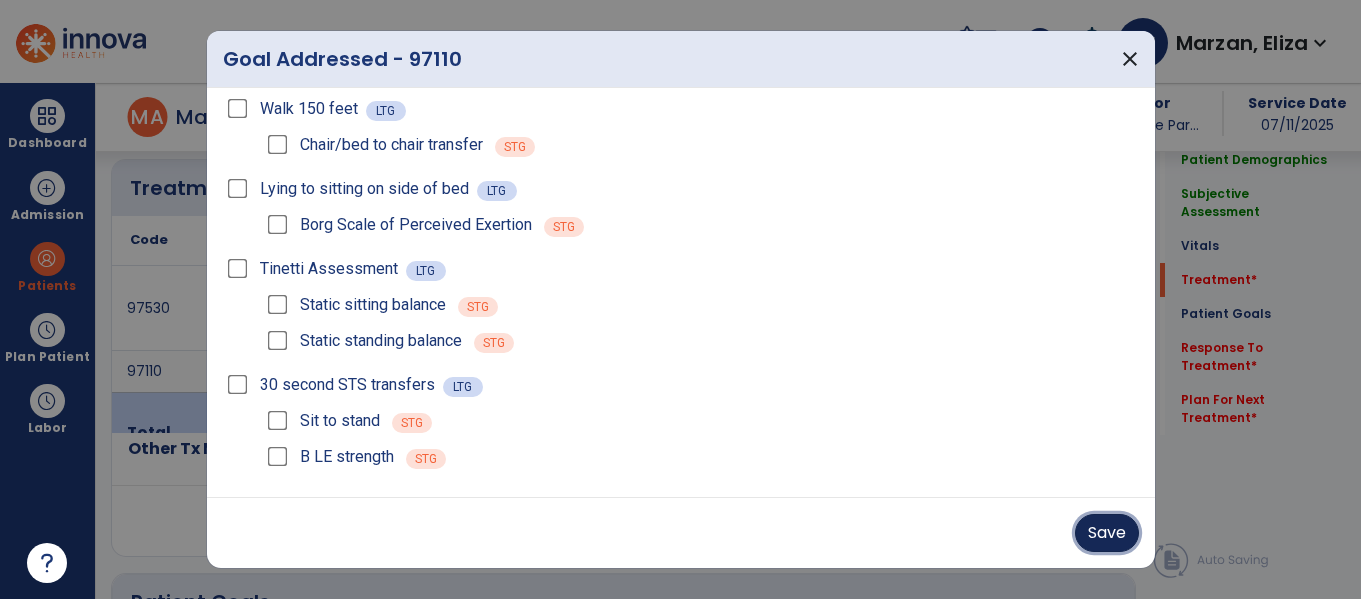 click on "Save" at bounding box center [1107, 533] 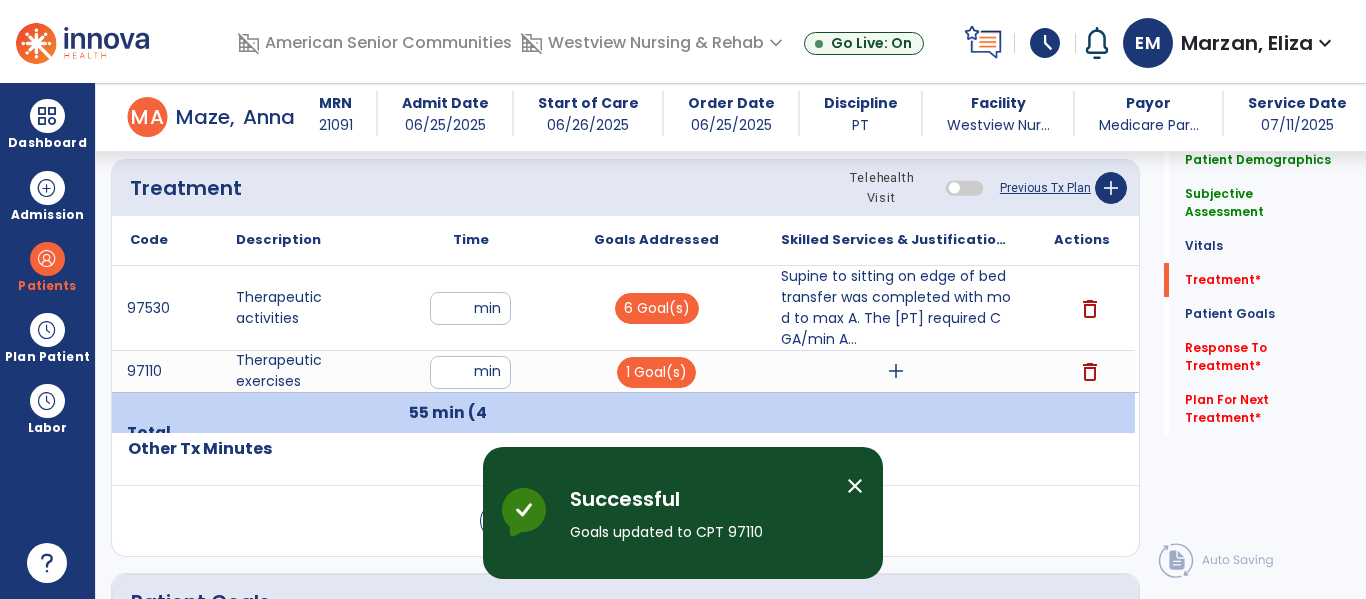 click on "add" at bounding box center [896, 371] 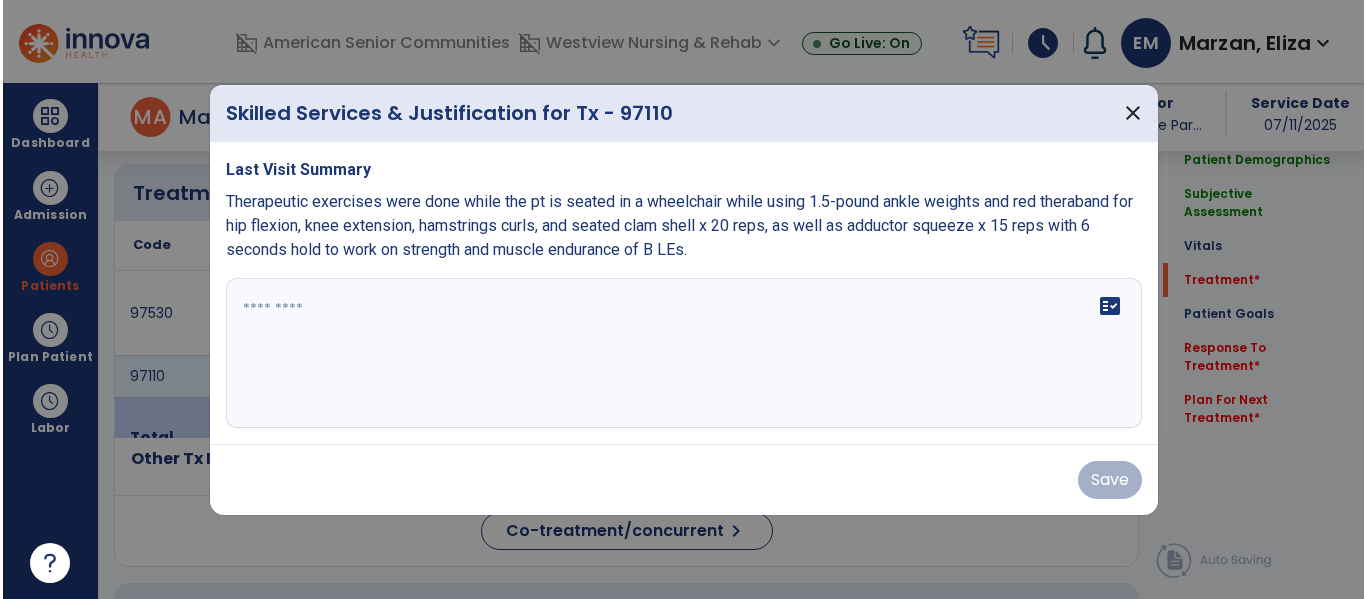 scroll, scrollTop: 1210, scrollLeft: 0, axis: vertical 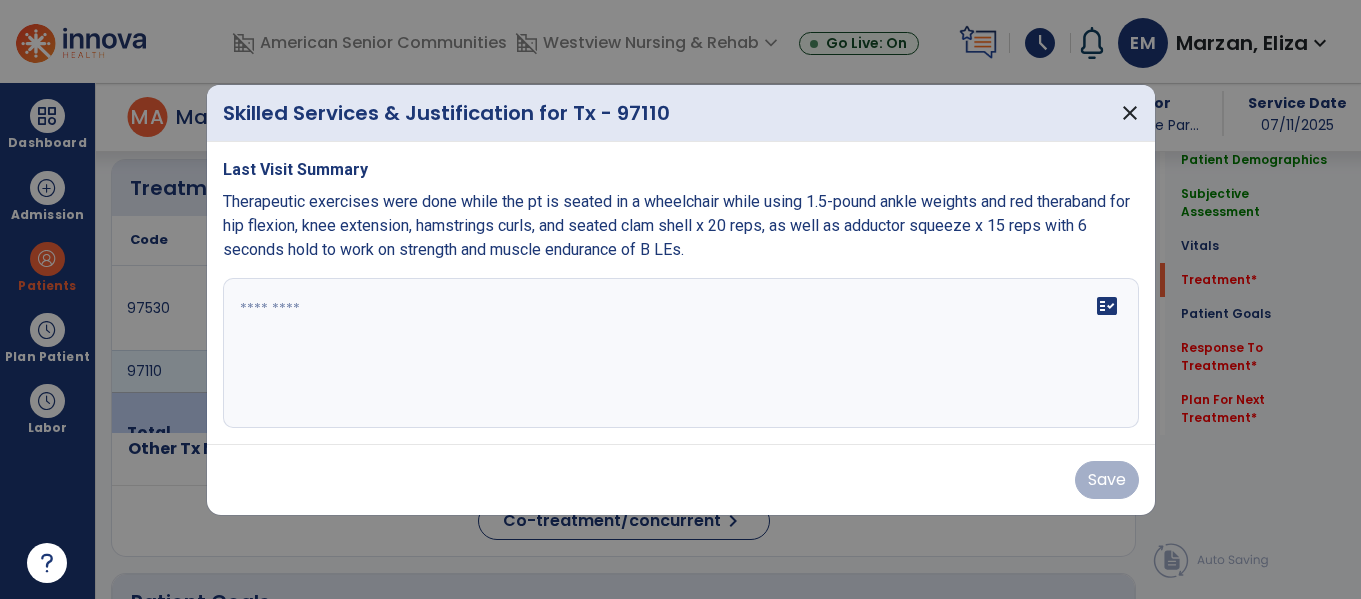 click on "fact_check" at bounding box center (681, 353) 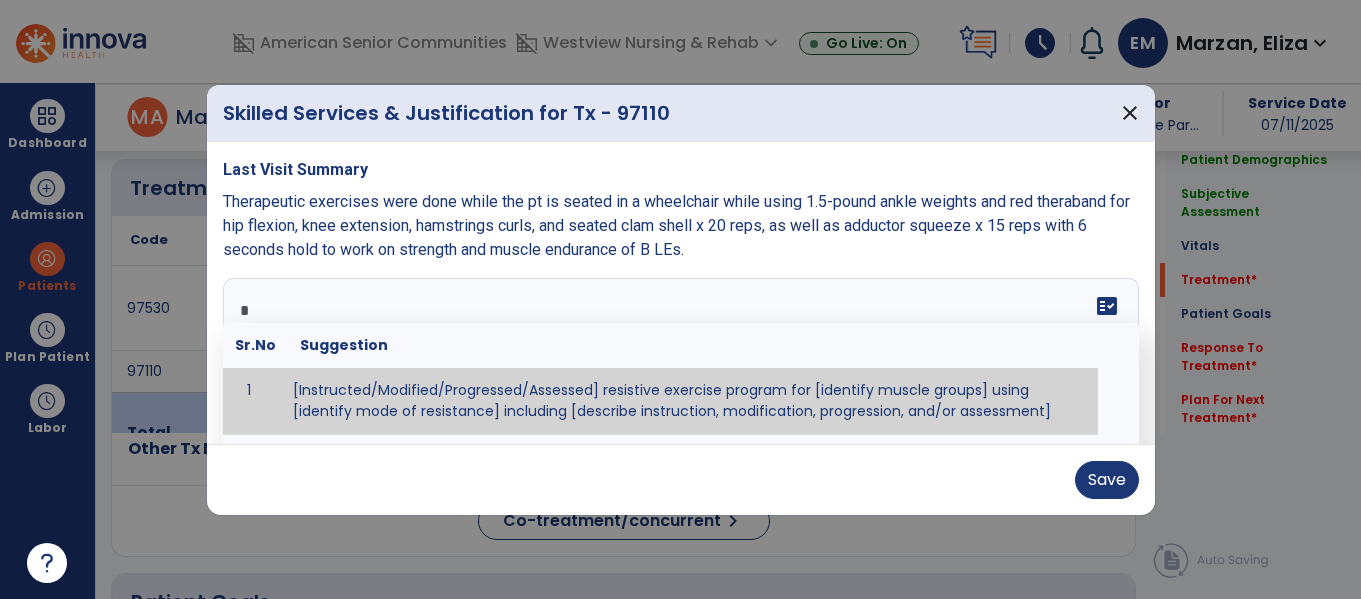 type on "**" 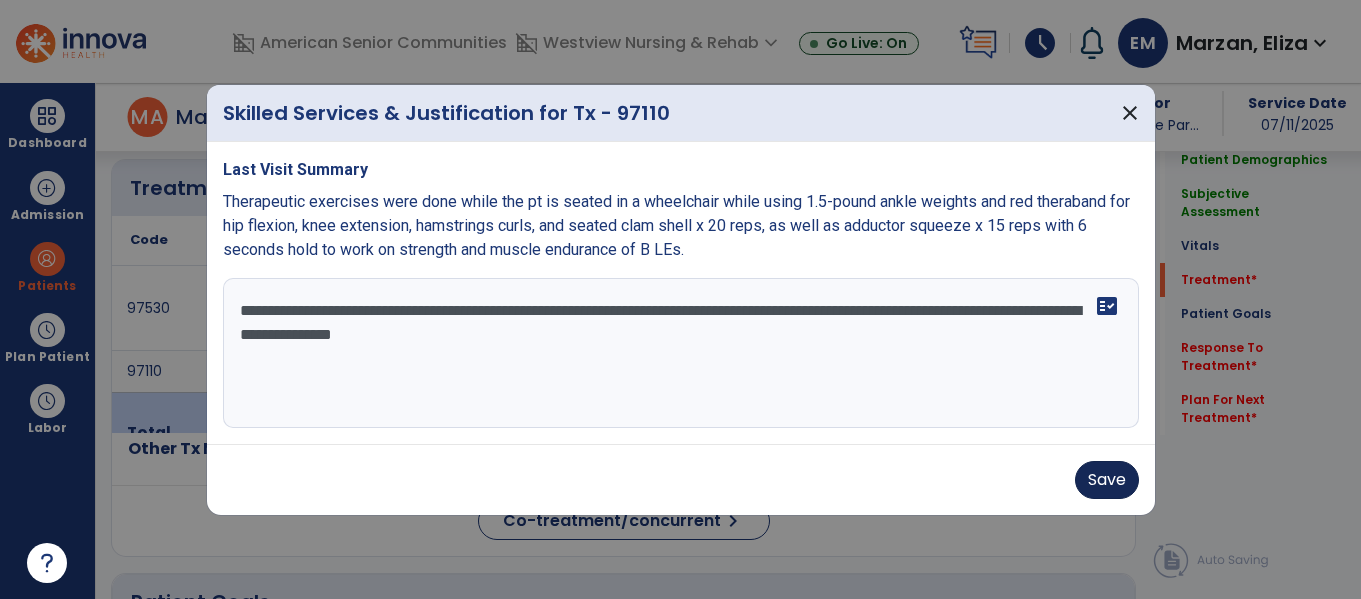 type on "**********" 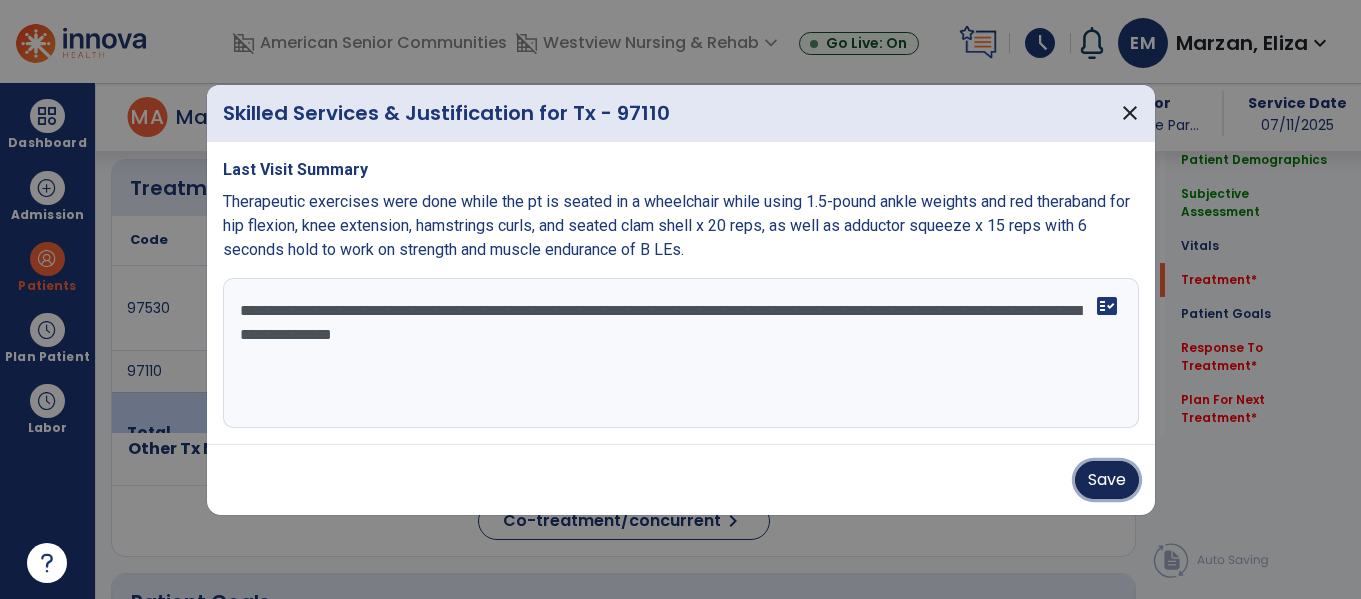 click on "Save" at bounding box center (1107, 480) 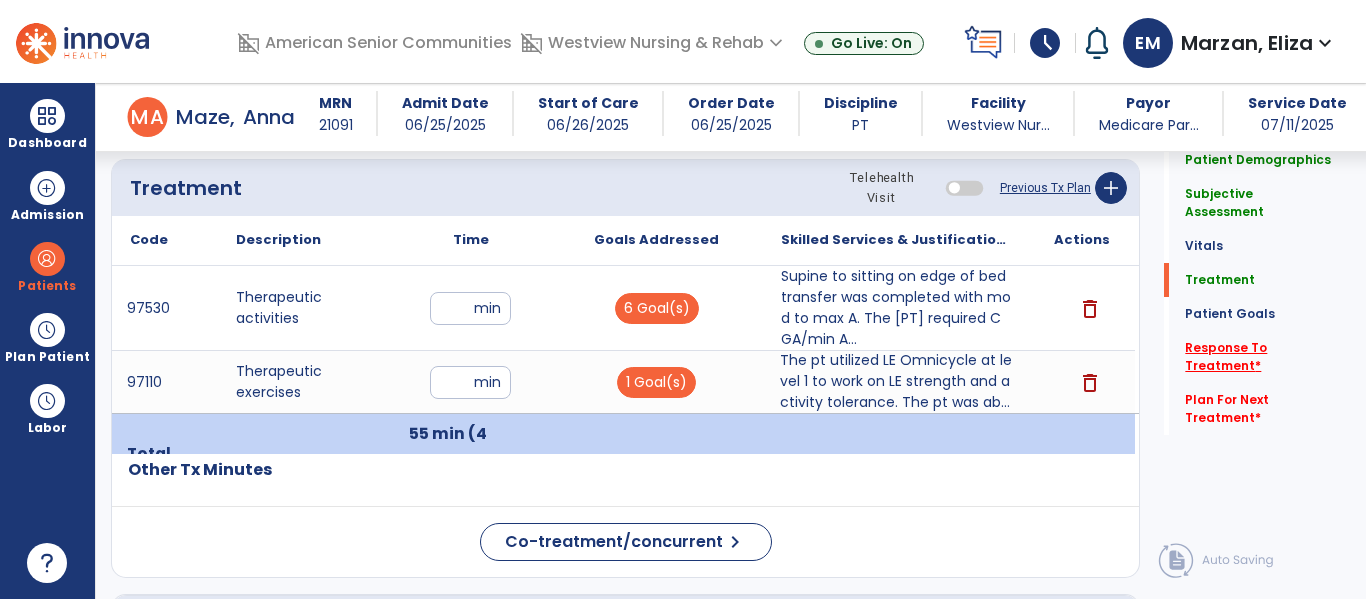 click on "Response To Treatment   *" 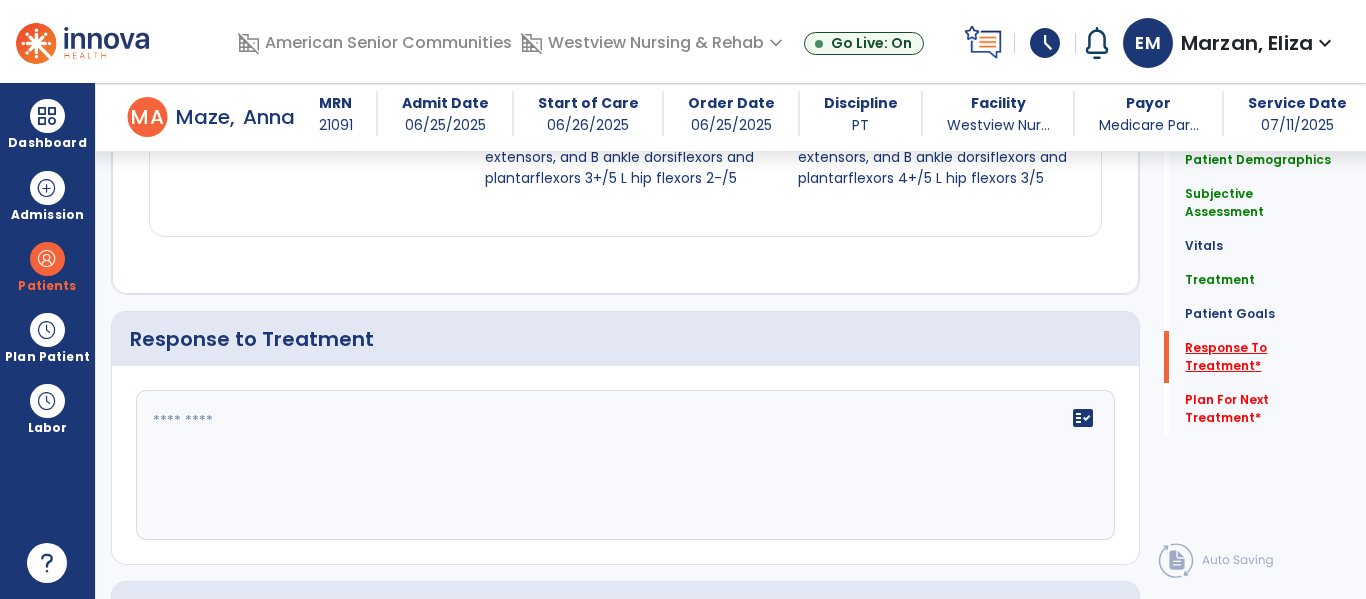 scroll, scrollTop: 3180, scrollLeft: 0, axis: vertical 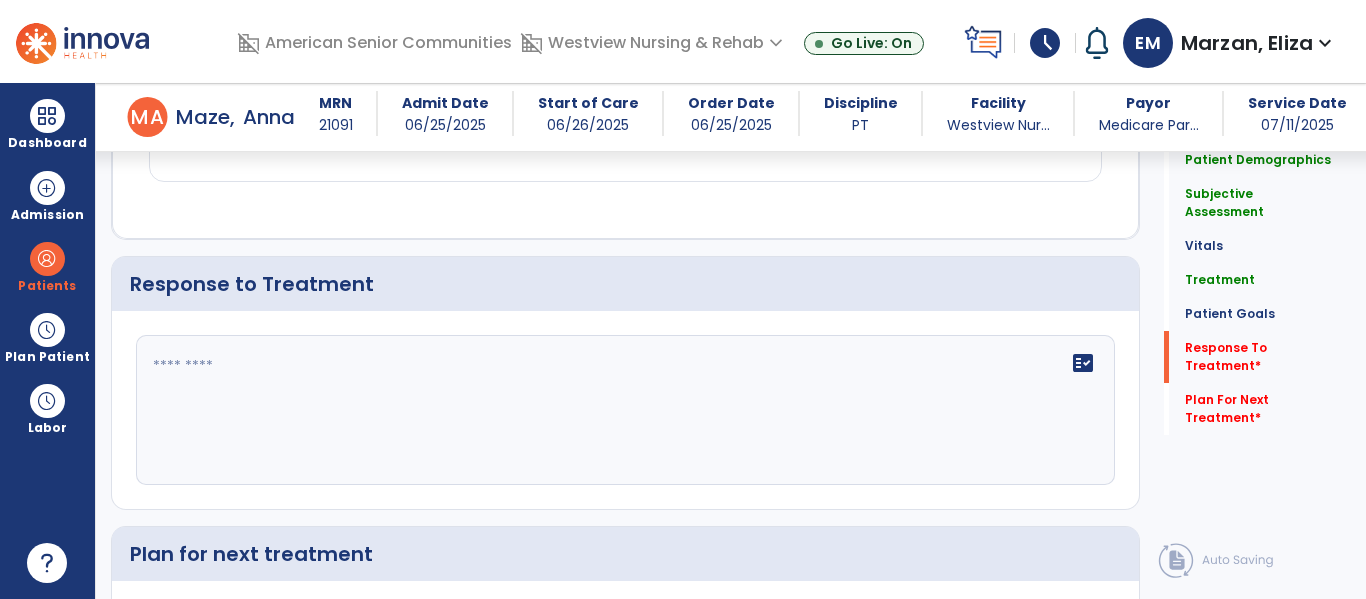 click on "fact_check" 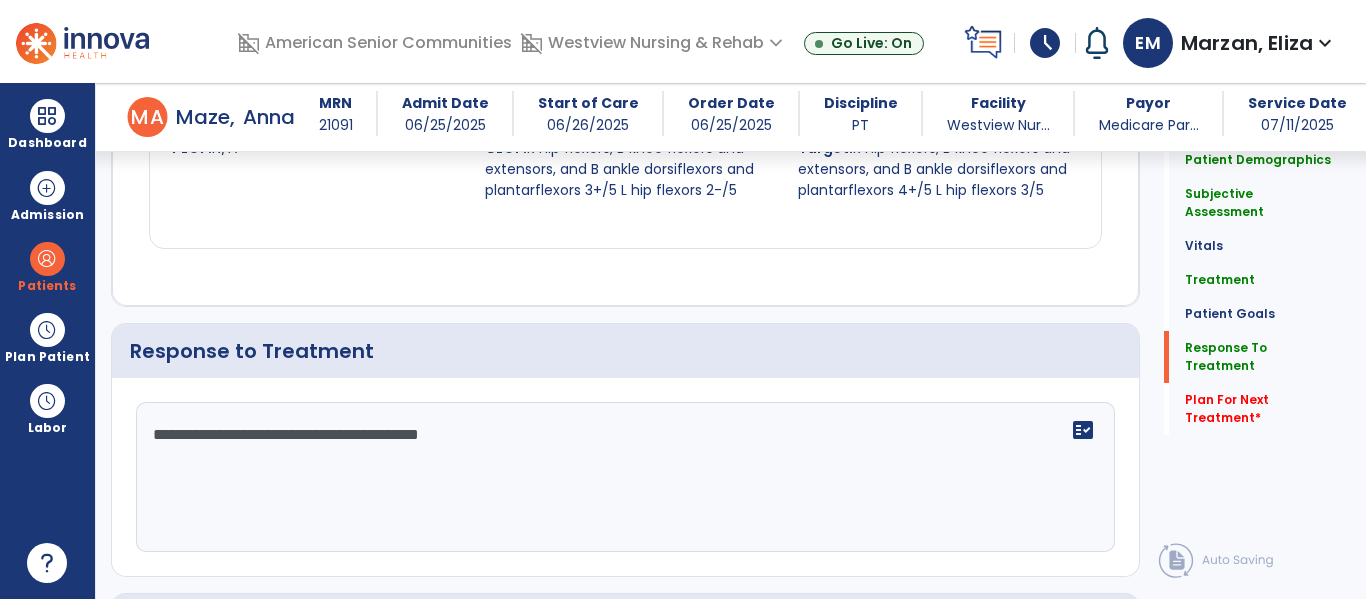scroll, scrollTop: 3180, scrollLeft: 0, axis: vertical 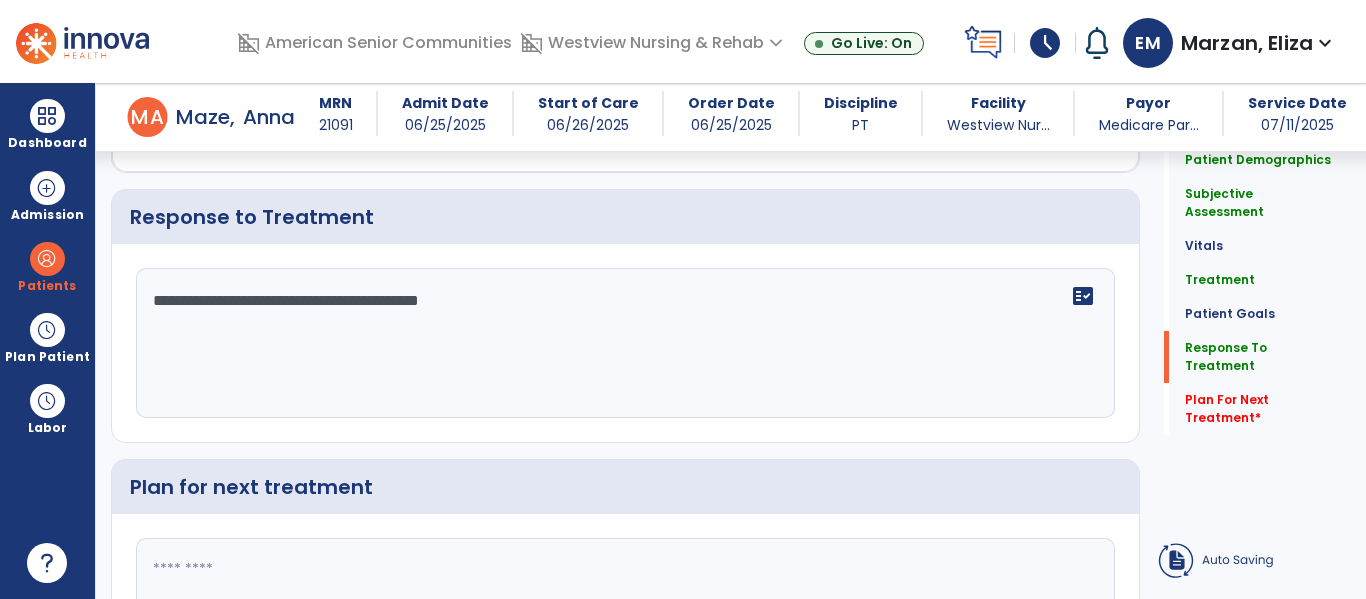 click on "**********" 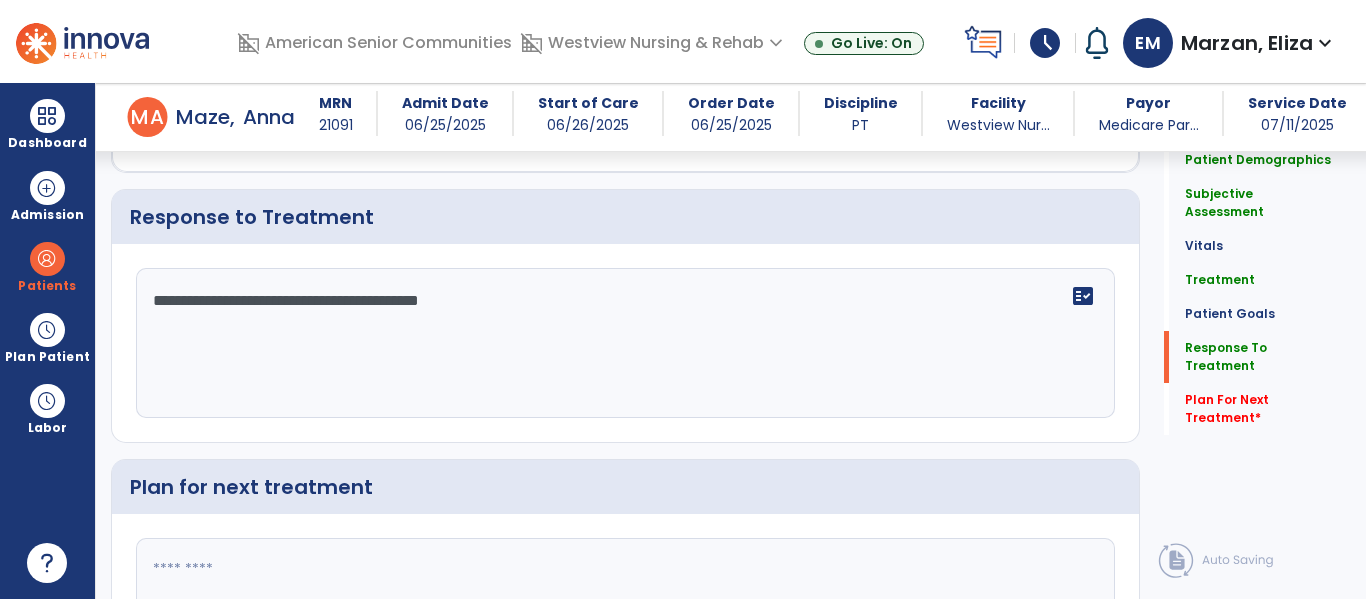 scroll, scrollTop: 3113, scrollLeft: 0, axis: vertical 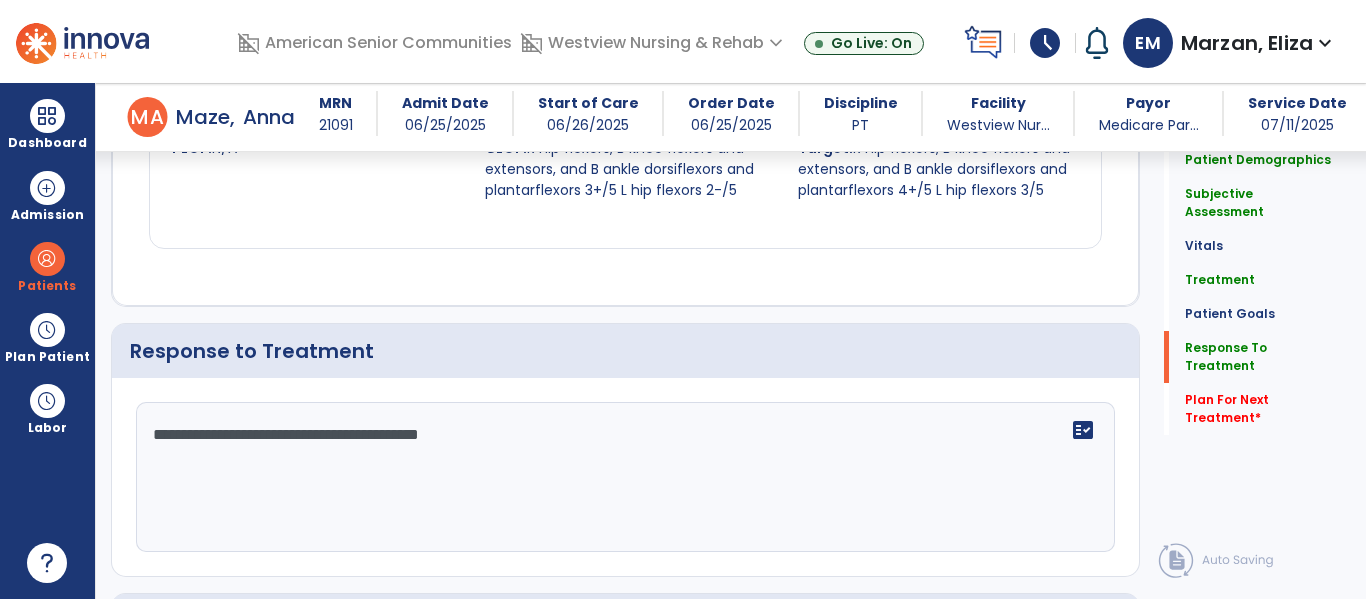 type on "**********" 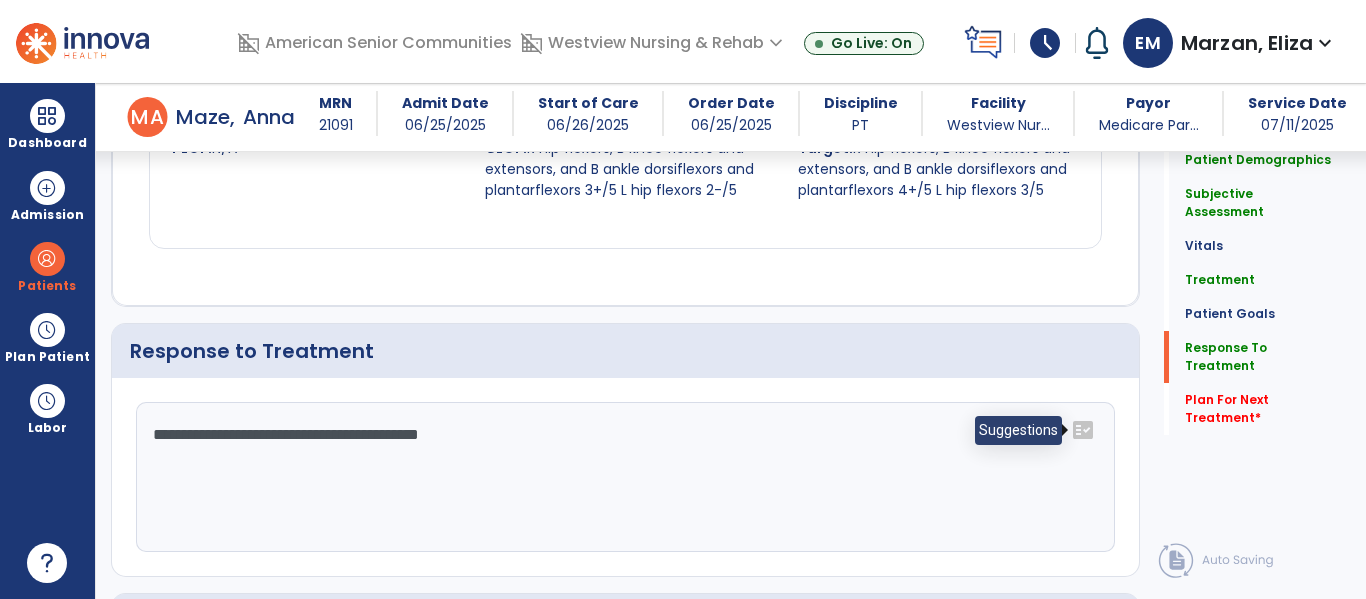 scroll, scrollTop: 3180, scrollLeft: 0, axis: vertical 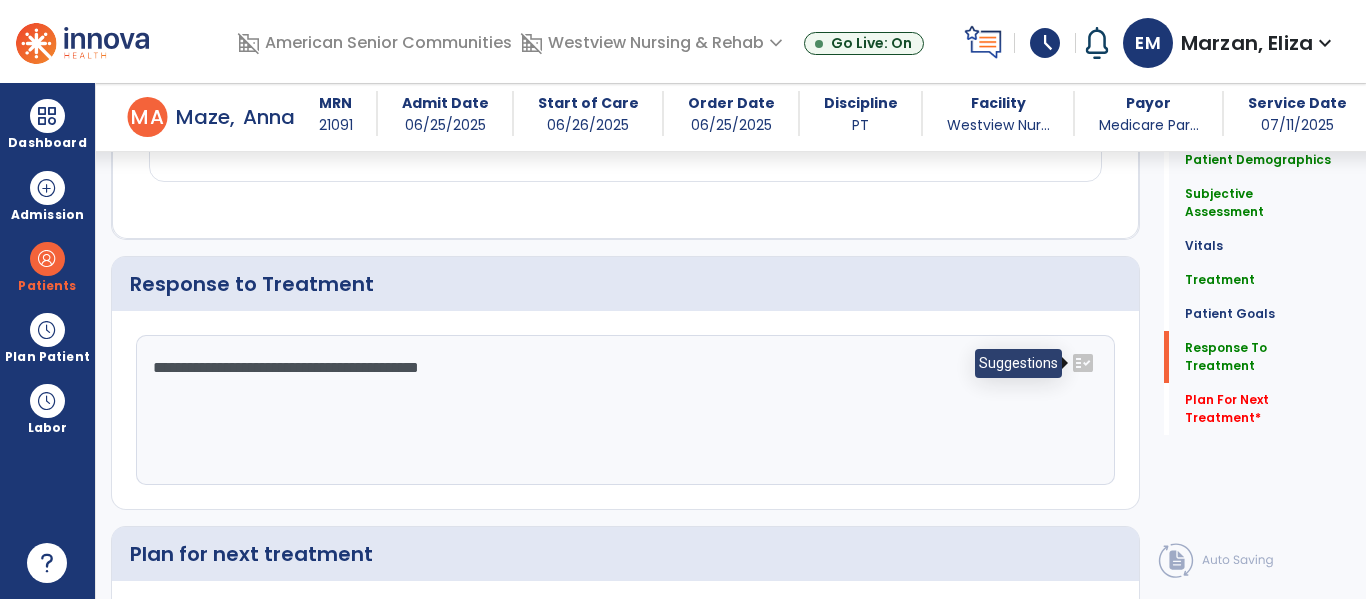 click on "fact_check" 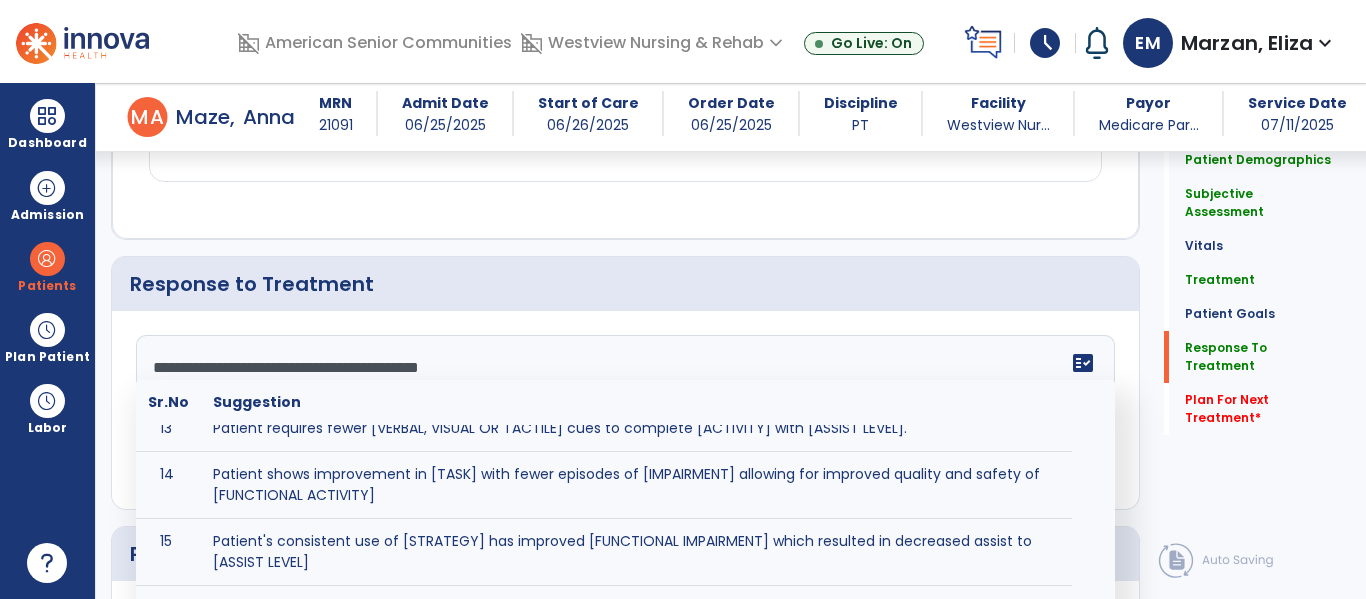 scroll, scrollTop: 675, scrollLeft: 0, axis: vertical 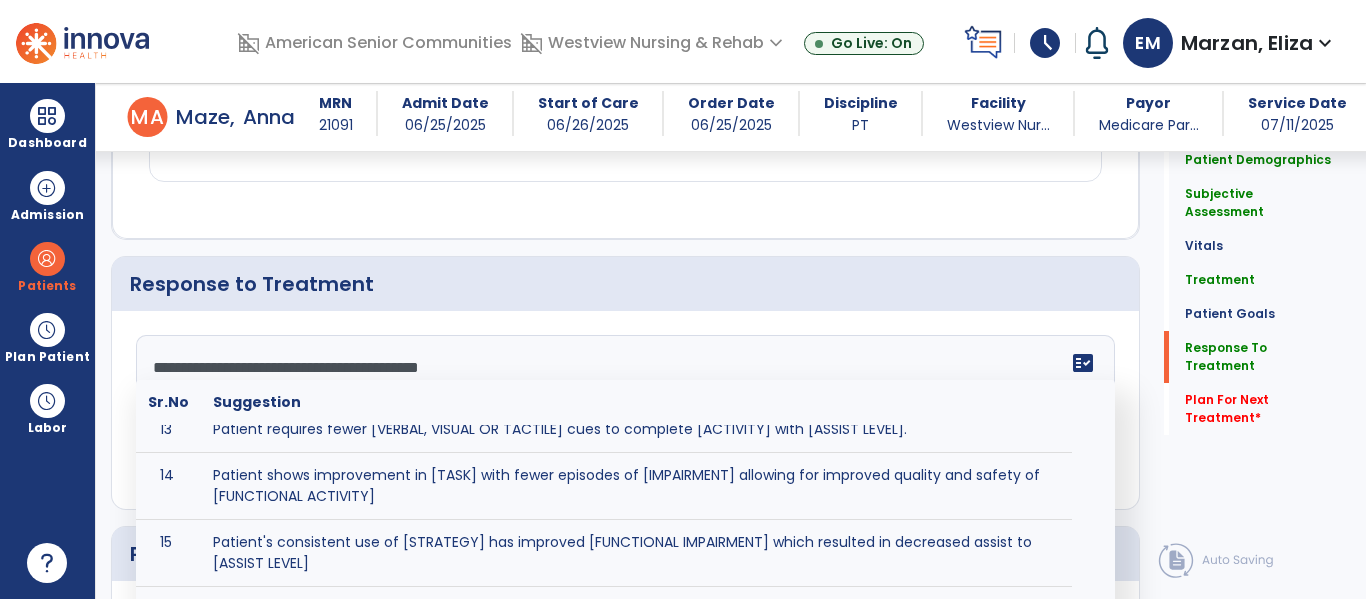 click on "**********" 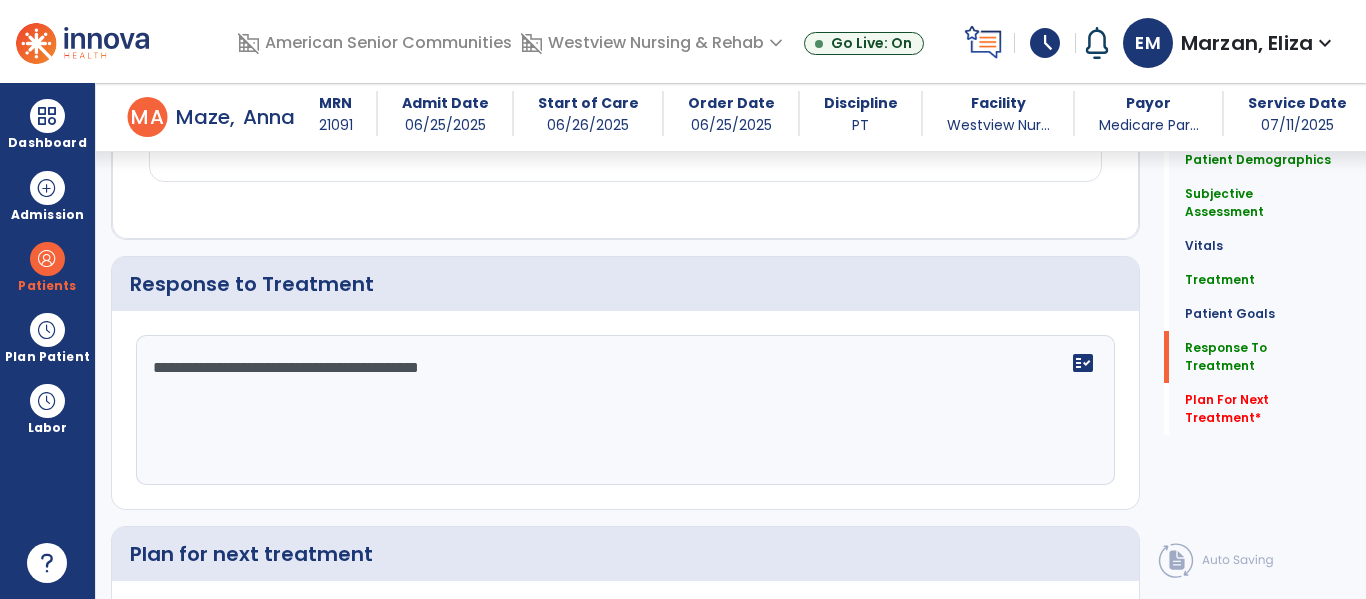 click on "**********" 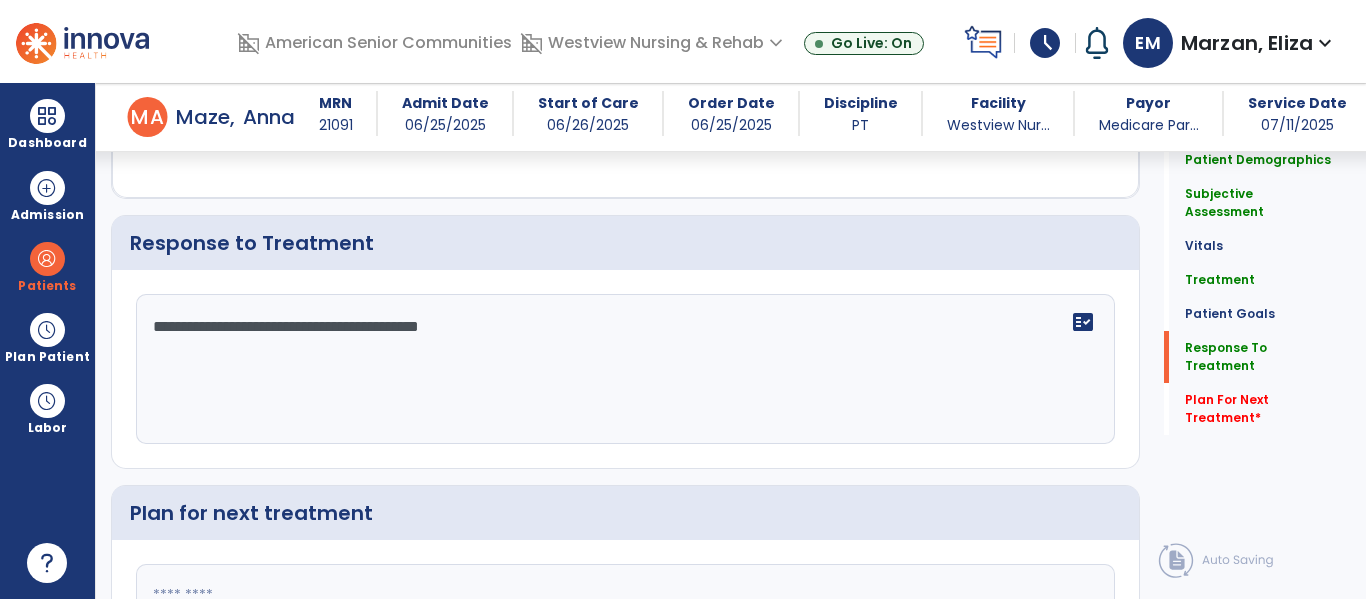 scroll, scrollTop: 3239, scrollLeft: 0, axis: vertical 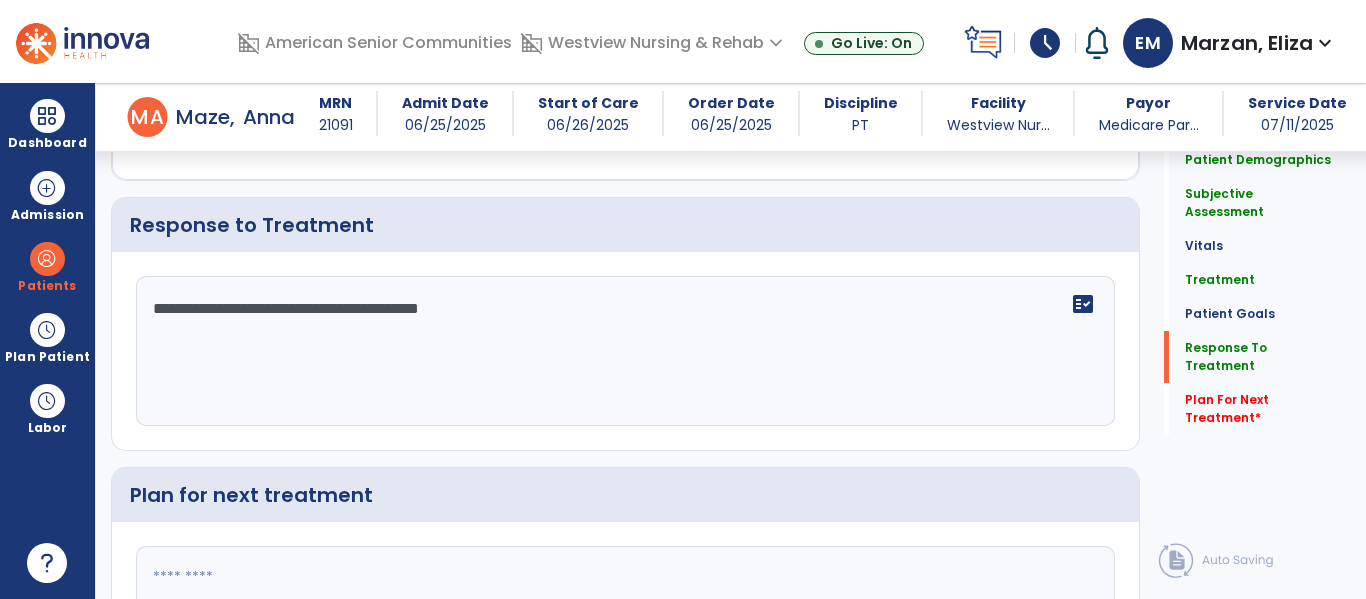 click on "**********" 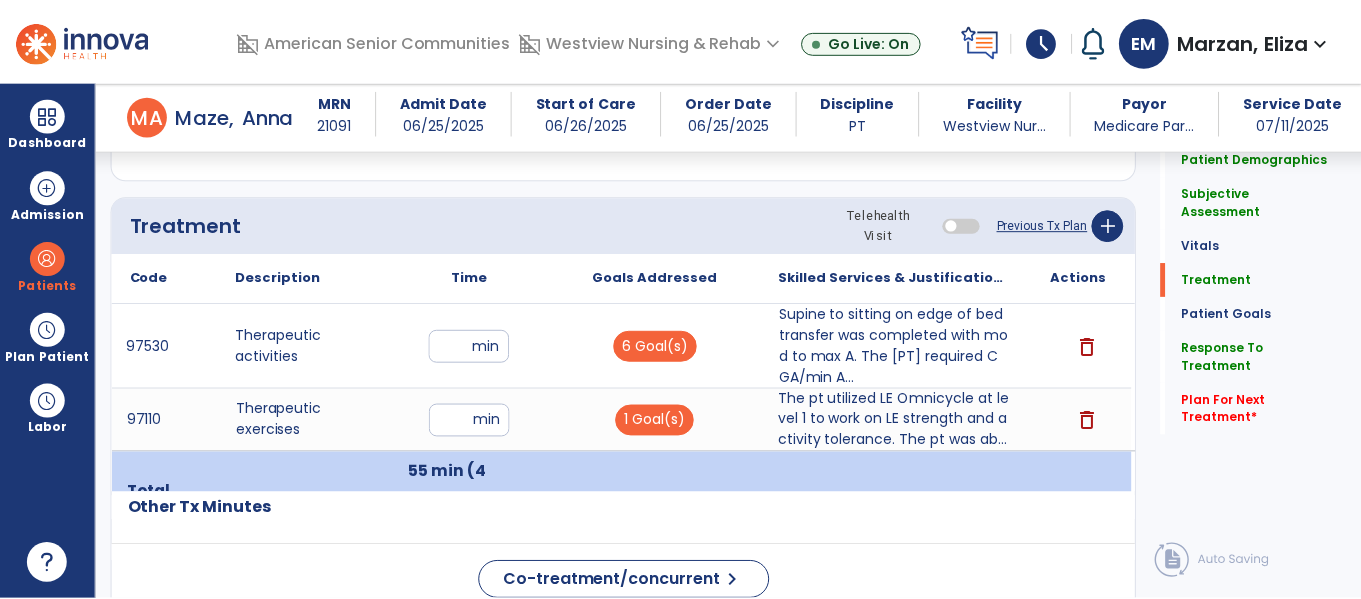 scroll, scrollTop: 1164, scrollLeft: 0, axis: vertical 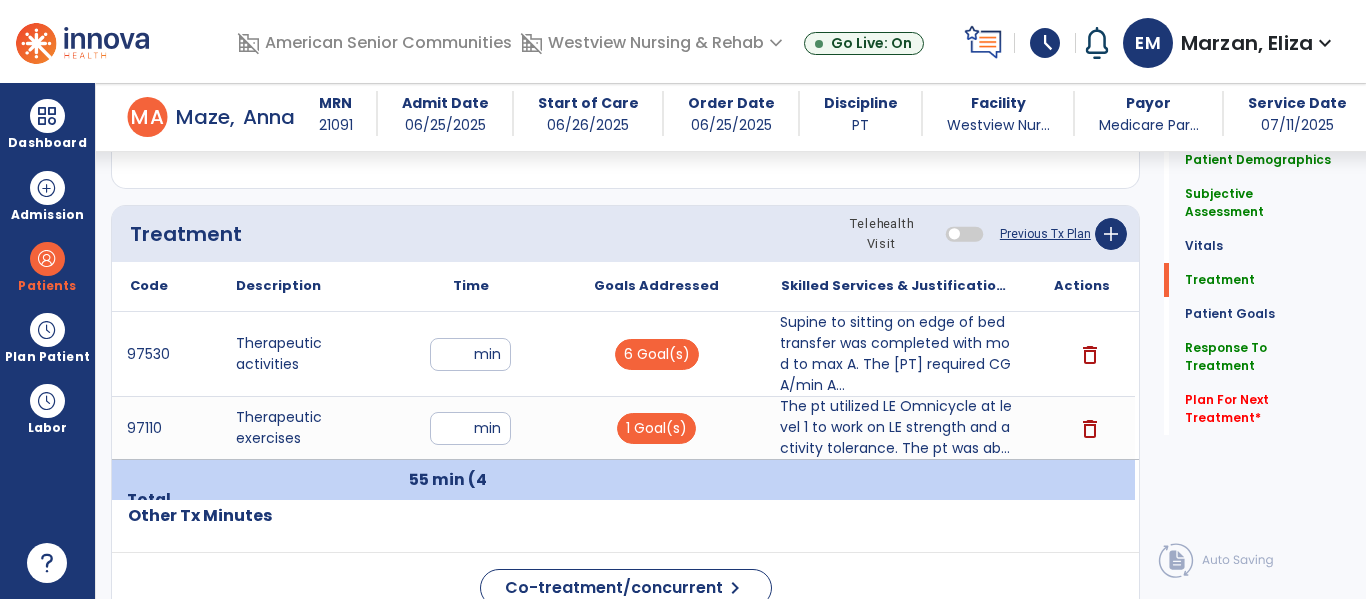 click on "Supine to sitting on edge of bed transfer was completed with mod to max A. The [PT] required CGA/min A..." at bounding box center [896, 354] 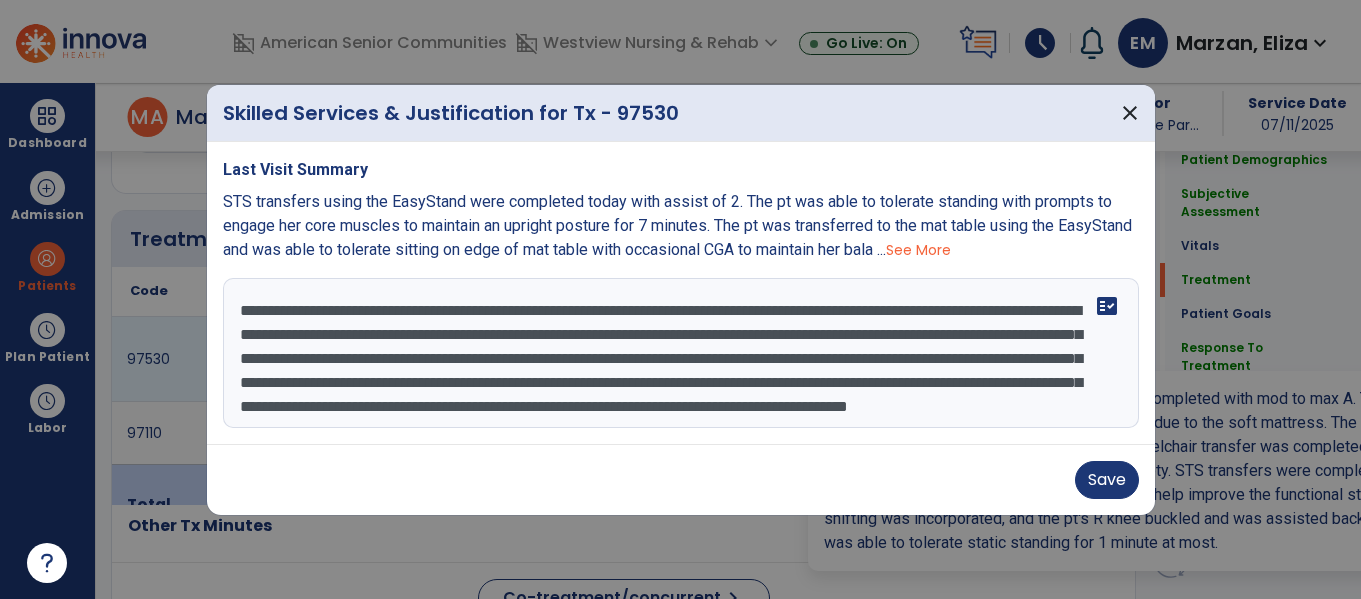 scroll, scrollTop: 1164, scrollLeft: 0, axis: vertical 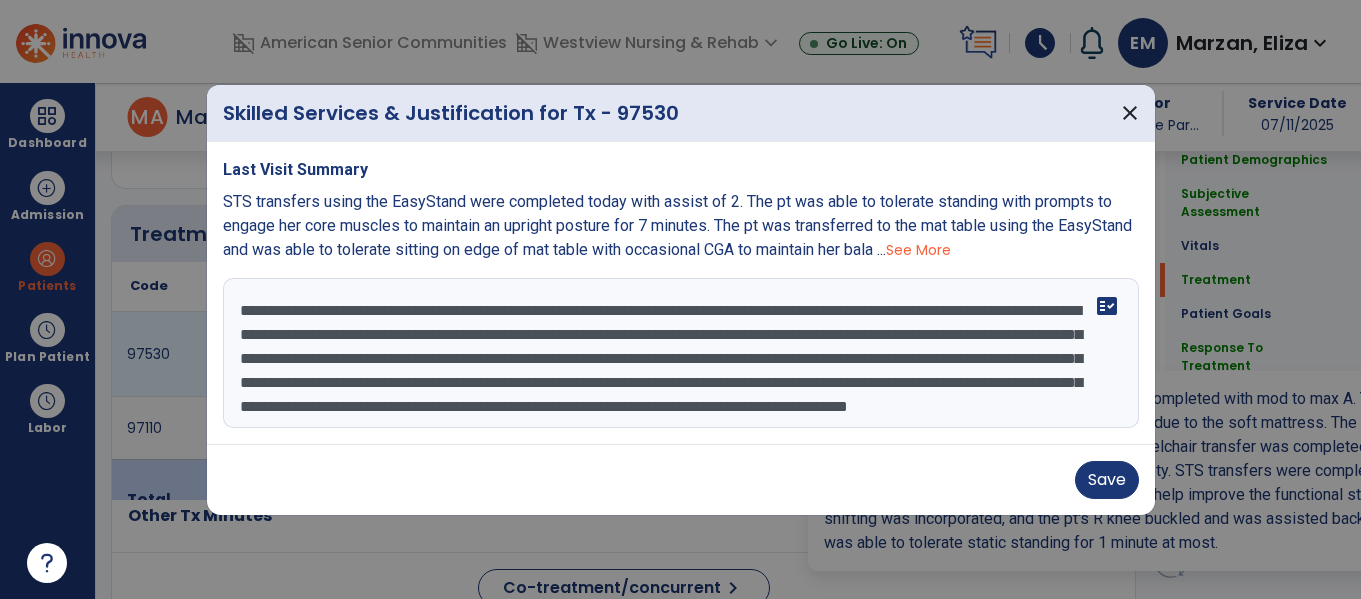 click on "**********" at bounding box center (681, 353) 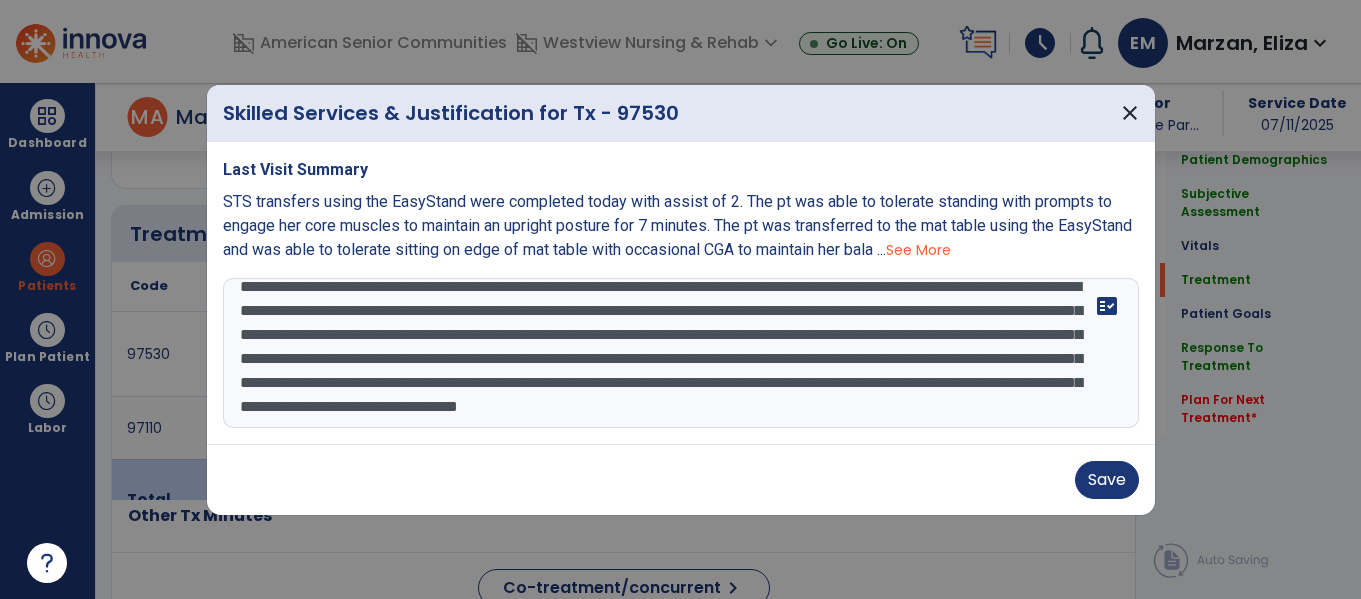 scroll, scrollTop: 64, scrollLeft: 0, axis: vertical 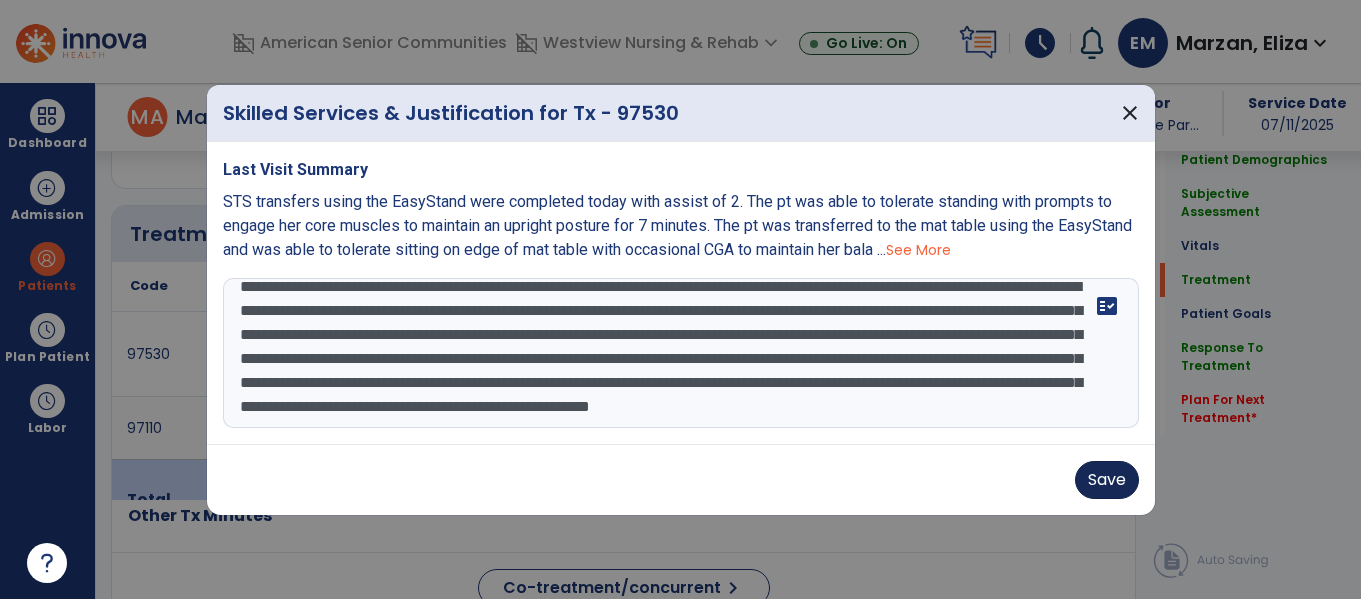 type on "**********" 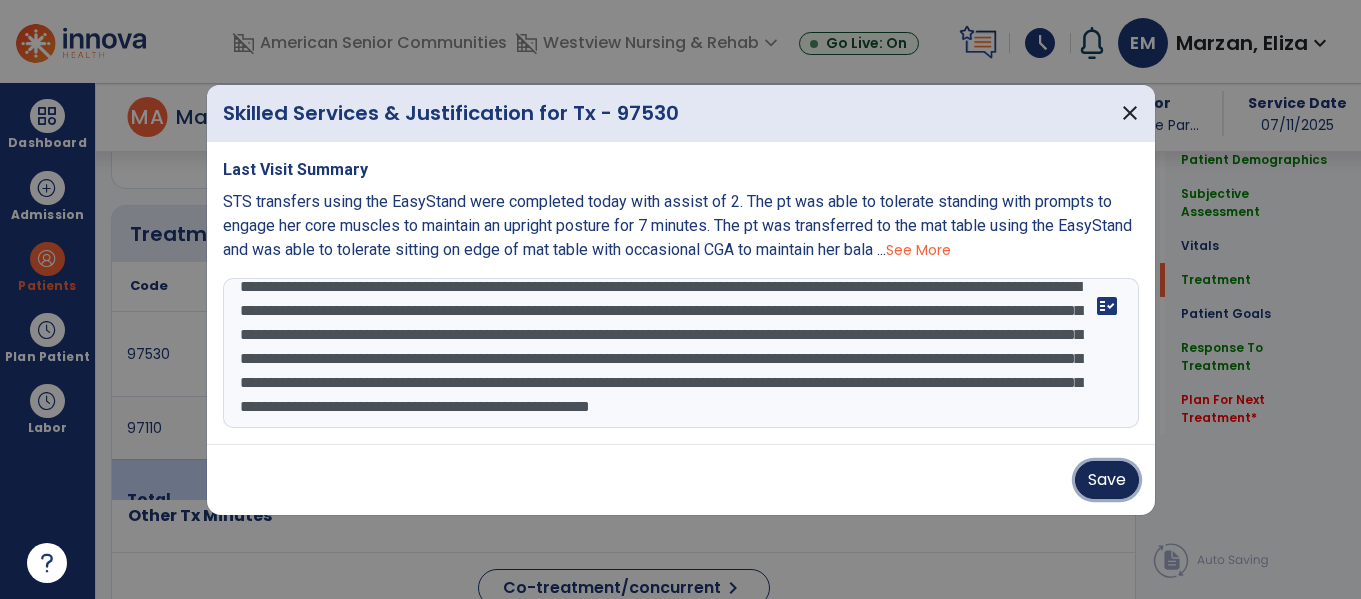click on "Save" at bounding box center (1107, 480) 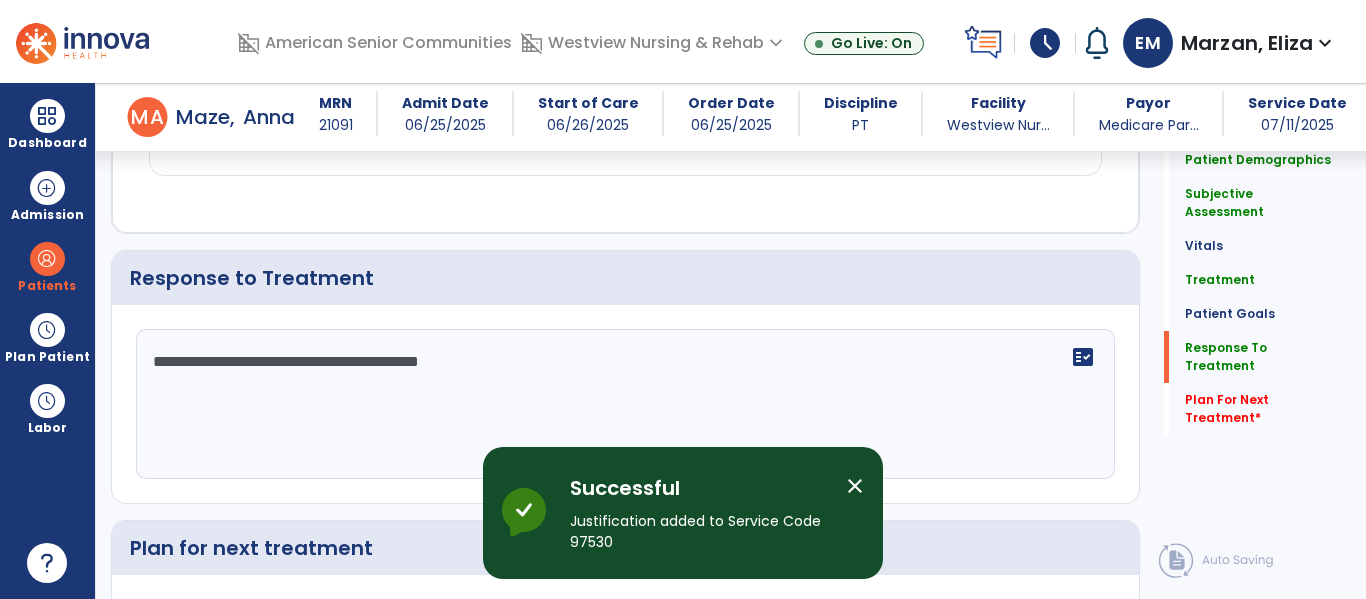 scroll, scrollTop: 3200, scrollLeft: 0, axis: vertical 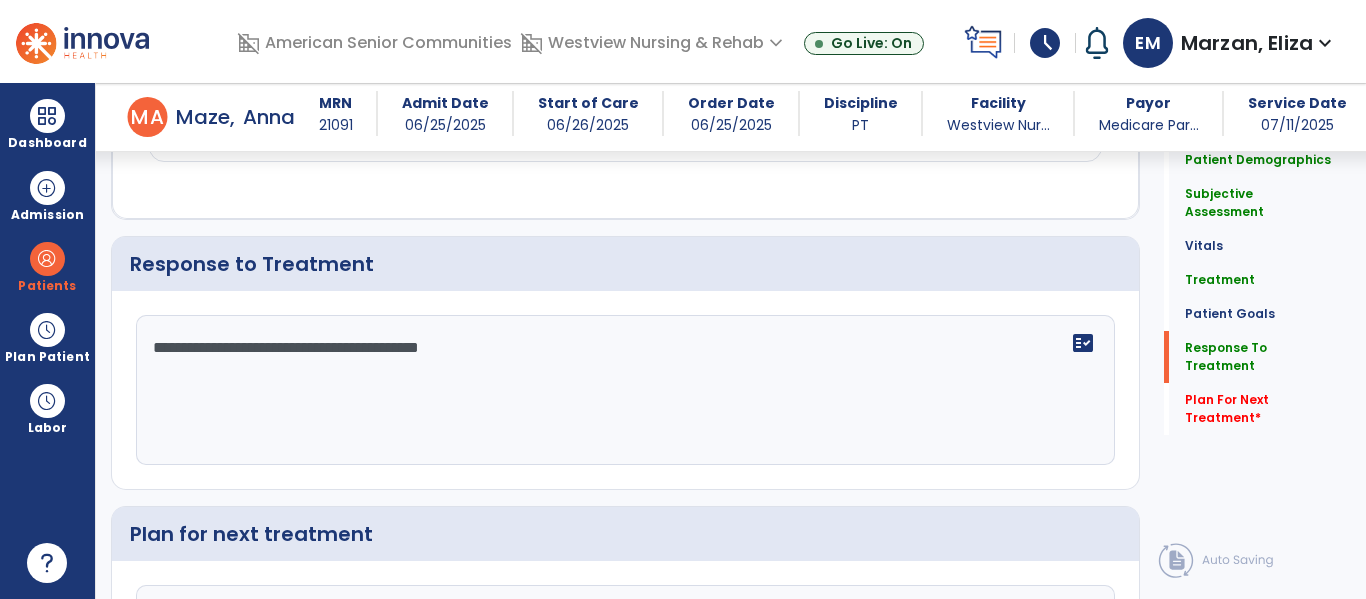 click on "**********" 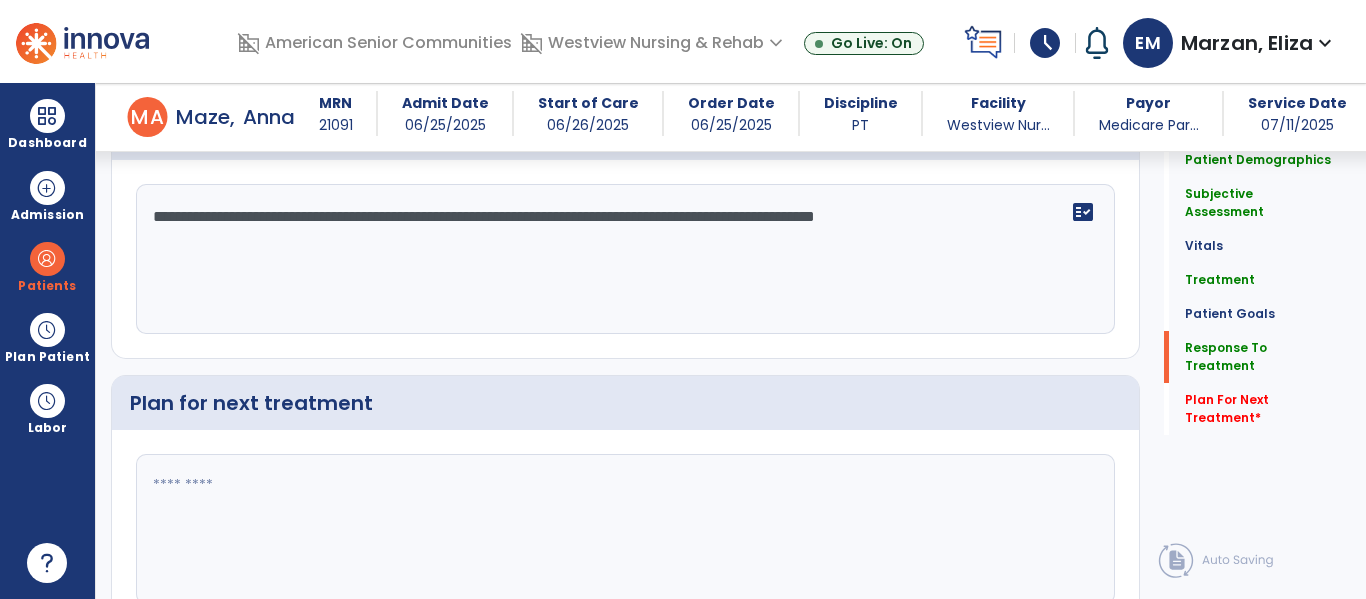 scroll, scrollTop: 3385, scrollLeft: 0, axis: vertical 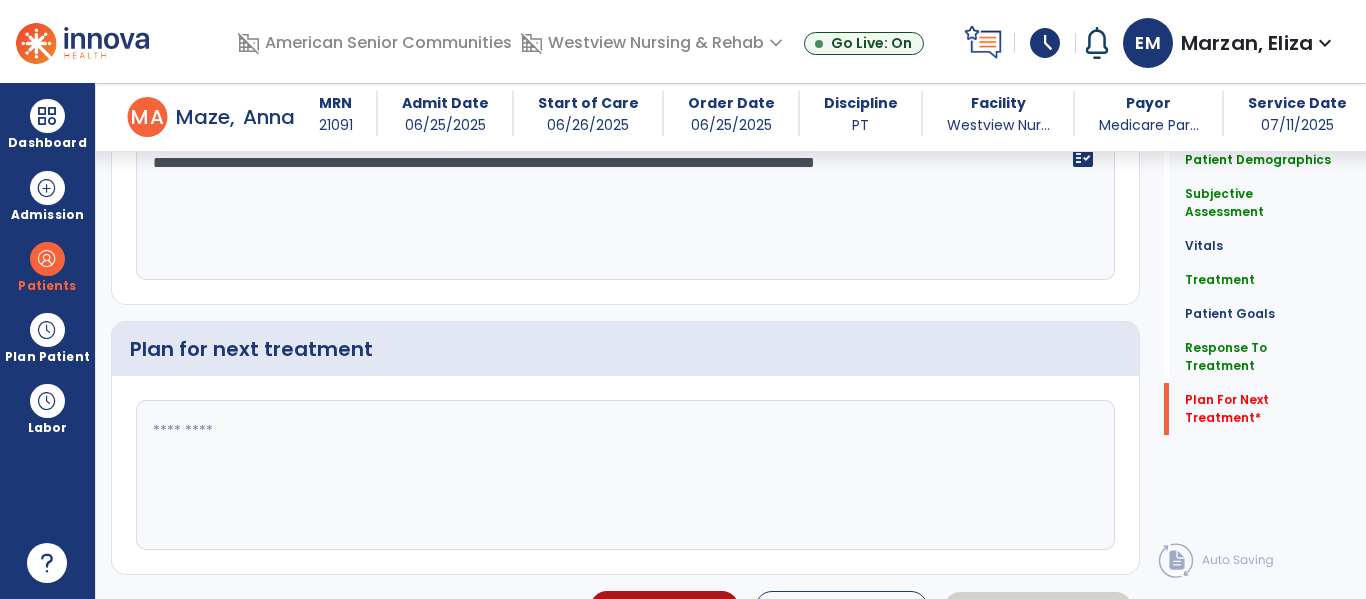 type on "**********" 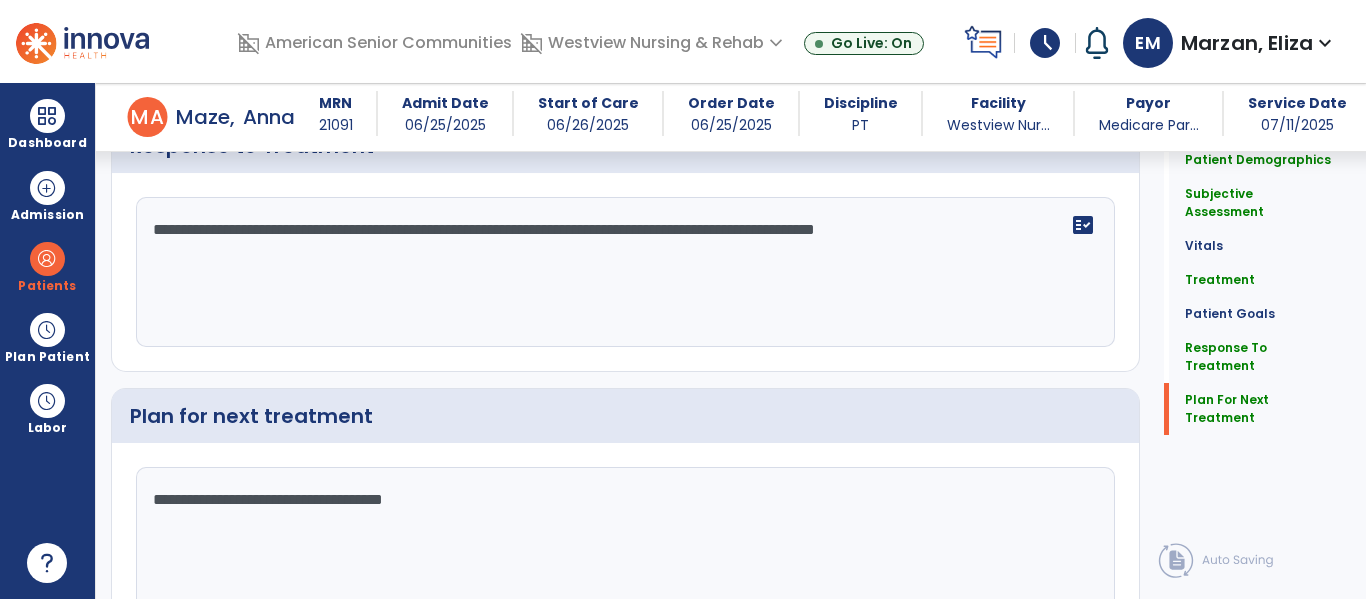 scroll, scrollTop: 3385, scrollLeft: 0, axis: vertical 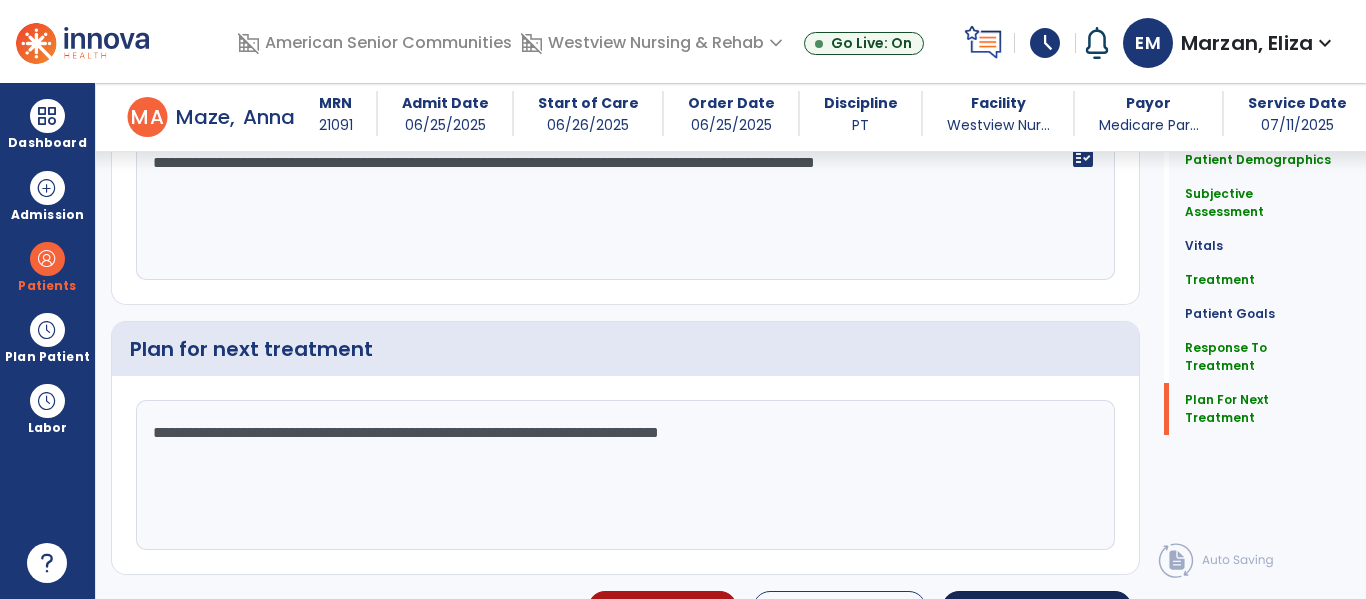 type on "**********" 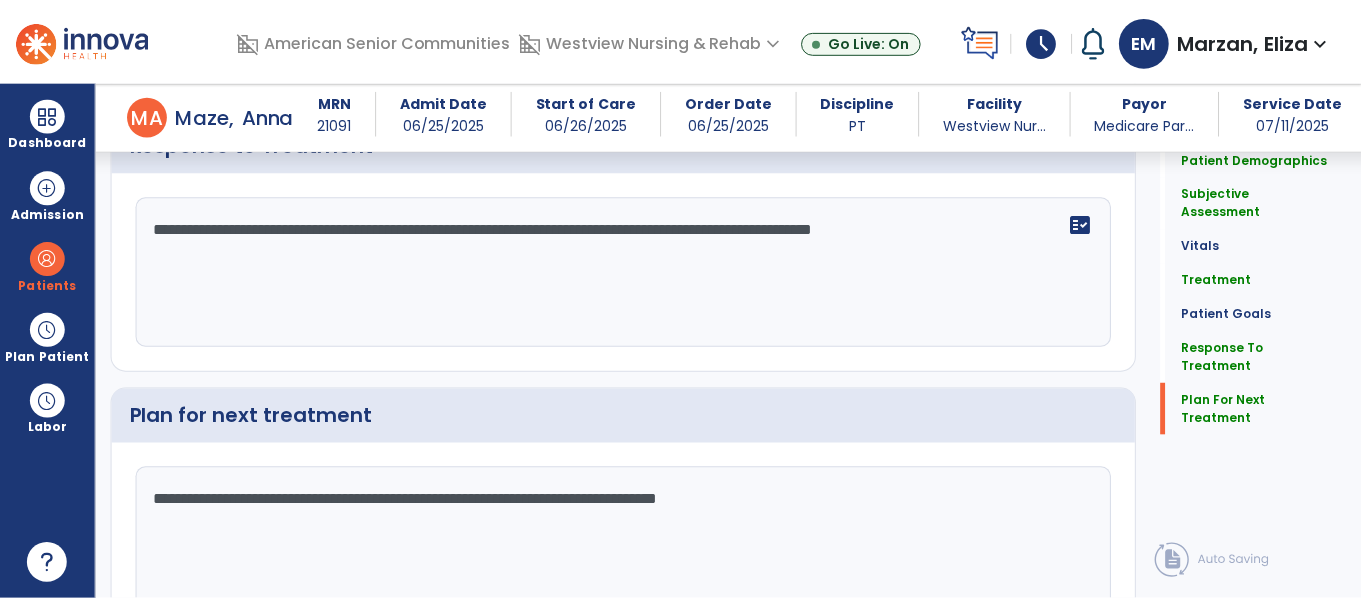 scroll, scrollTop: 3385, scrollLeft: 0, axis: vertical 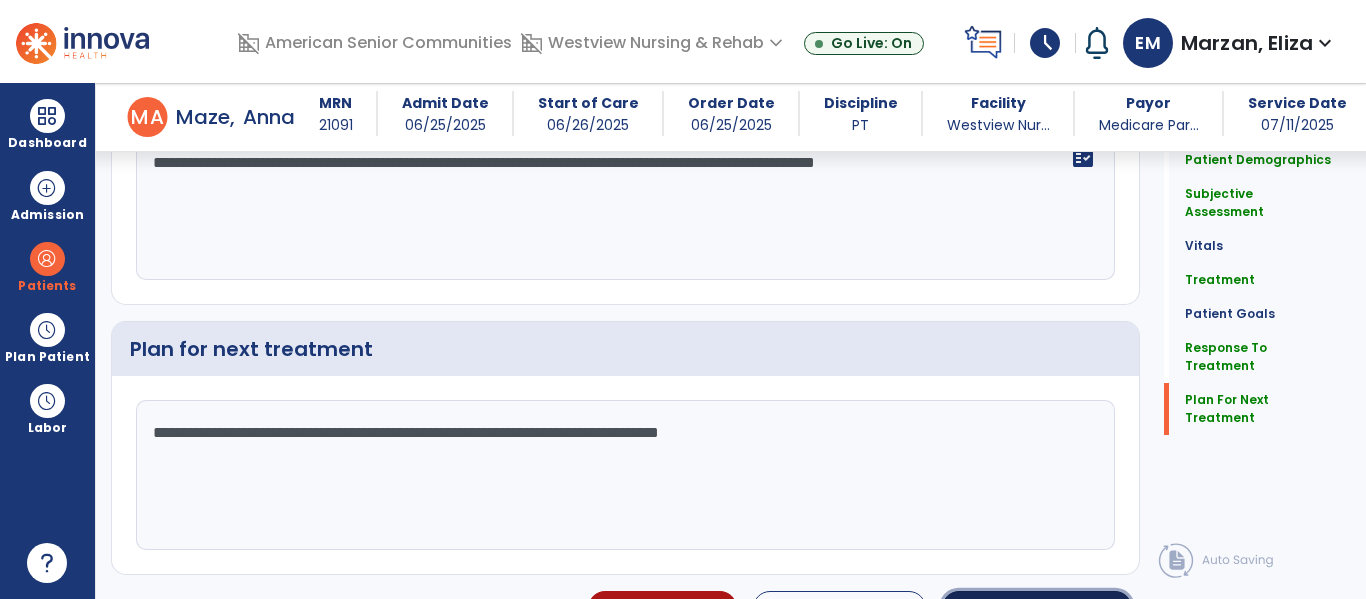 click on "Sign Doc" 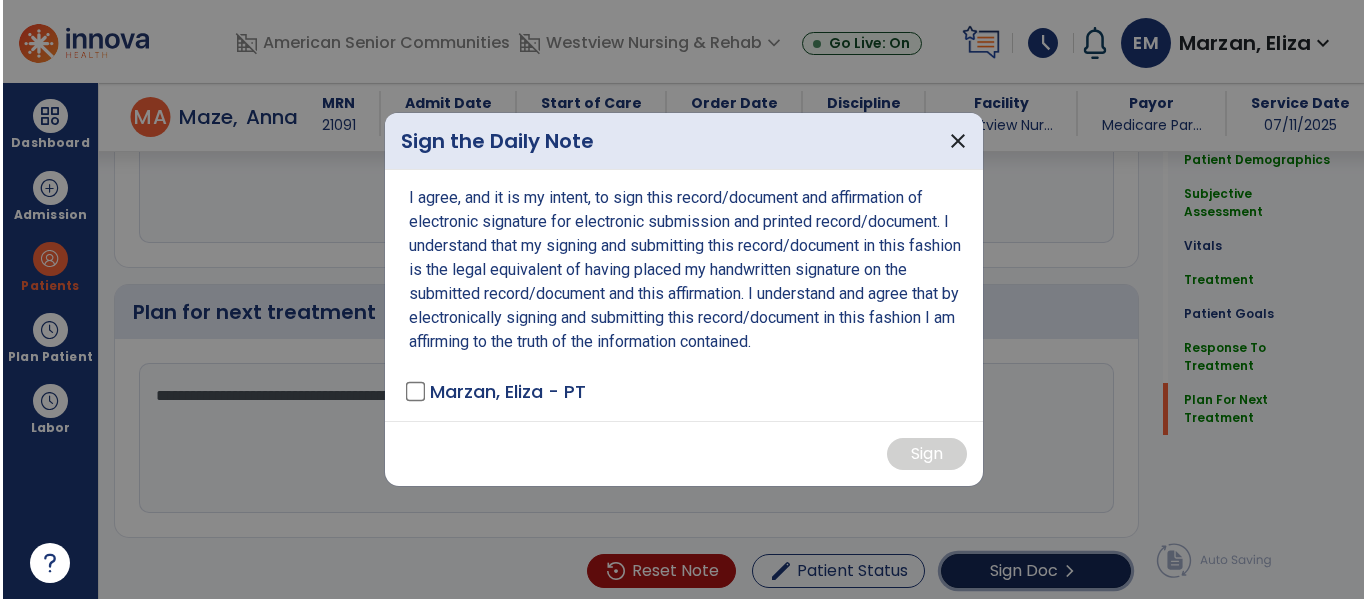 scroll, scrollTop: 3427, scrollLeft: 0, axis: vertical 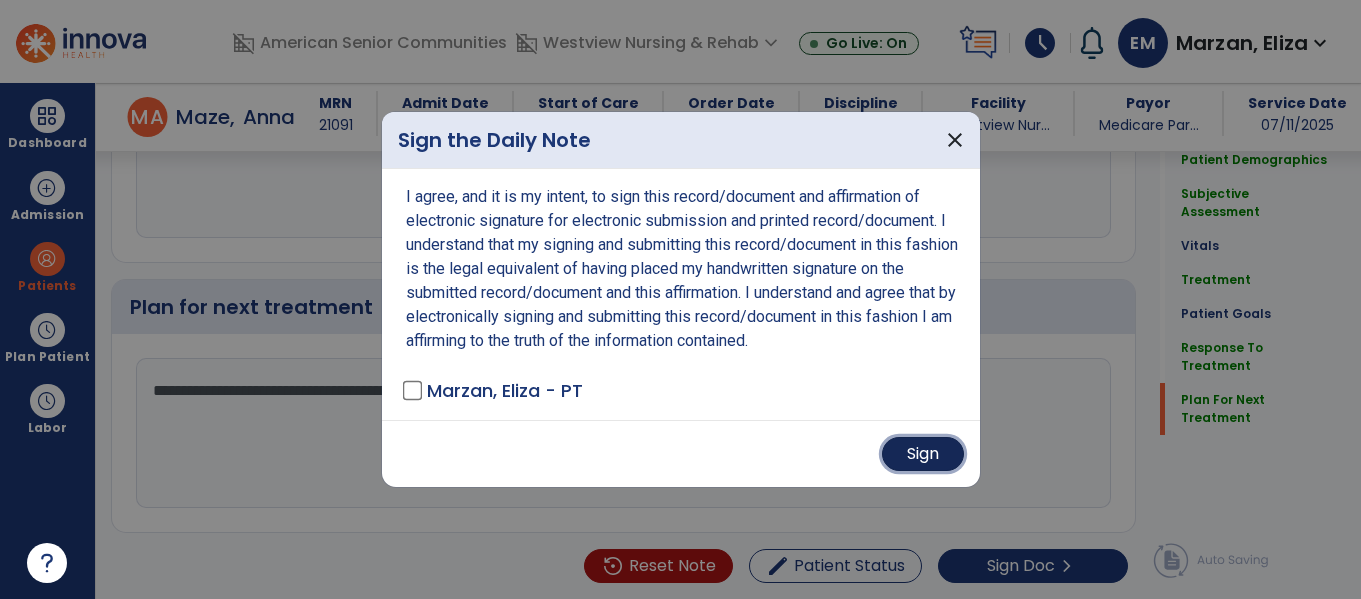 click on "Sign" at bounding box center [923, 454] 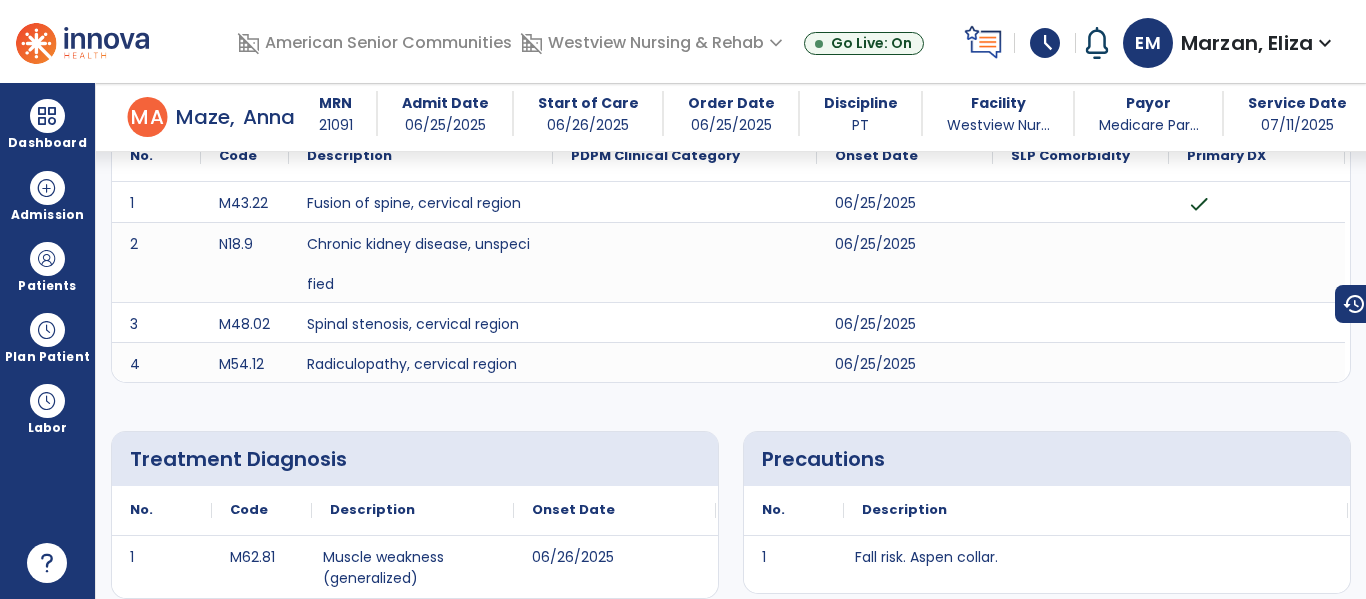 scroll, scrollTop: 0, scrollLeft: 0, axis: both 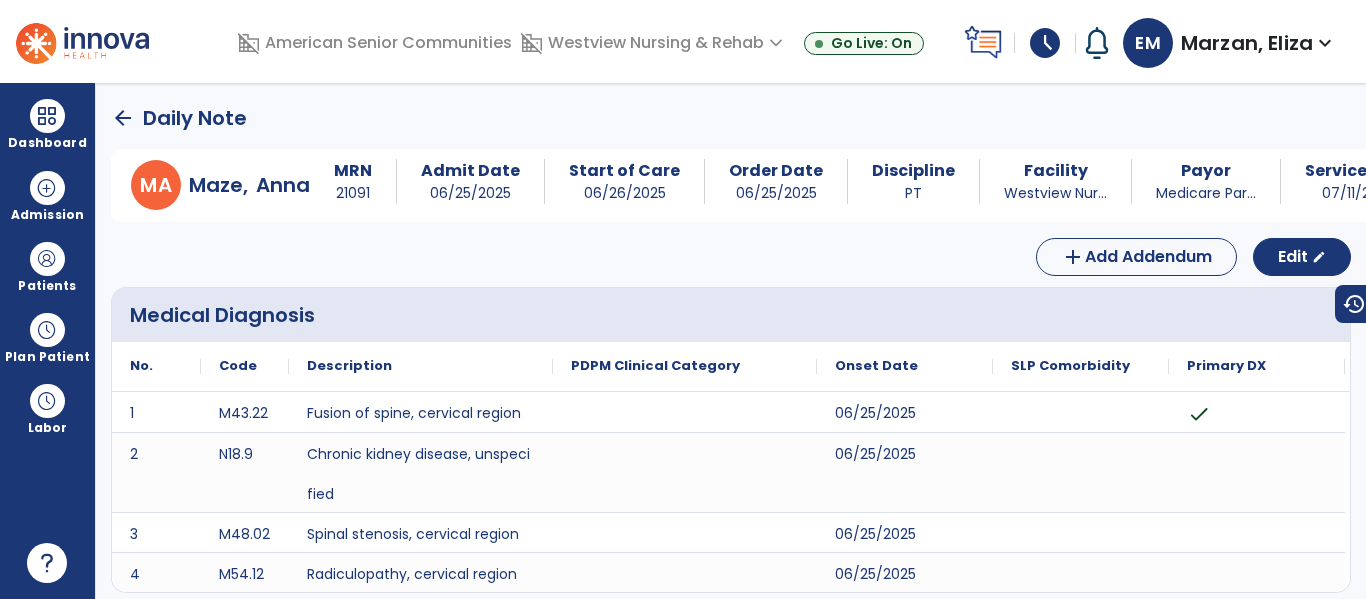 click on "arrow_back" 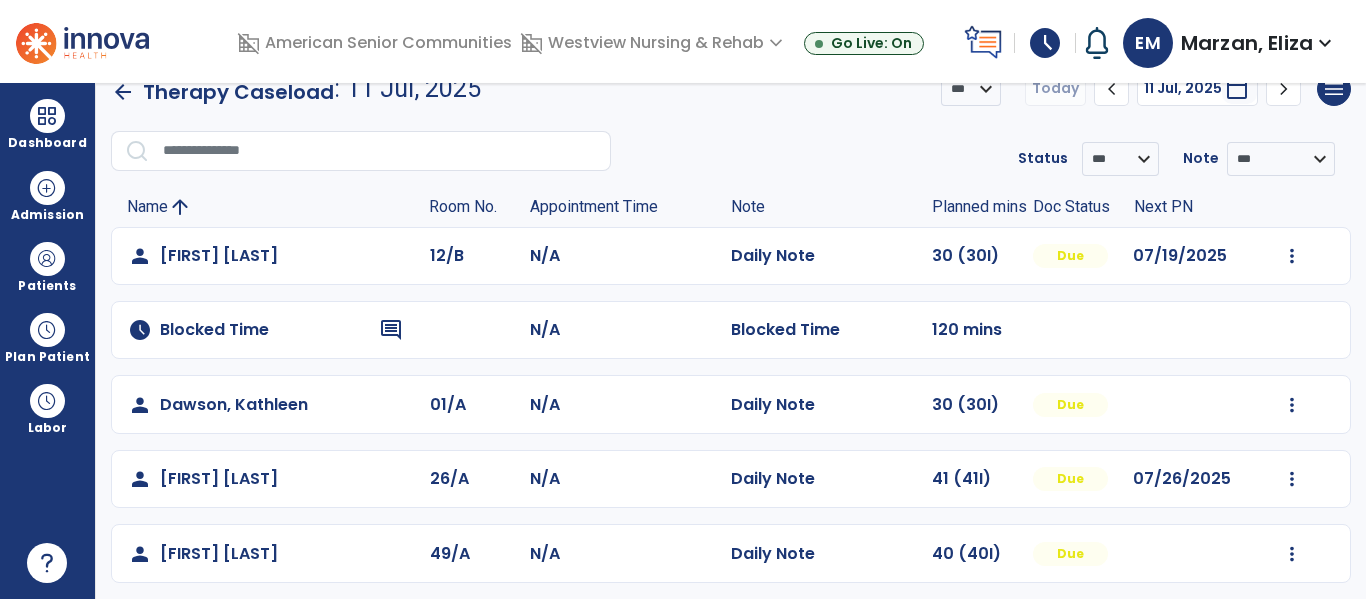 scroll, scrollTop: 0, scrollLeft: 0, axis: both 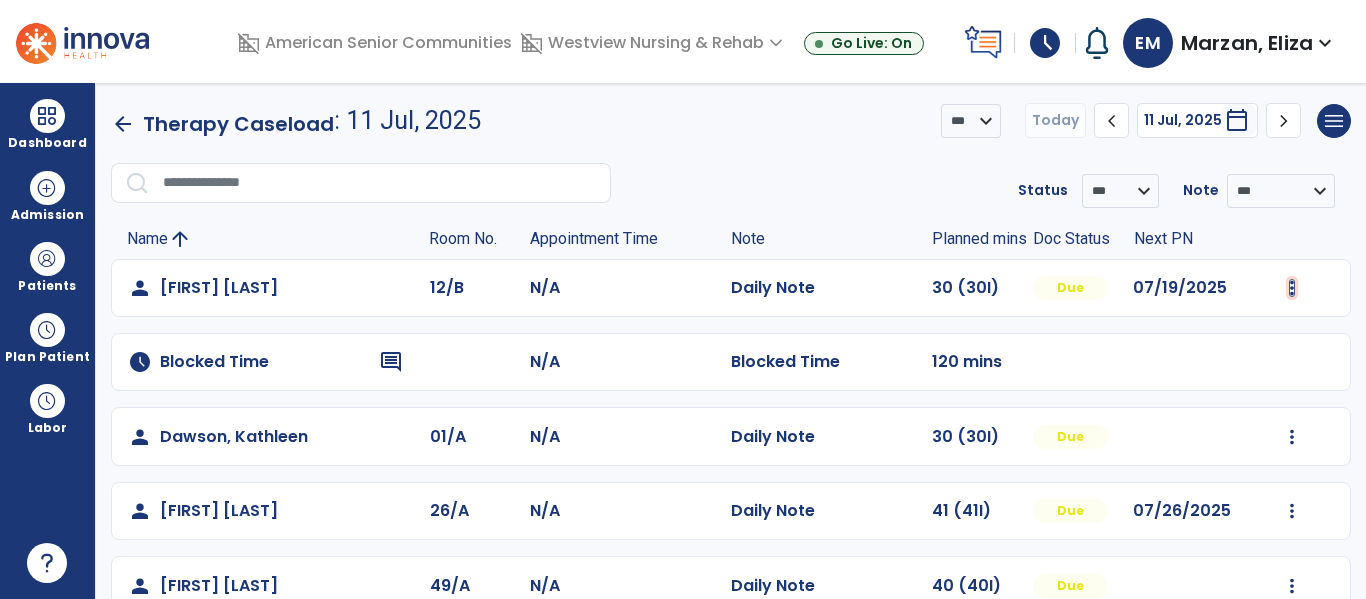 click at bounding box center [1292, 288] 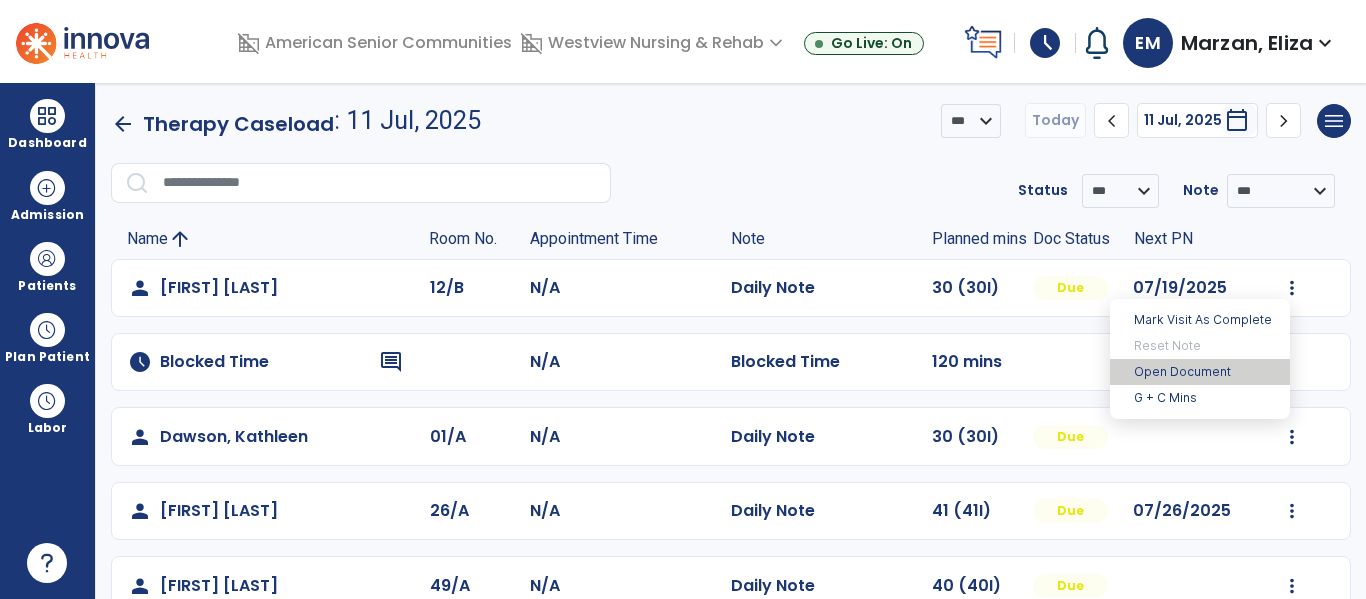 click on "Open Document" at bounding box center [1200, 372] 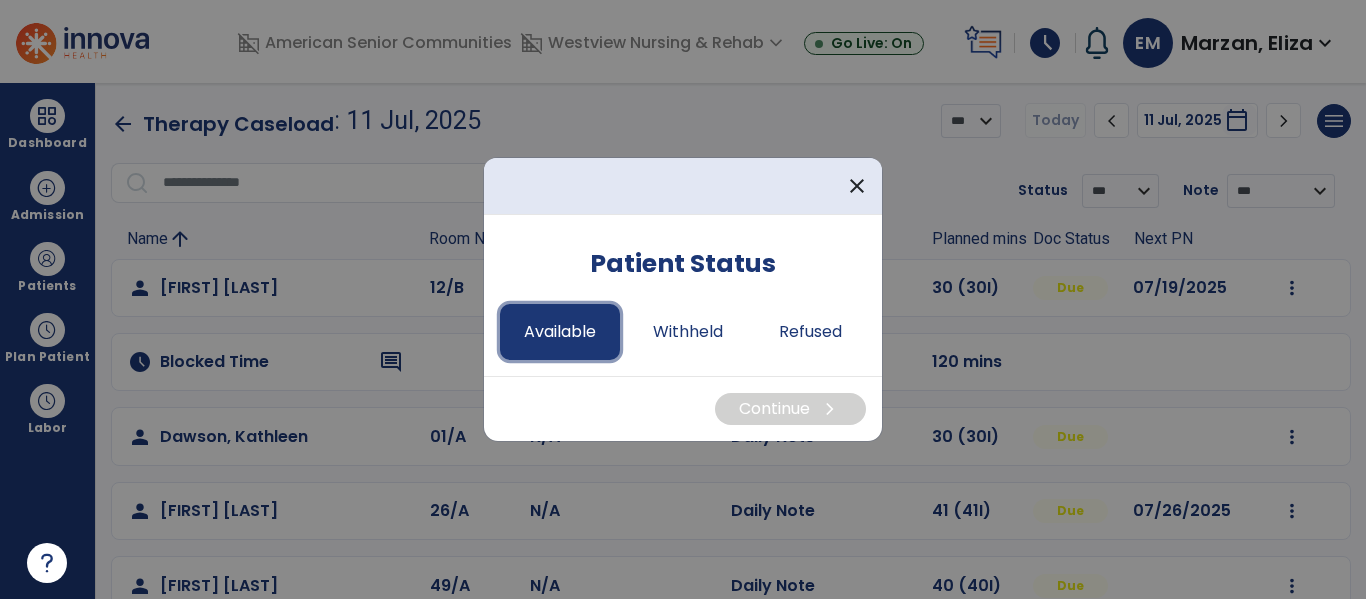 click on "Available" at bounding box center [560, 332] 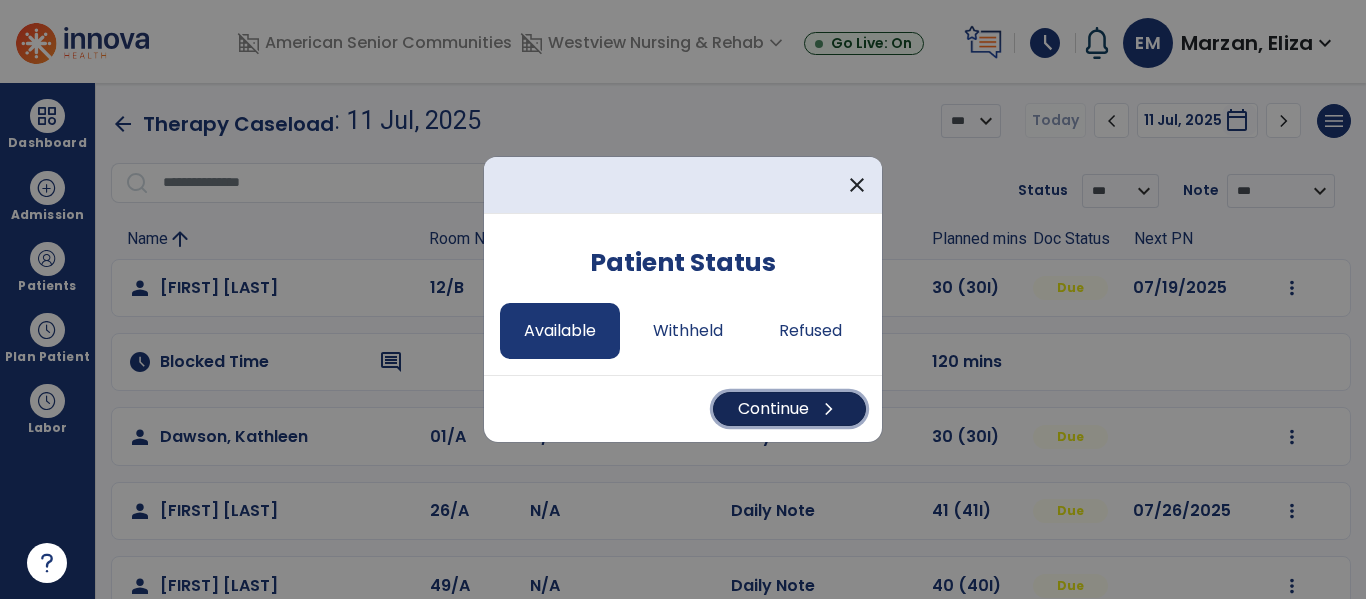 click on "Continue   chevron_right" at bounding box center [789, 409] 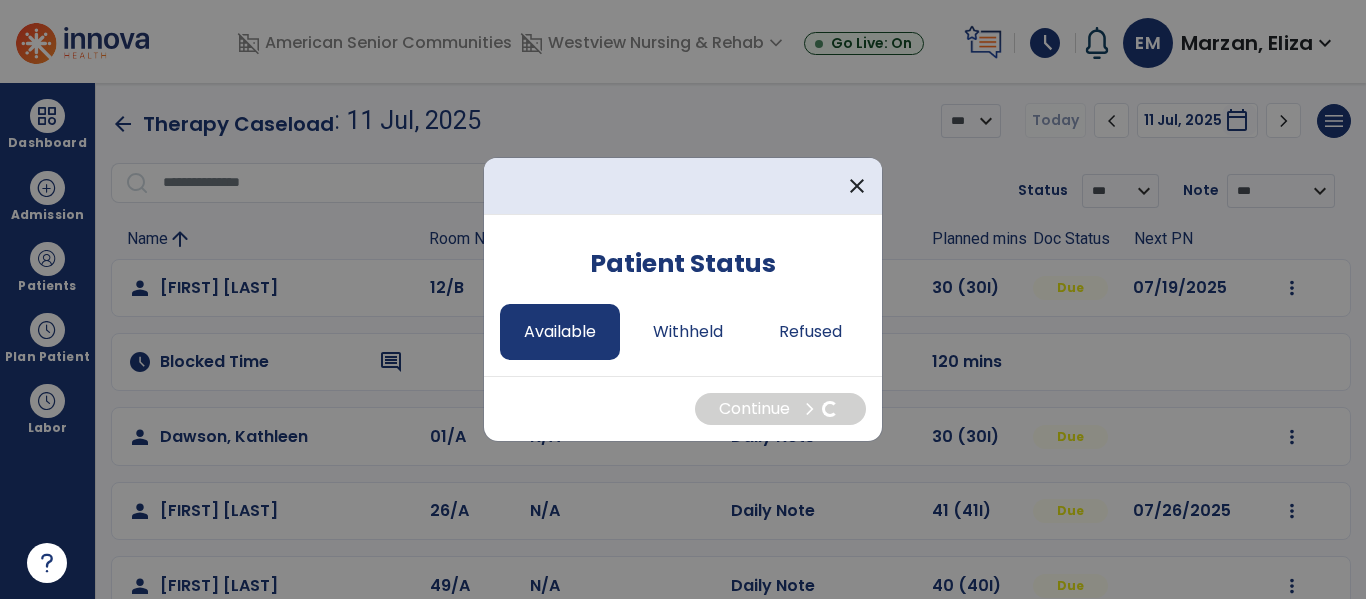 select on "*" 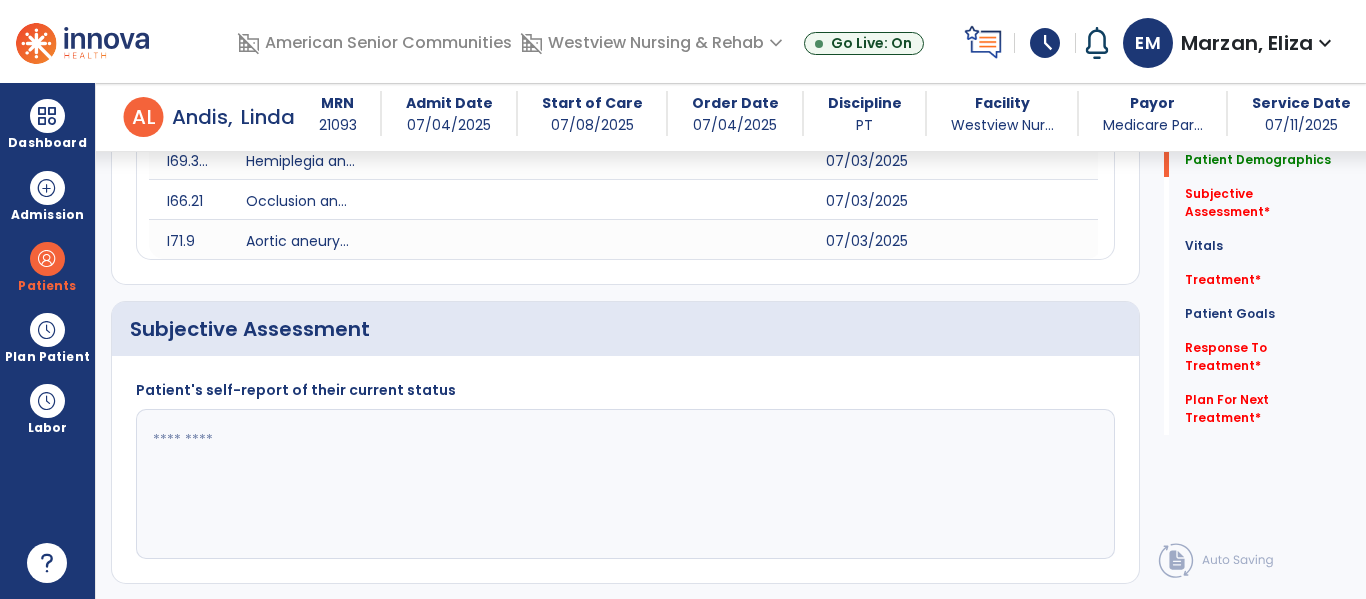 scroll, scrollTop: 348, scrollLeft: 0, axis: vertical 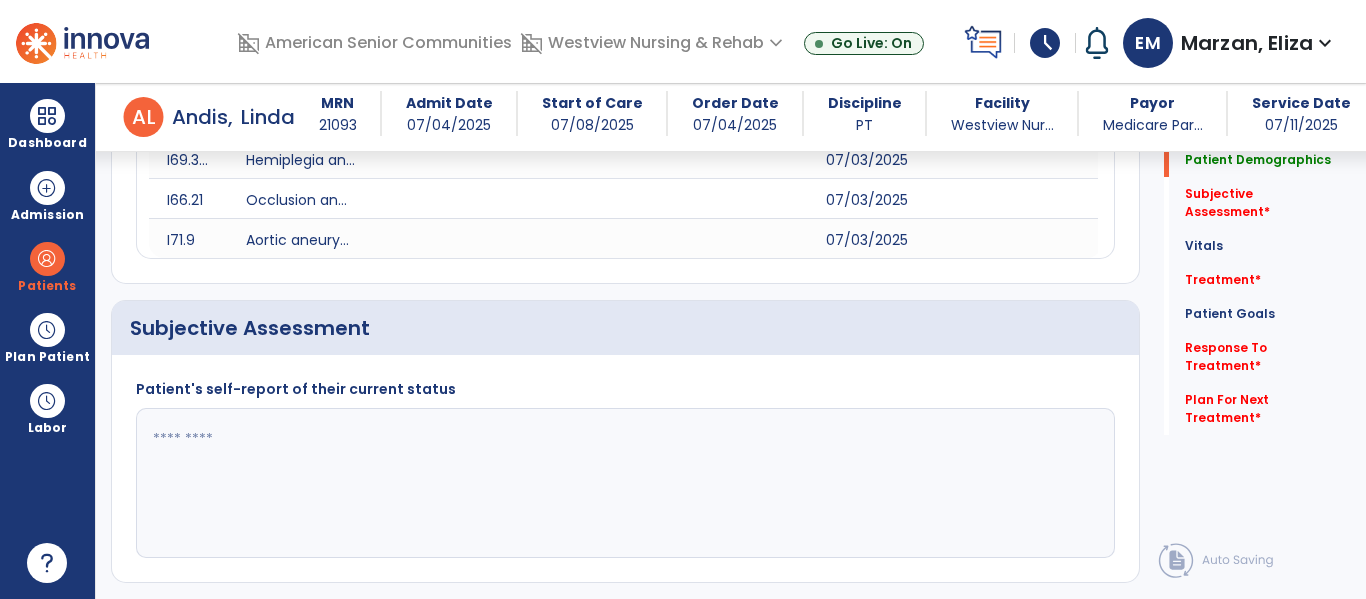 click 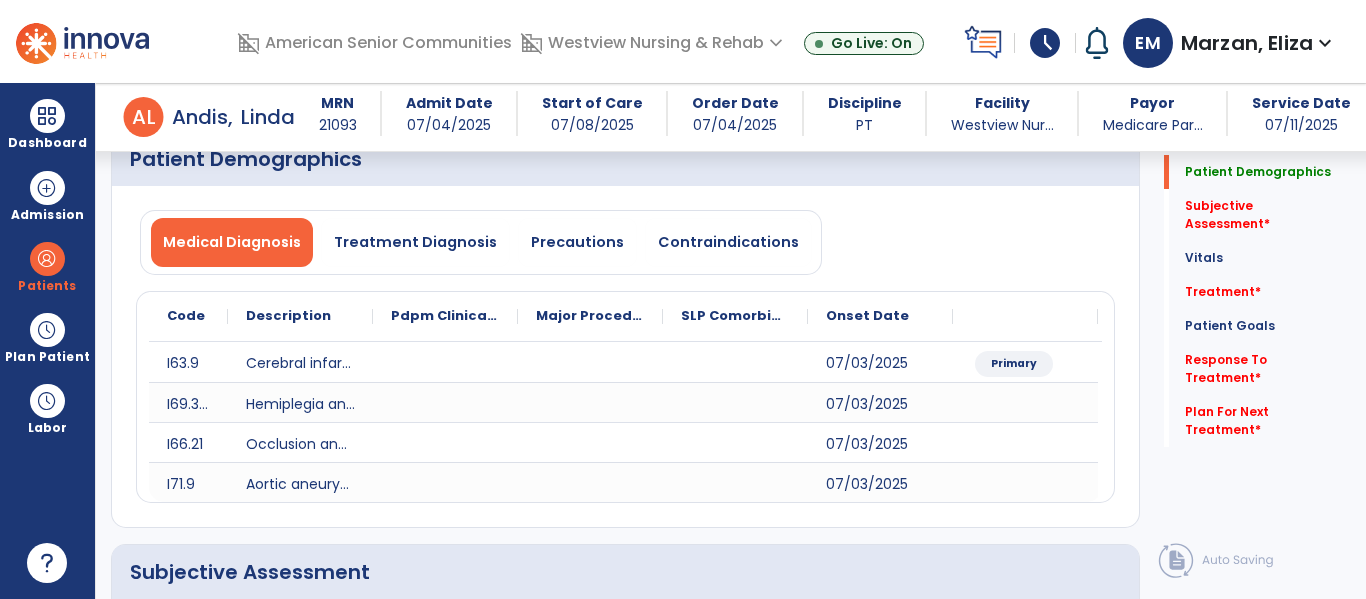 scroll, scrollTop: 0, scrollLeft: 0, axis: both 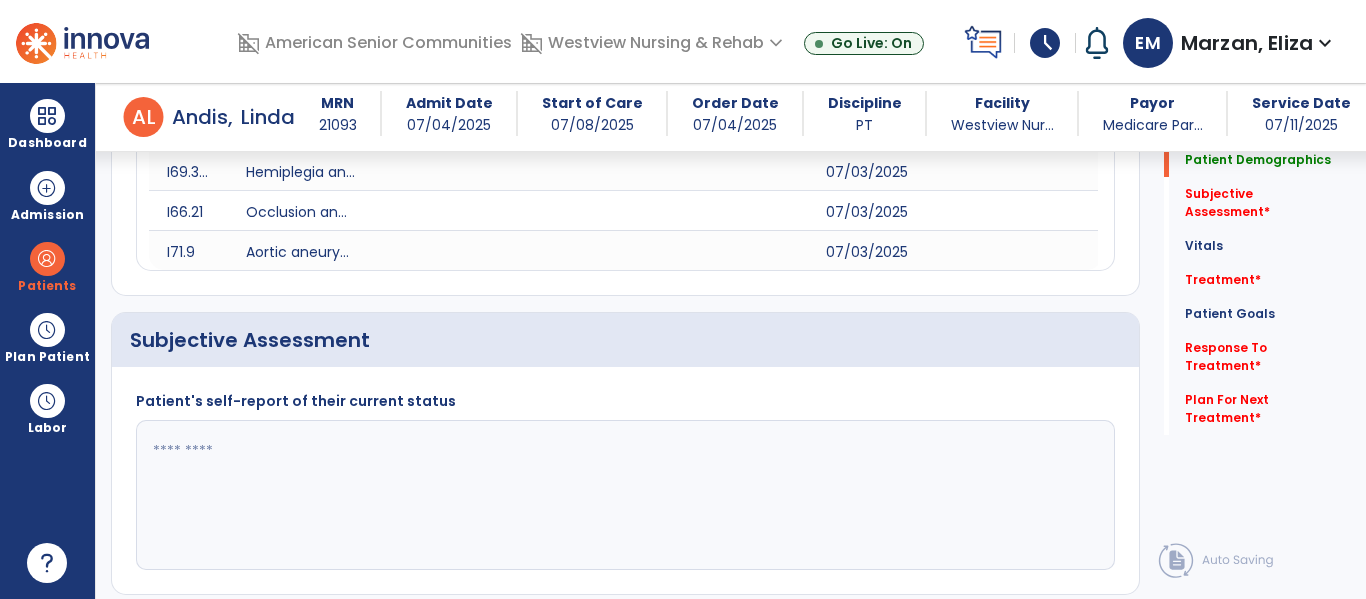 click 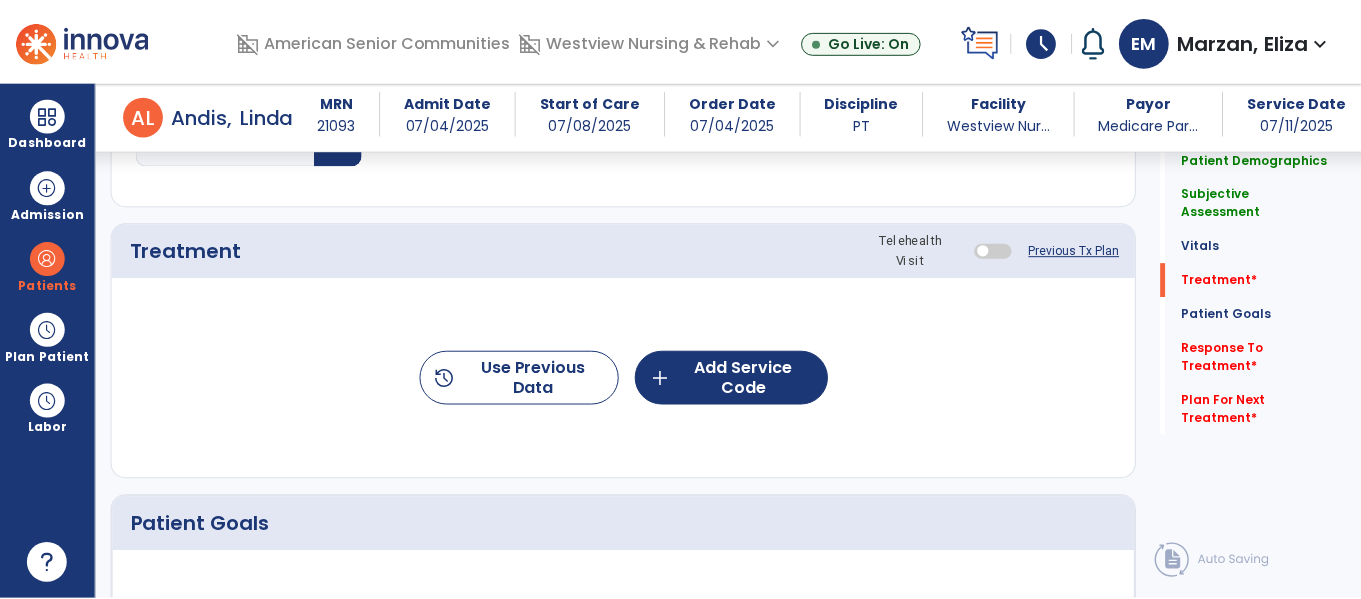 scroll, scrollTop: 1164, scrollLeft: 0, axis: vertical 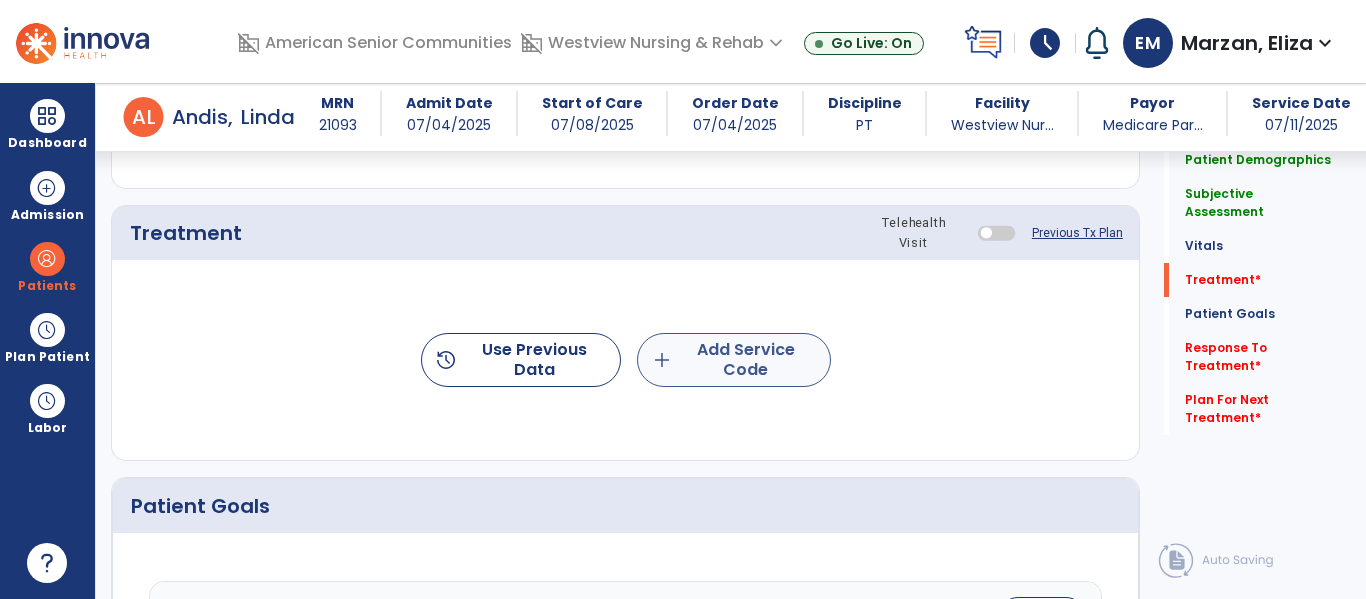 type on "**********" 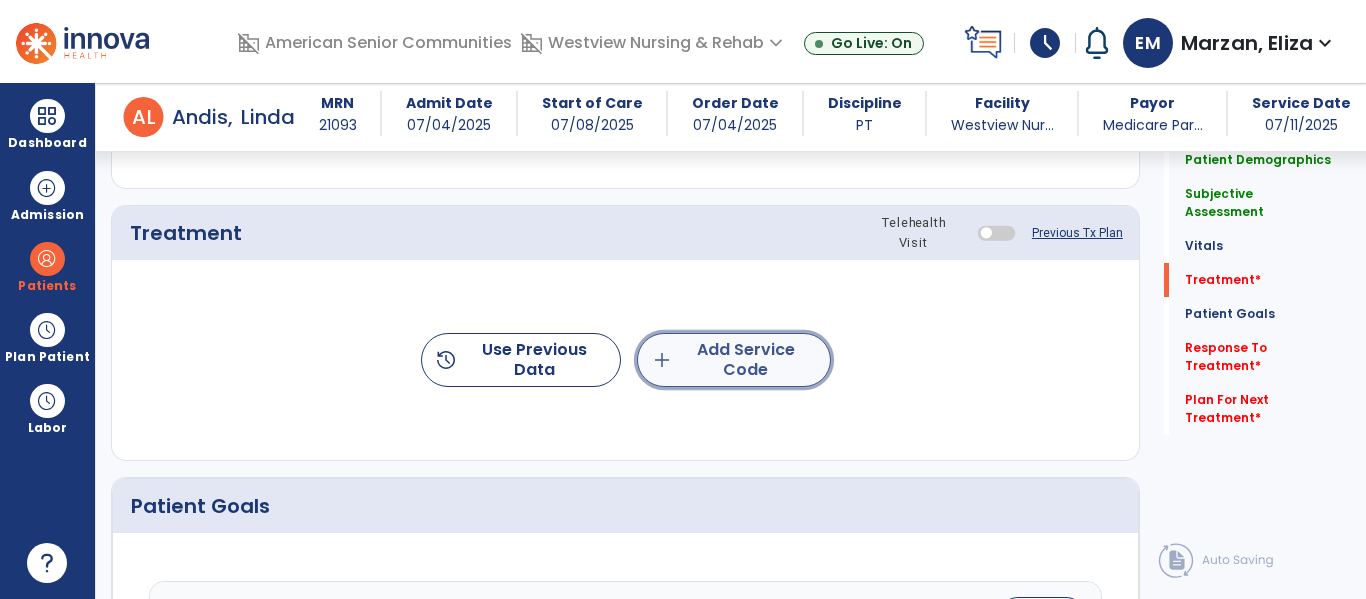 click on "add  Add Service Code" 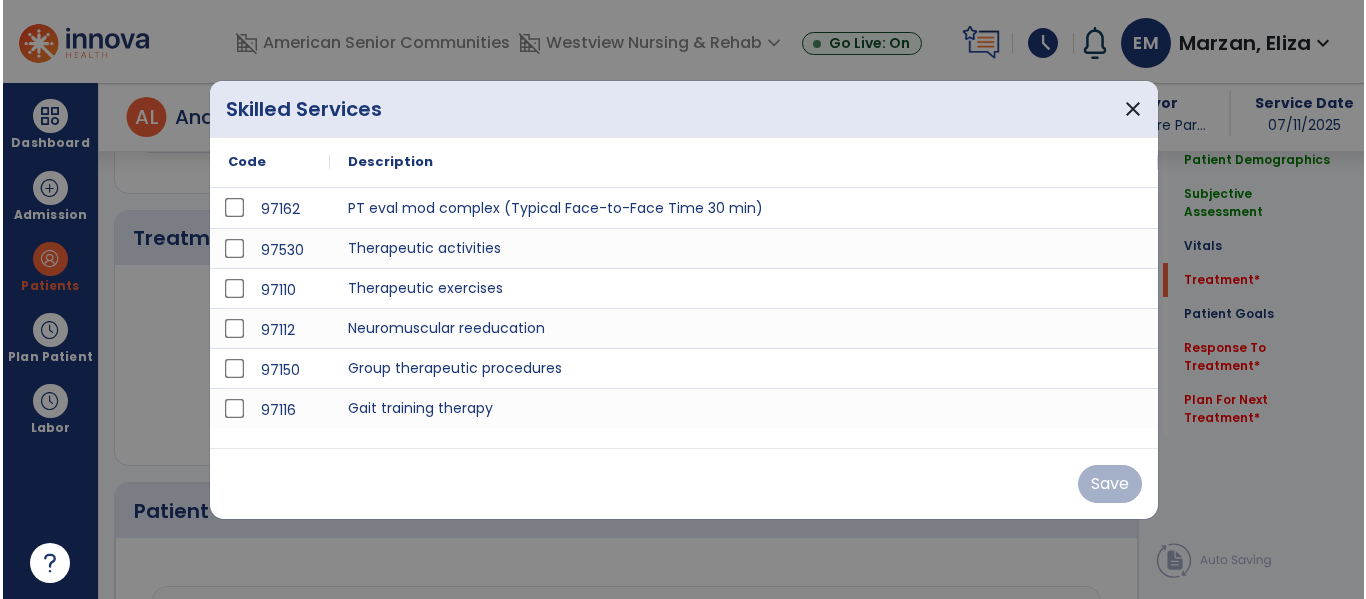 scroll, scrollTop: 1164, scrollLeft: 0, axis: vertical 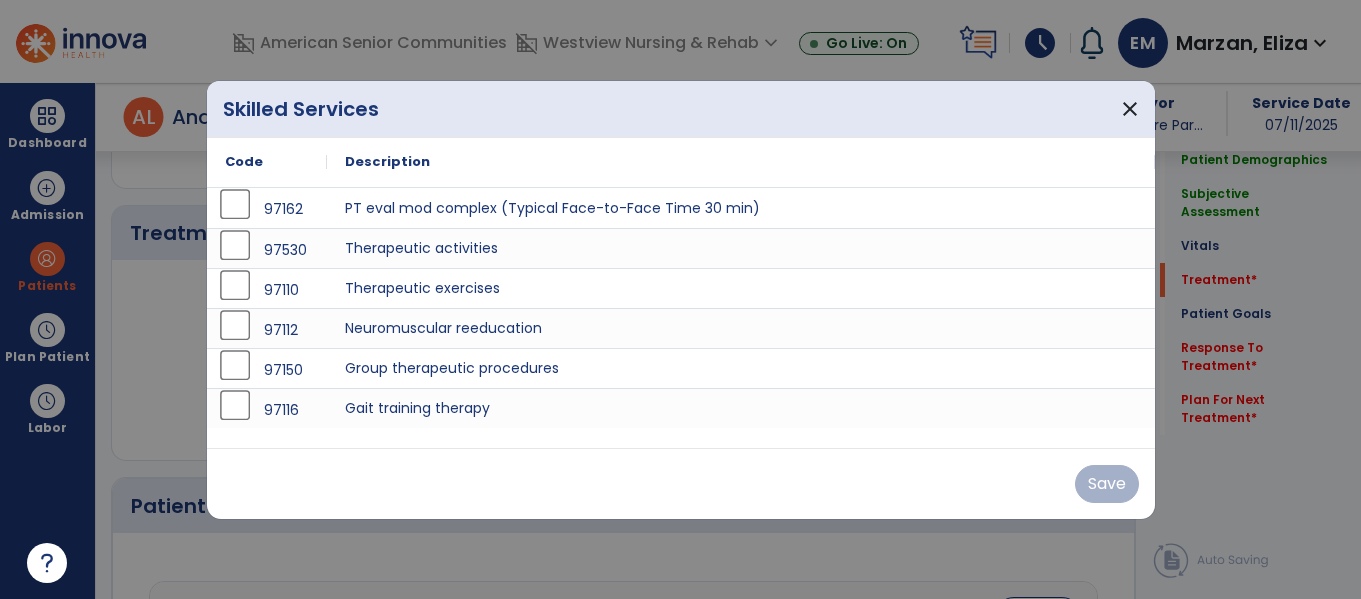 click on "97162 PT eval mod complex (Typical Face-to-Face Time 30 min)   97530 Therapeutic activities   97110 Therapeutic exercises   97112 Neuromuscular reeducation   97150 Group therapeutic procedures   97116 Gait training therapy" at bounding box center [681, 318] 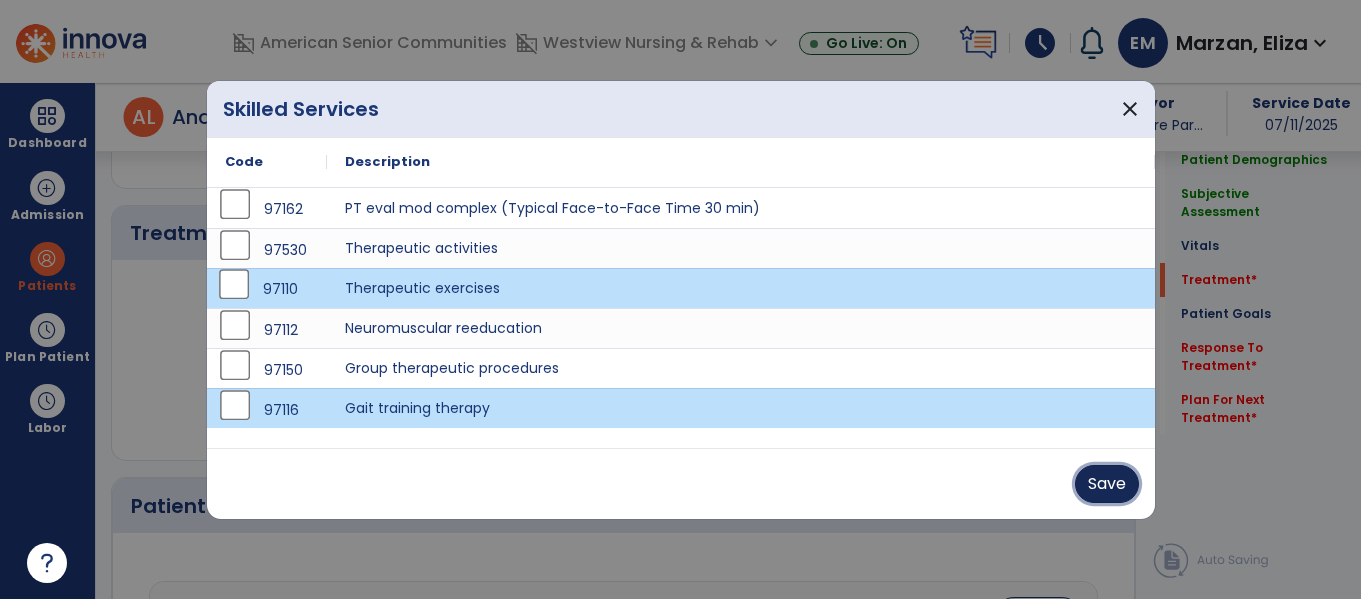 click on "Save" at bounding box center (1107, 484) 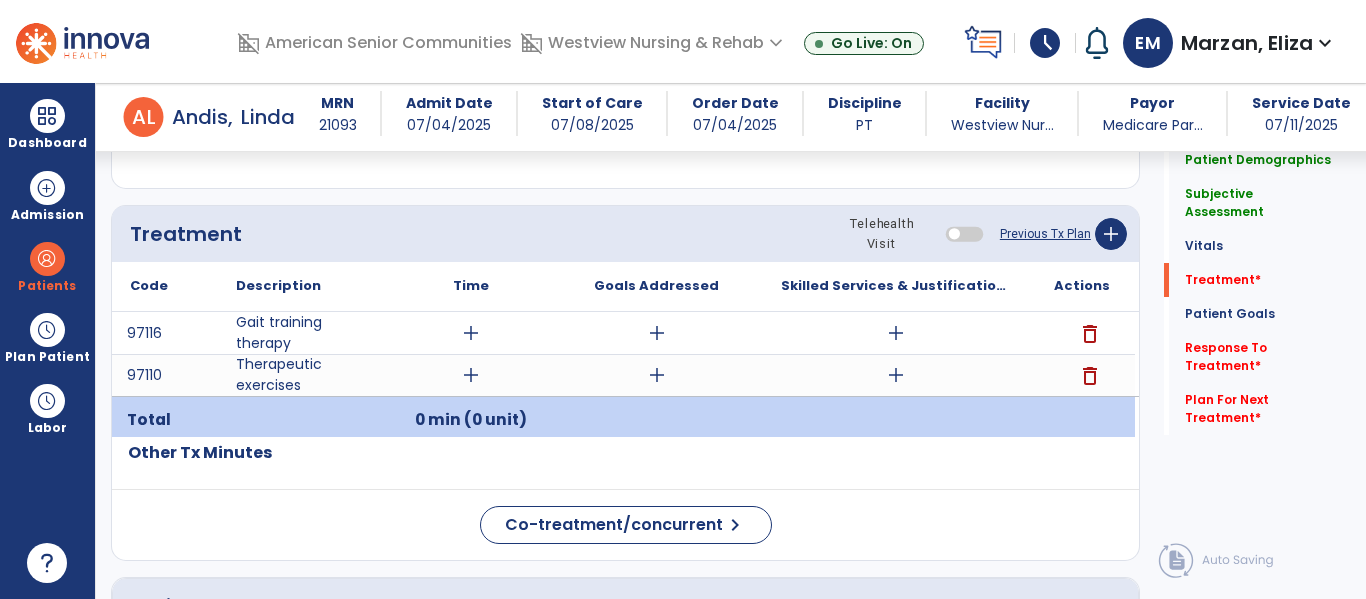 click on "add" at bounding box center [471, 333] 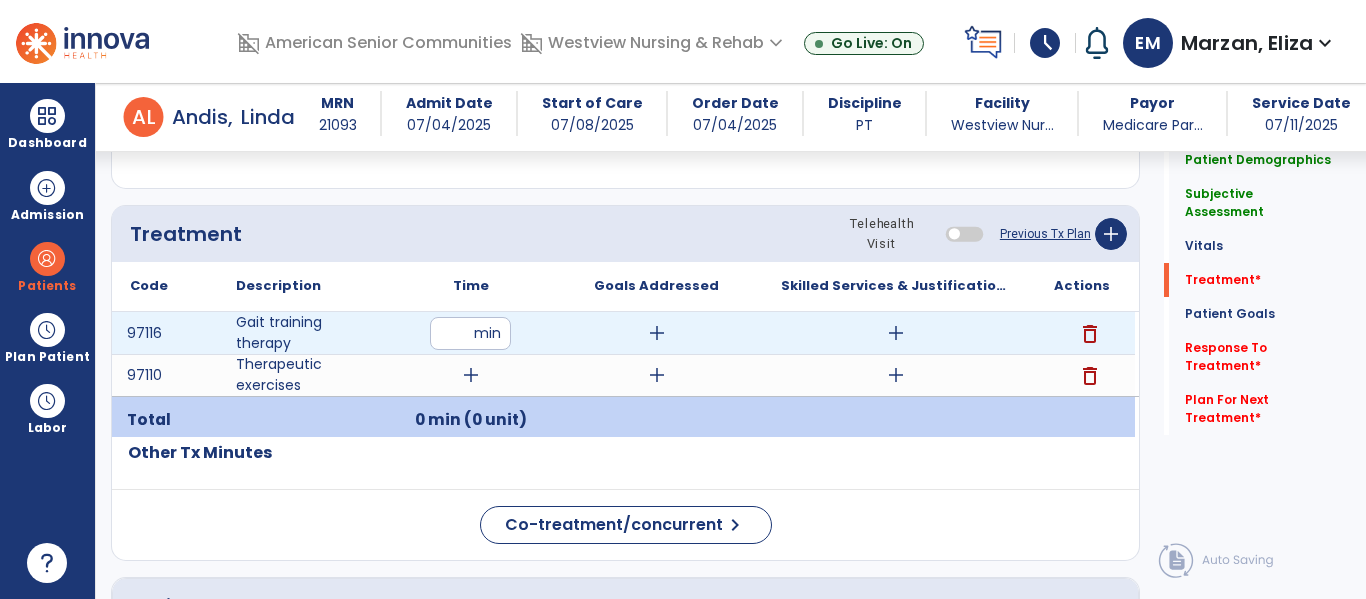 type on "**" 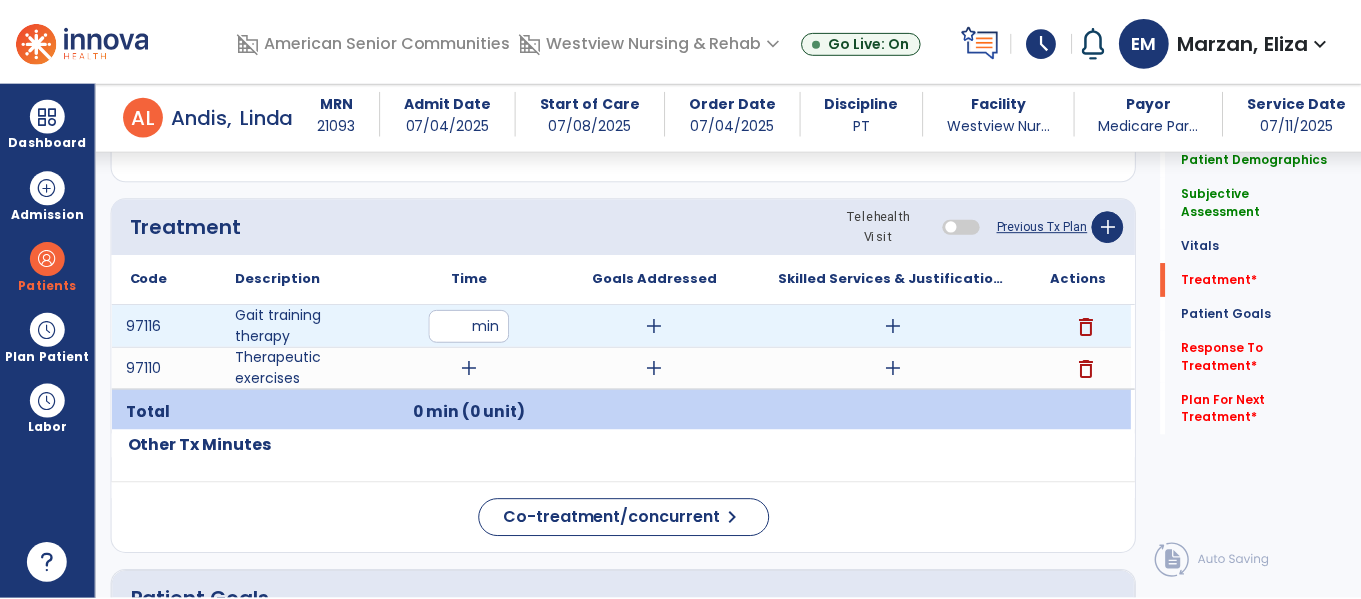 scroll, scrollTop: 1173, scrollLeft: 0, axis: vertical 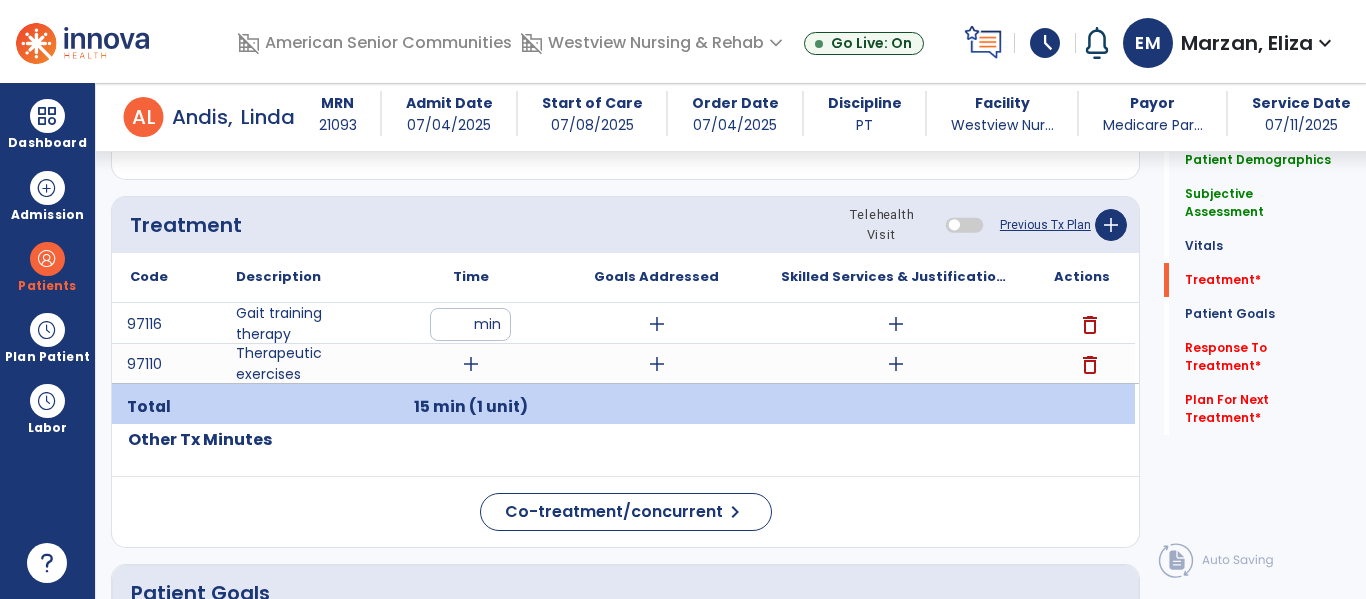 click on "add" at bounding box center [471, 364] 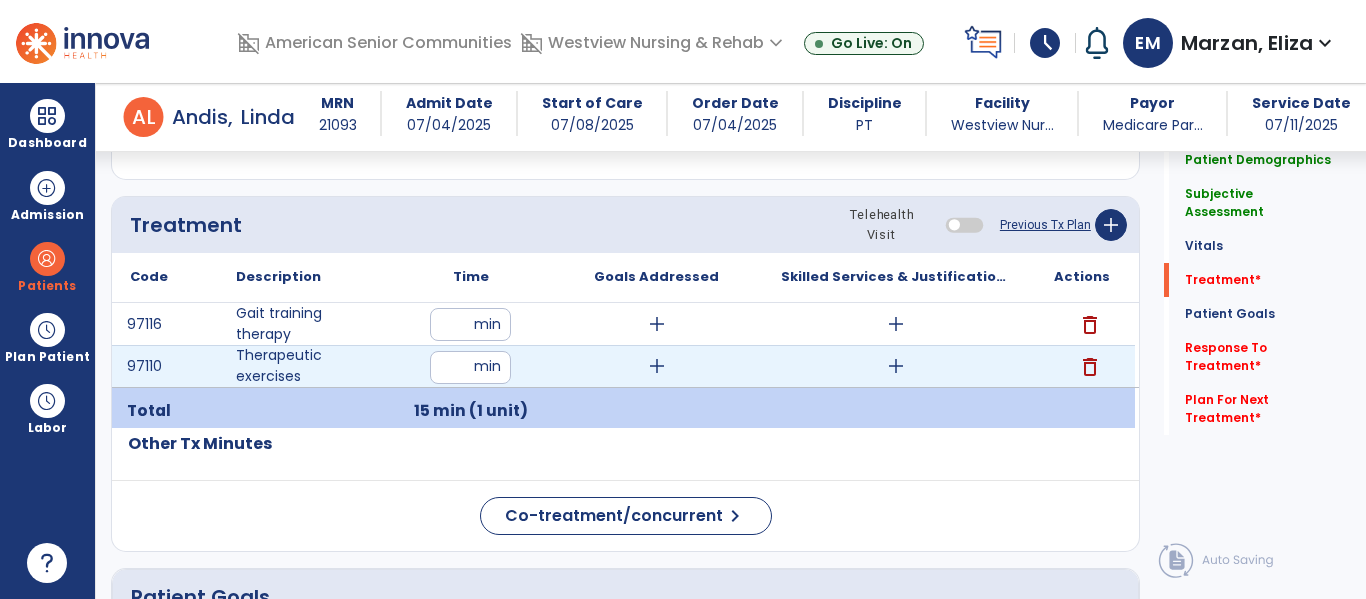 type on "**" 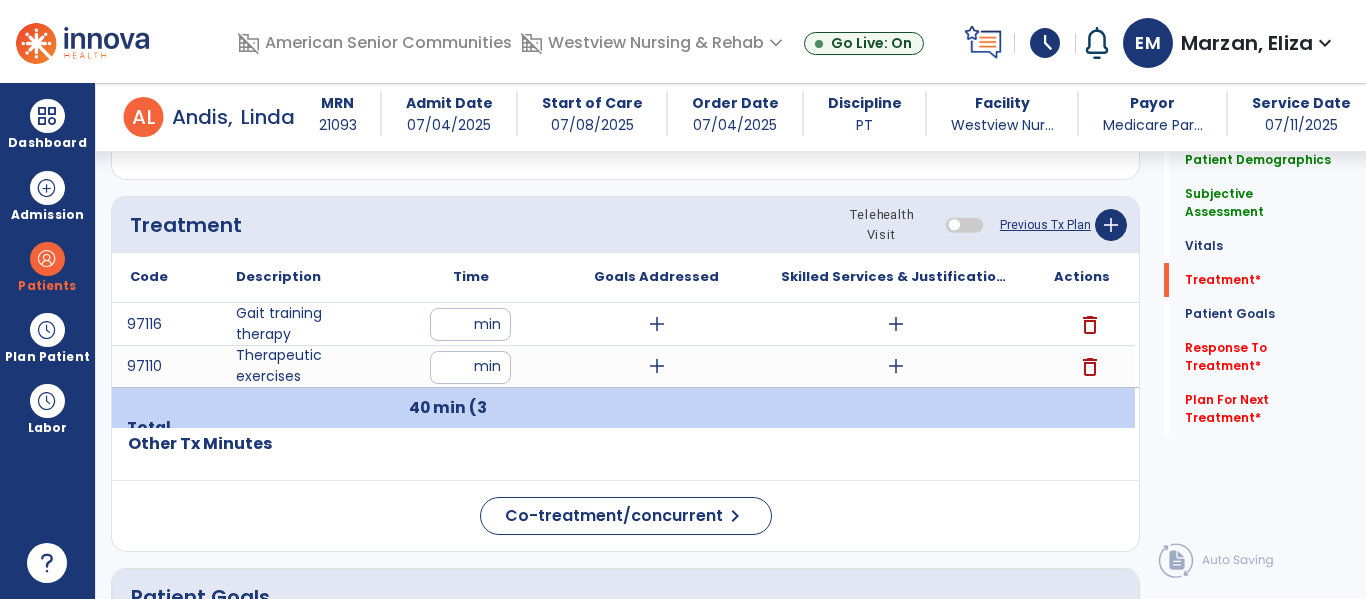 click on "add" at bounding box center [657, 366] 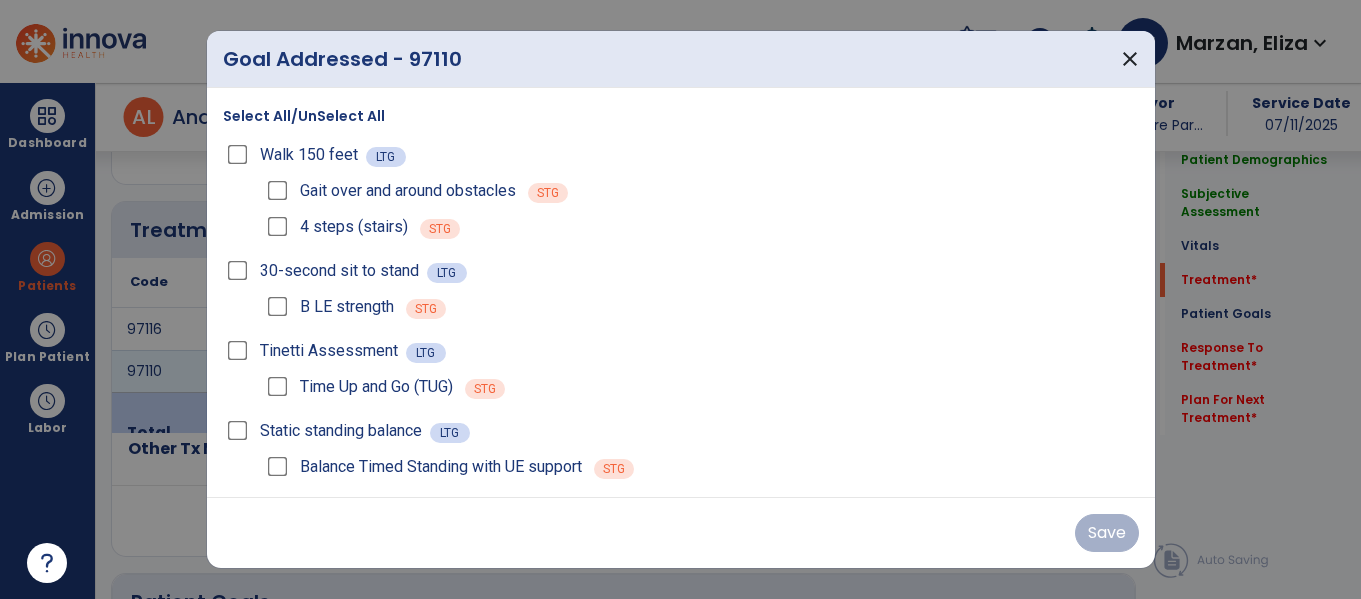 scroll, scrollTop: 1173, scrollLeft: 0, axis: vertical 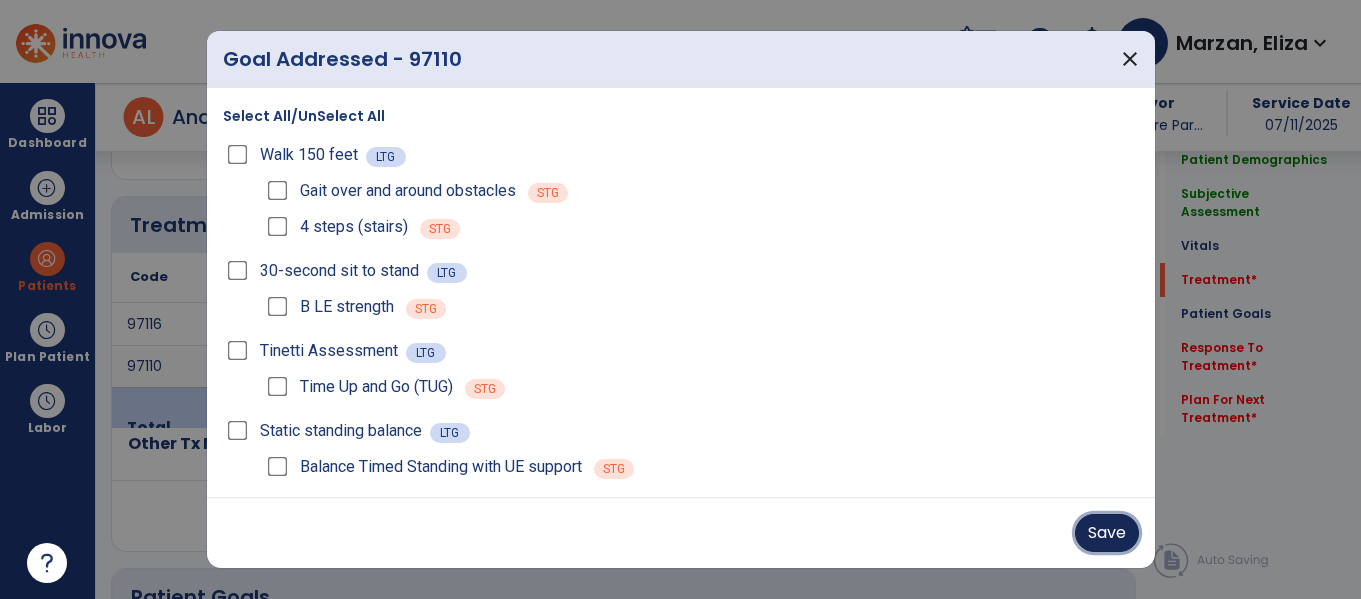 click on "Save" at bounding box center [1107, 533] 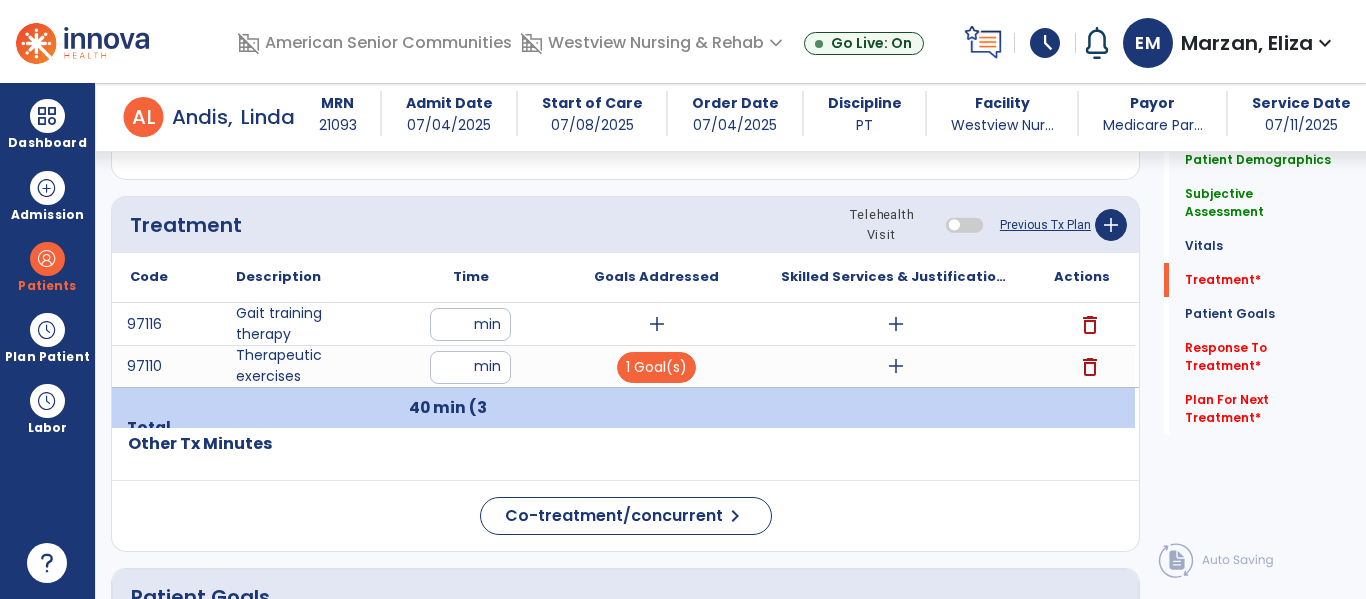click on "add" at bounding box center [896, 366] 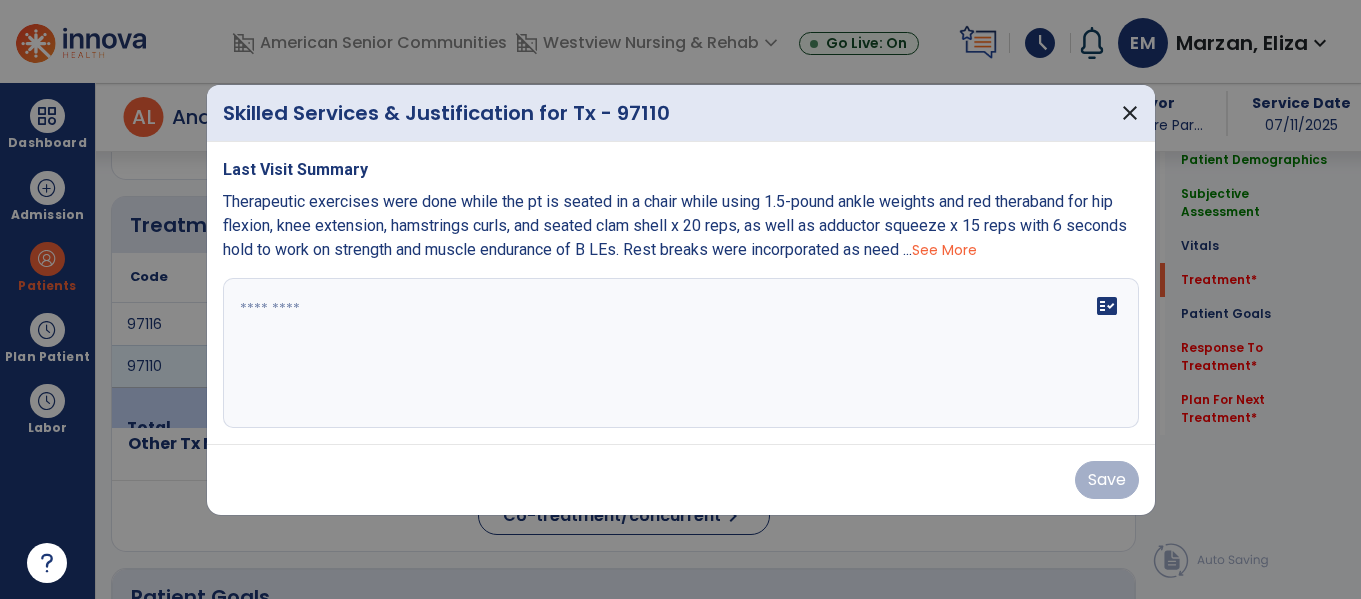 scroll, scrollTop: 1173, scrollLeft: 0, axis: vertical 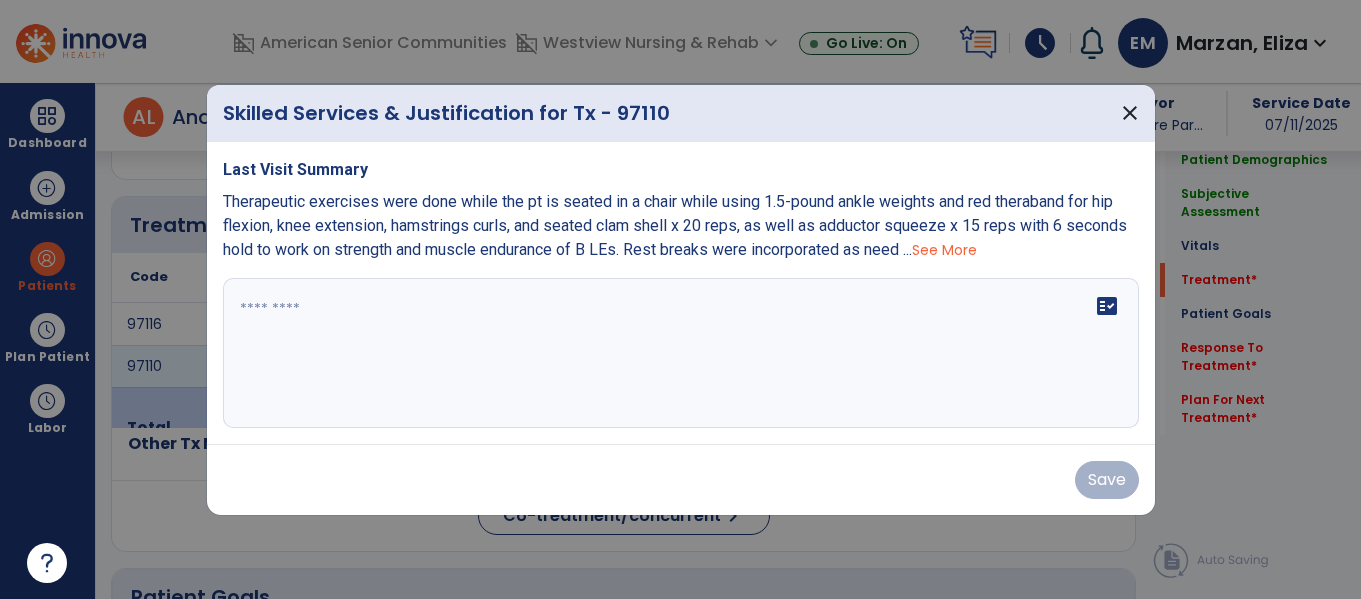 click on "fact_check" at bounding box center [681, 353] 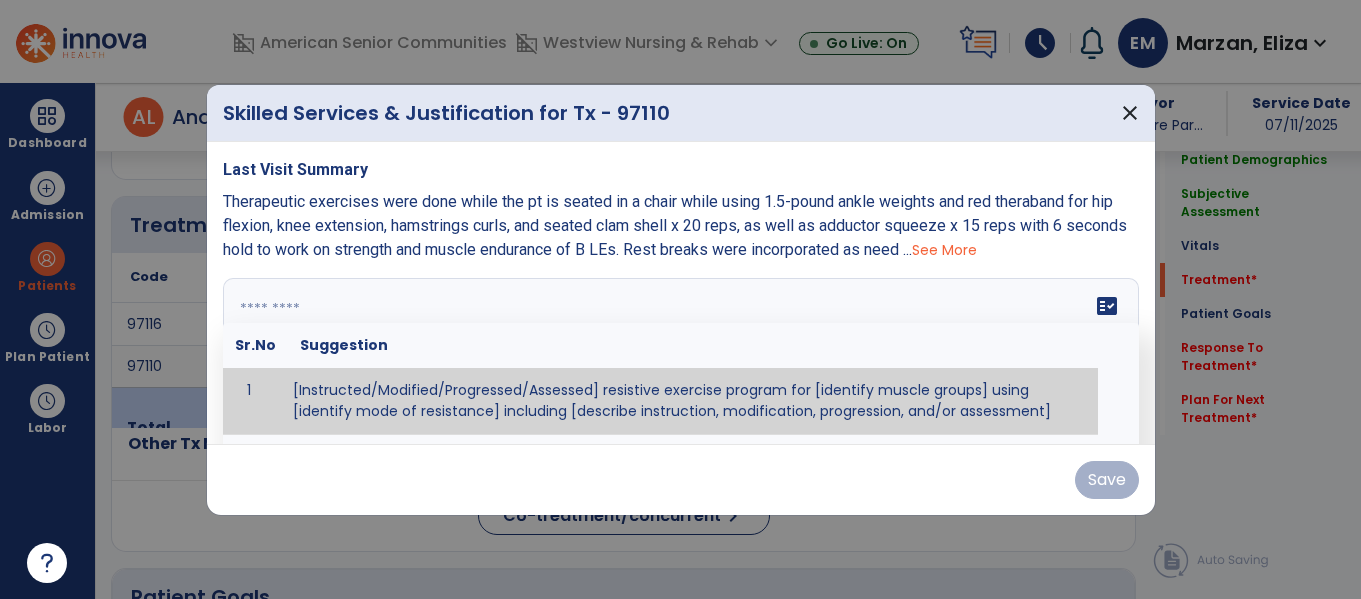 paste on "**********" 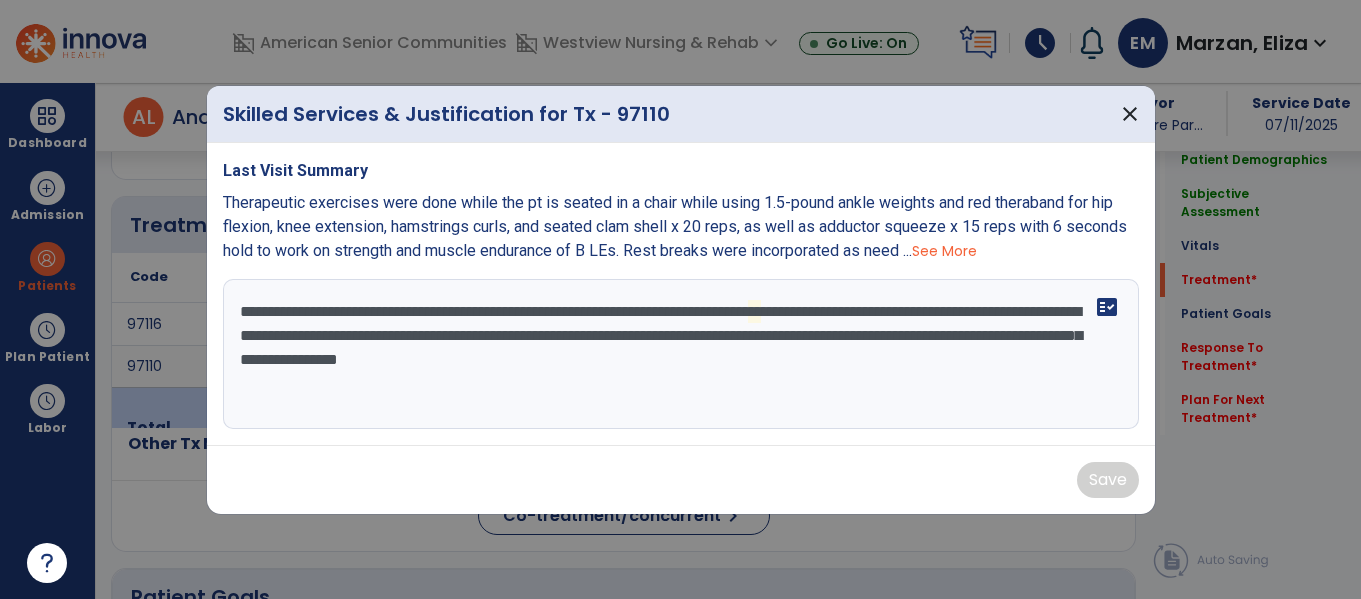 click on "**********" at bounding box center (681, 354) 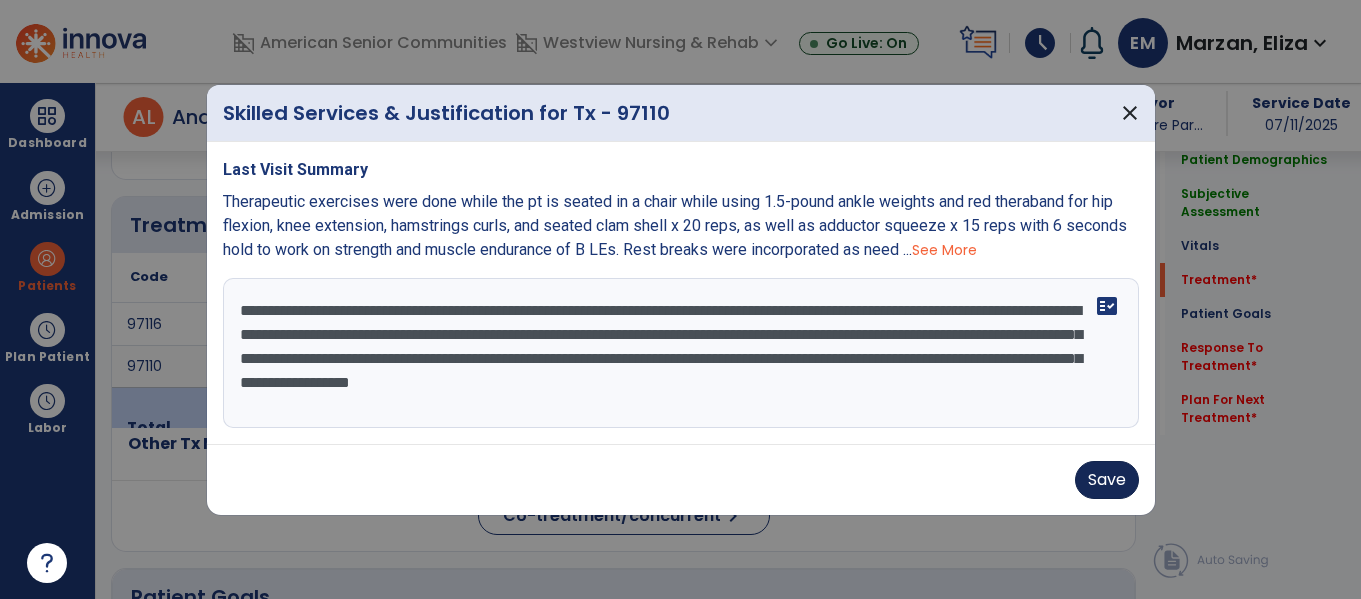 type on "**********" 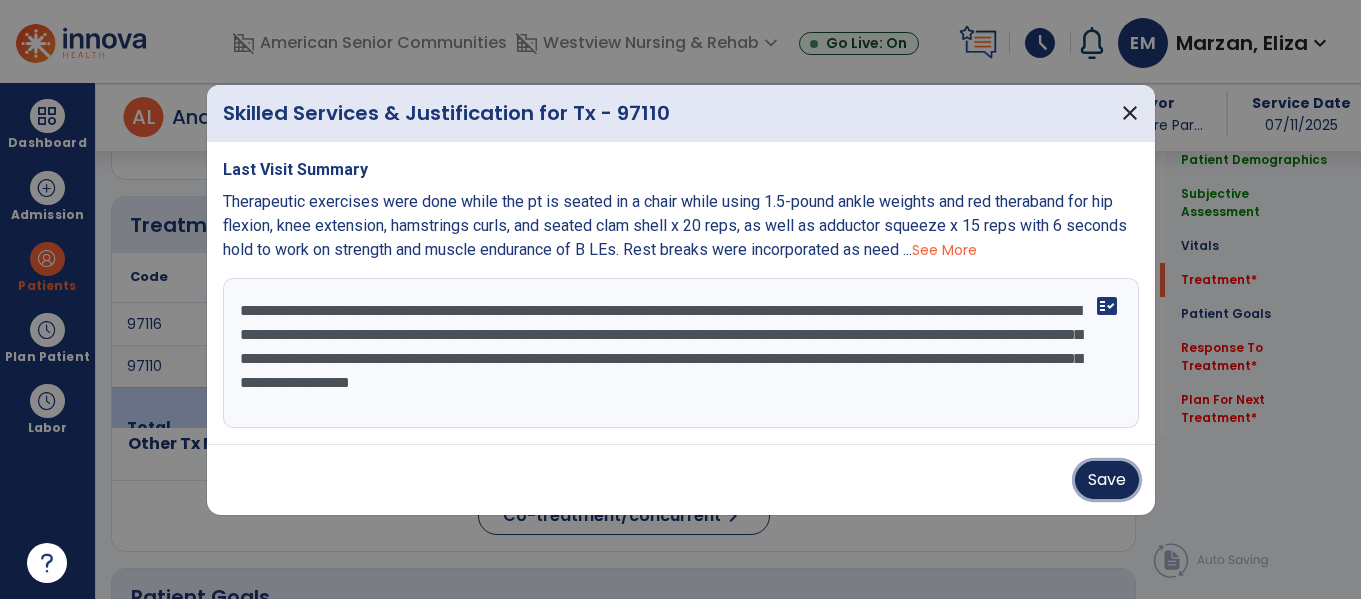 click on "Save" at bounding box center (1107, 480) 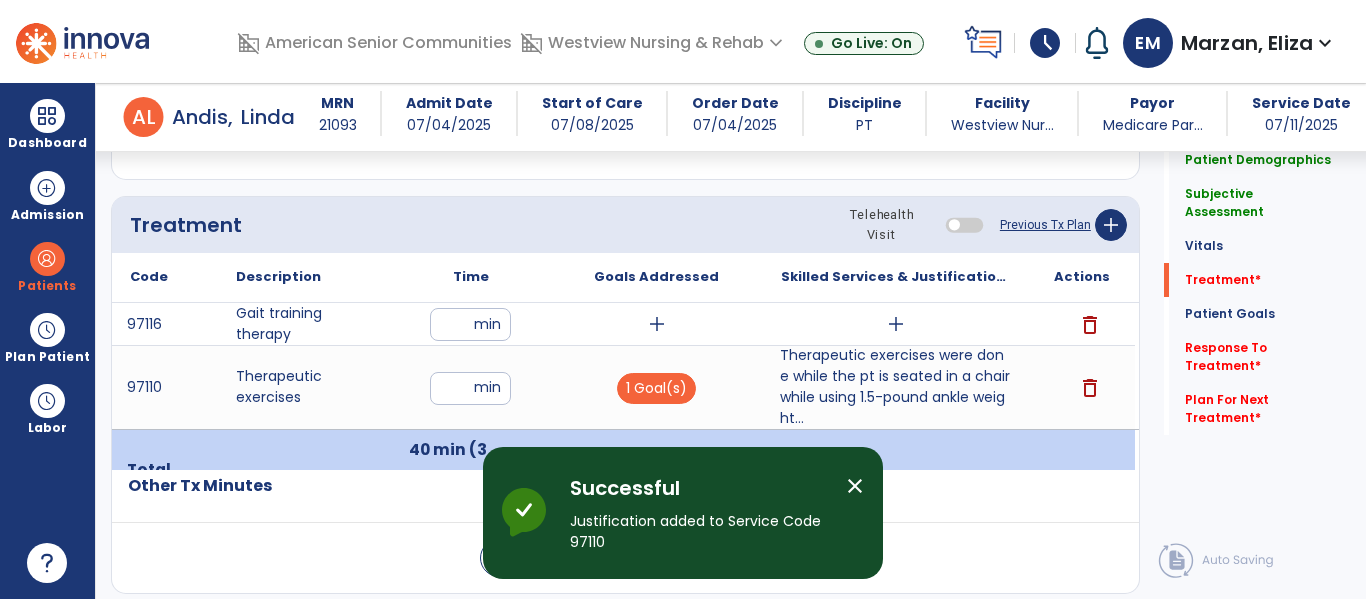 click on "add" at bounding box center (656, 324) 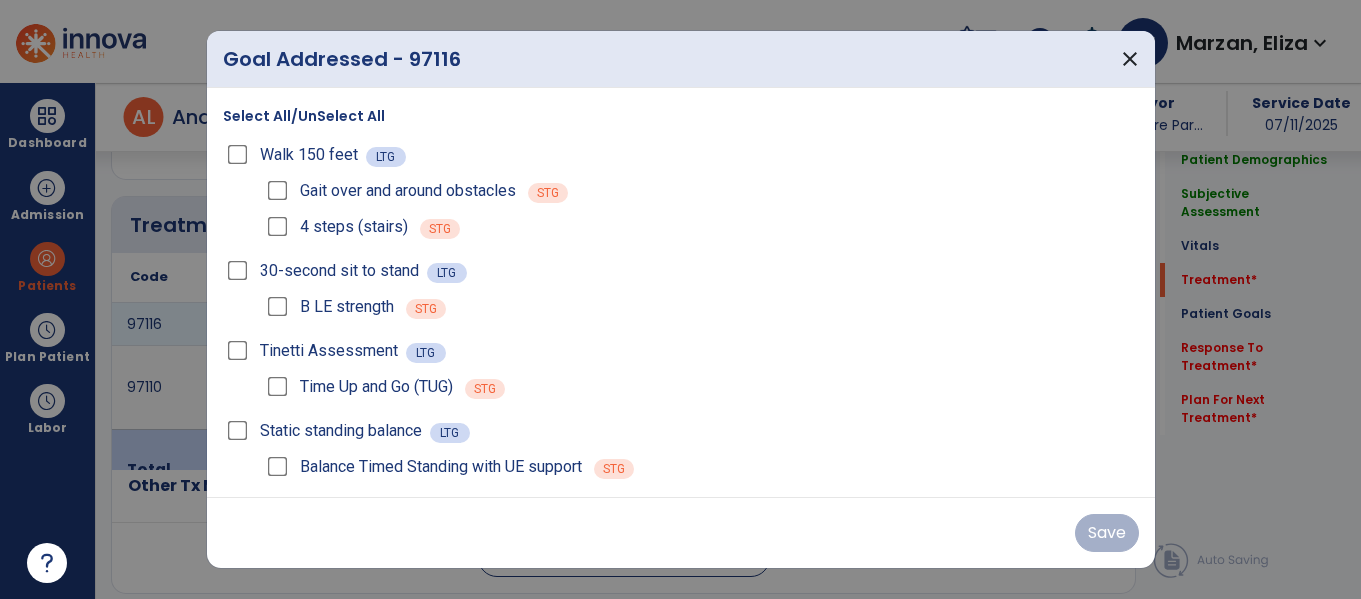 scroll, scrollTop: 1173, scrollLeft: 0, axis: vertical 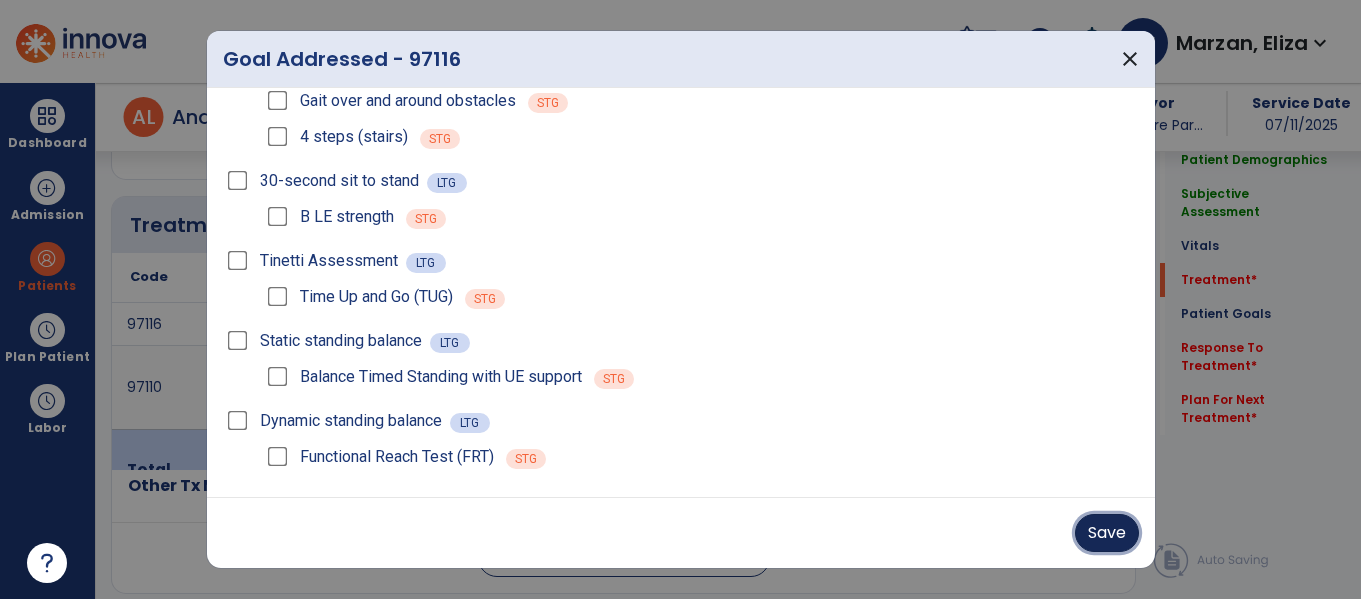 click on "Save" at bounding box center (1107, 533) 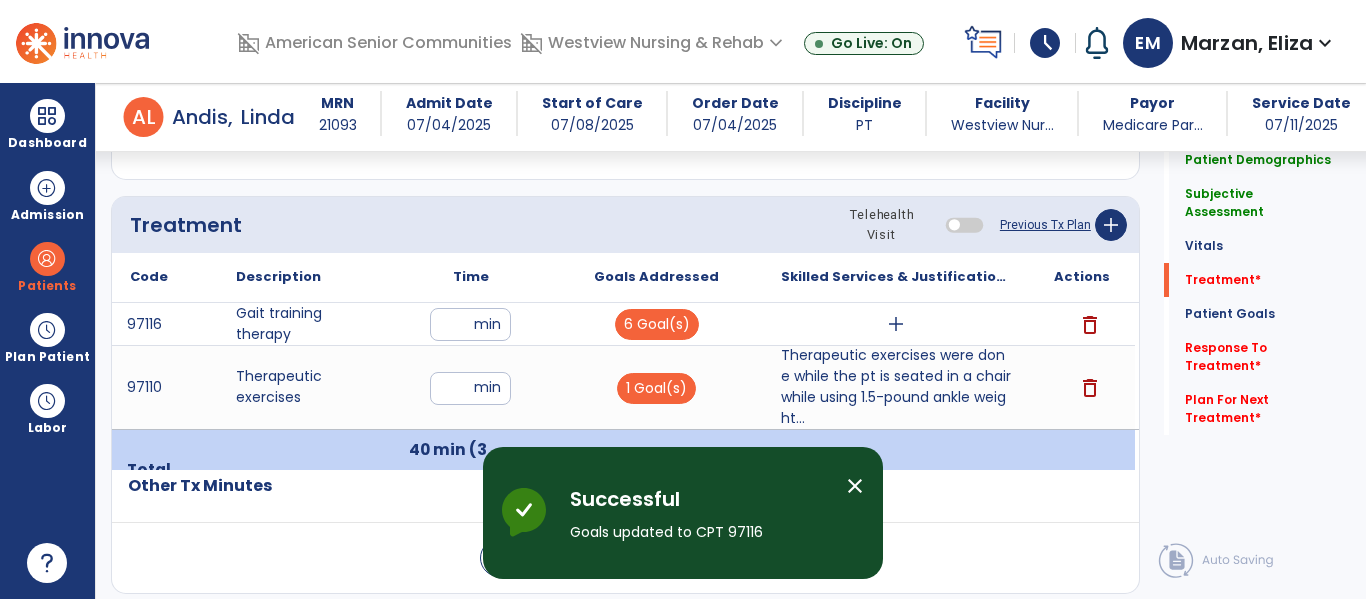 click on "add" at bounding box center (896, 324) 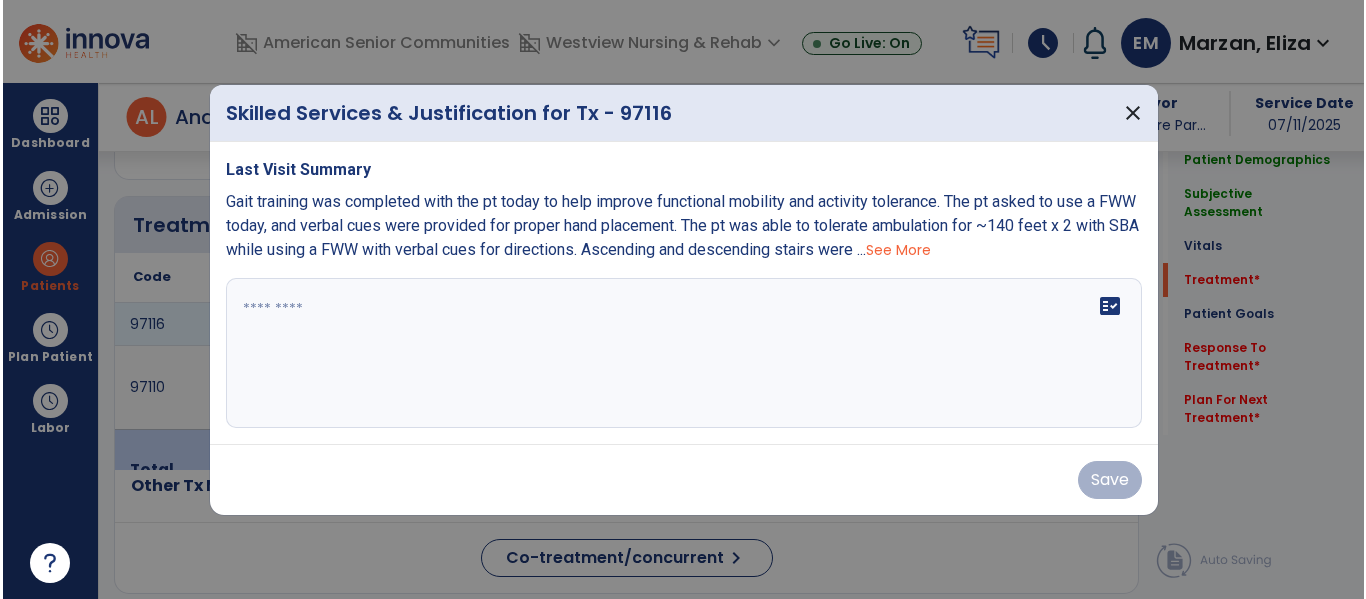 scroll, scrollTop: 1173, scrollLeft: 0, axis: vertical 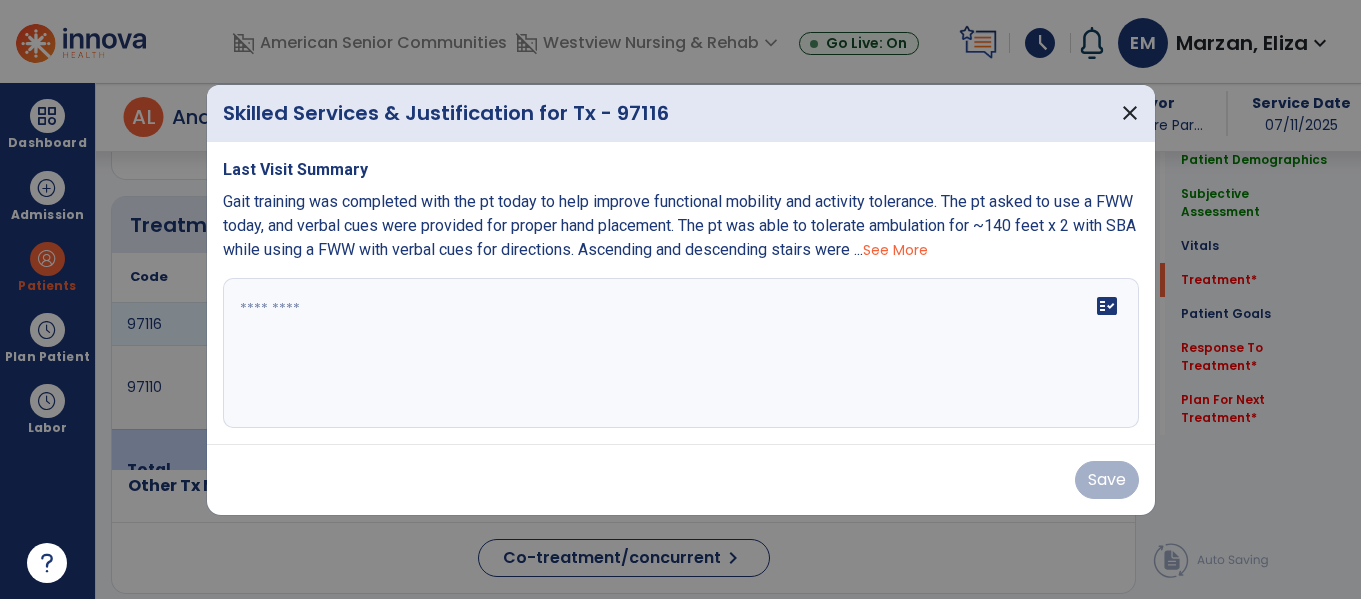 click on "fact_check" at bounding box center [681, 353] 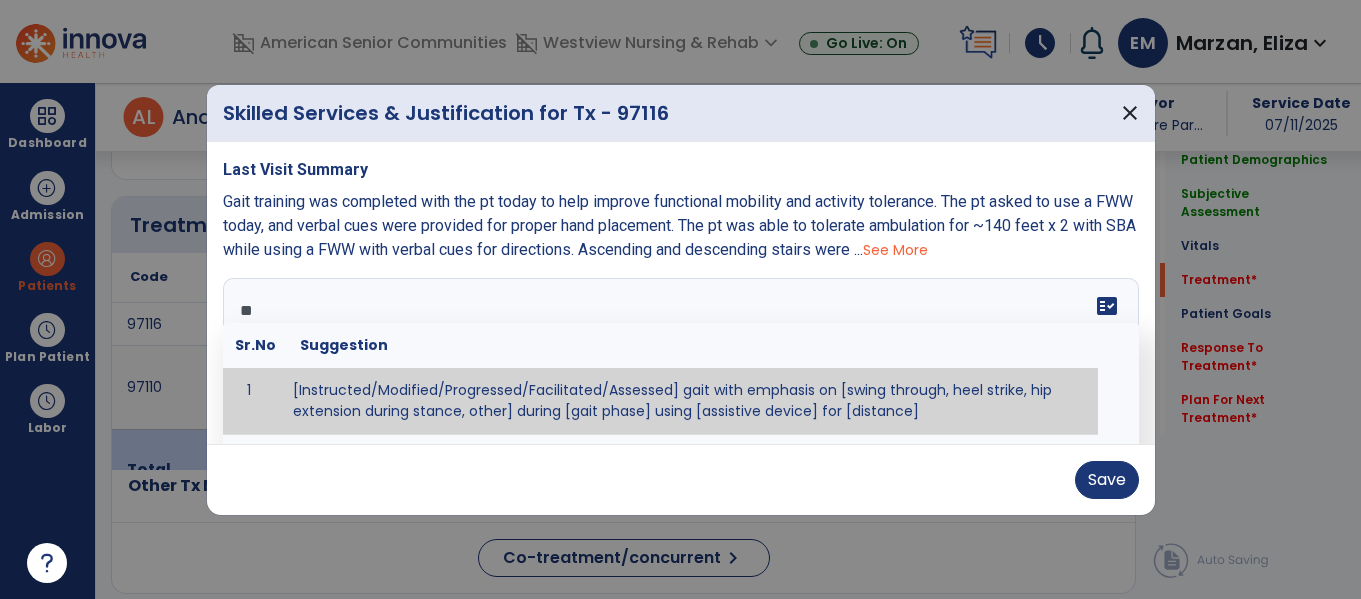 type on "***" 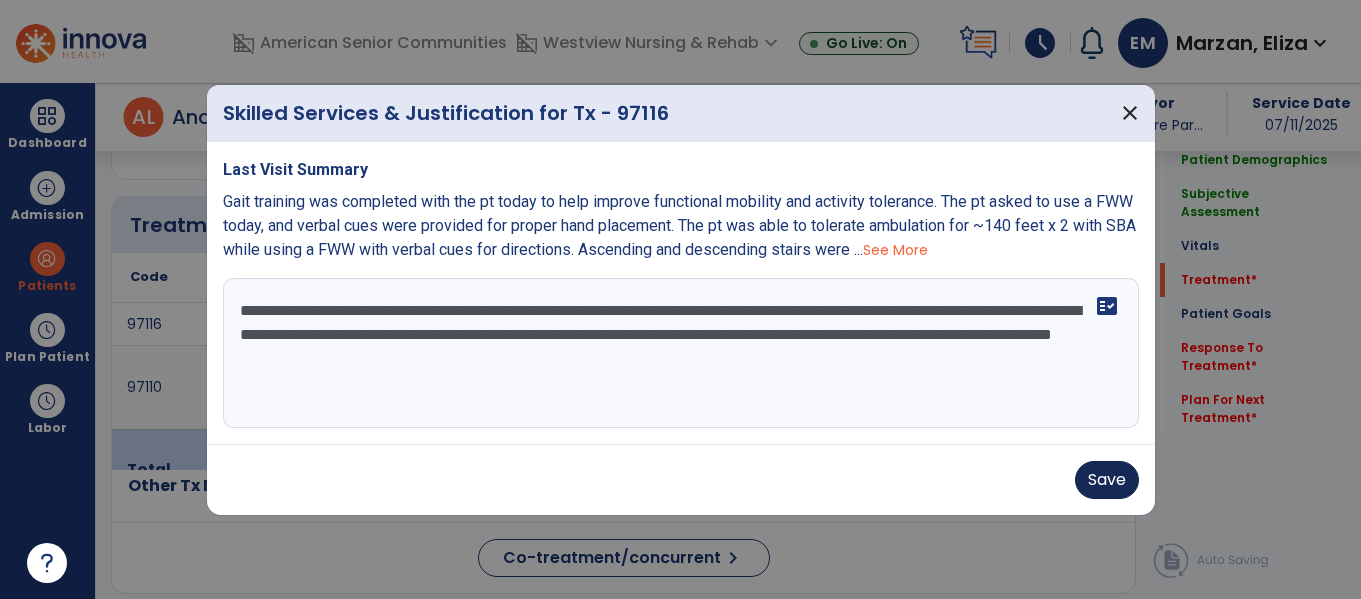 type on "**********" 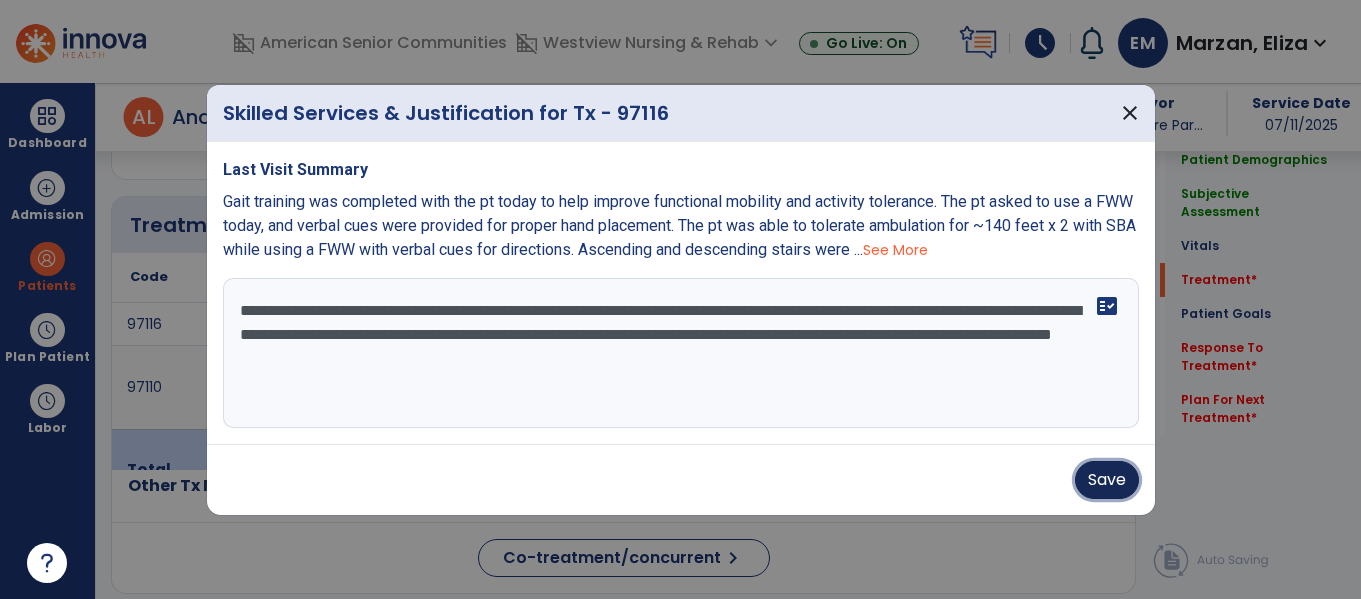 click on "Save" at bounding box center (1107, 480) 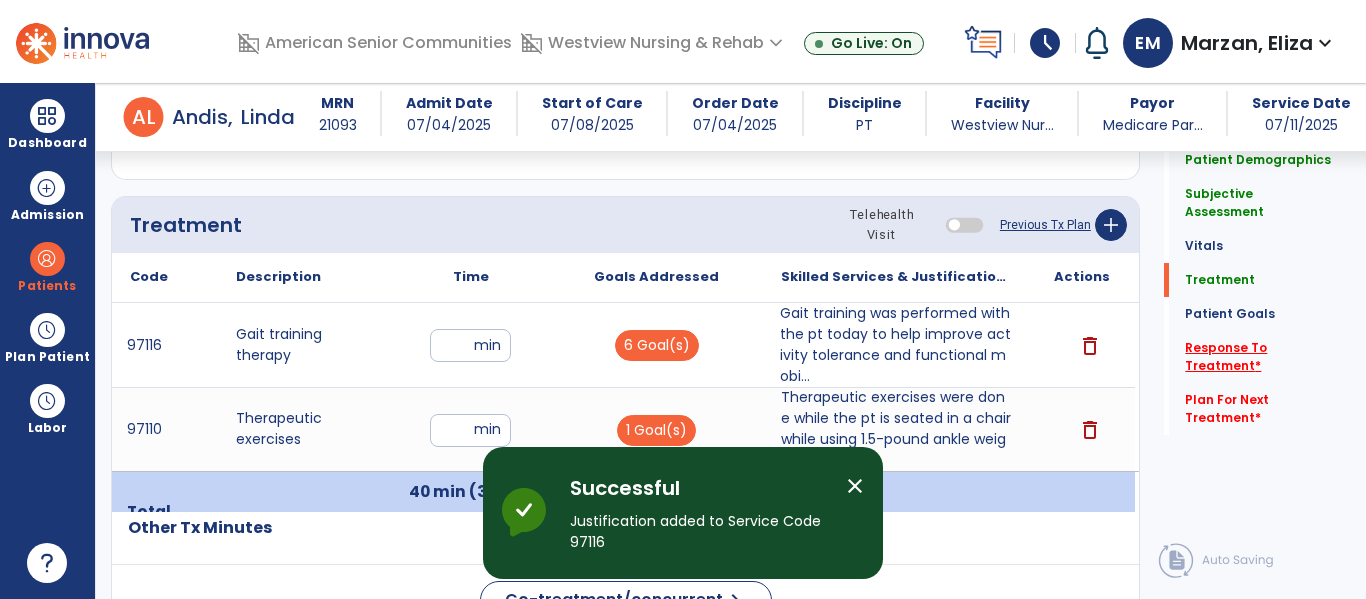 click on "Response To Treatment   *" 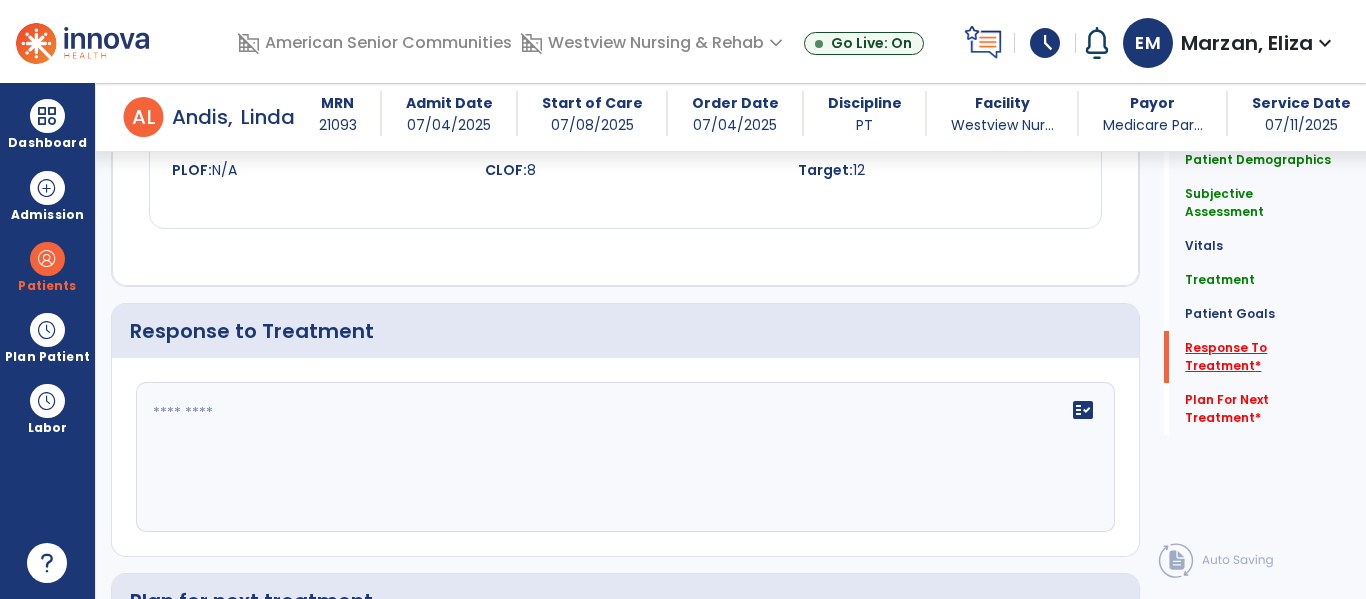 scroll, scrollTop: 3349, scrollLeft: 0, axis: vertical 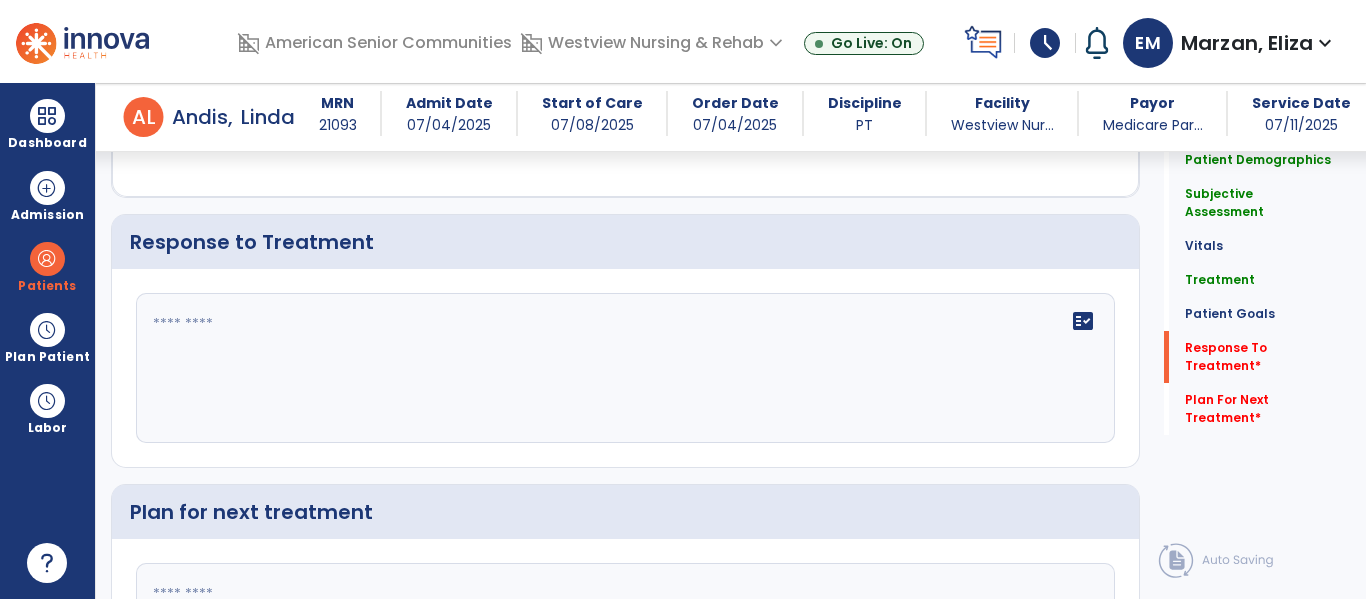 click on "fact_check" 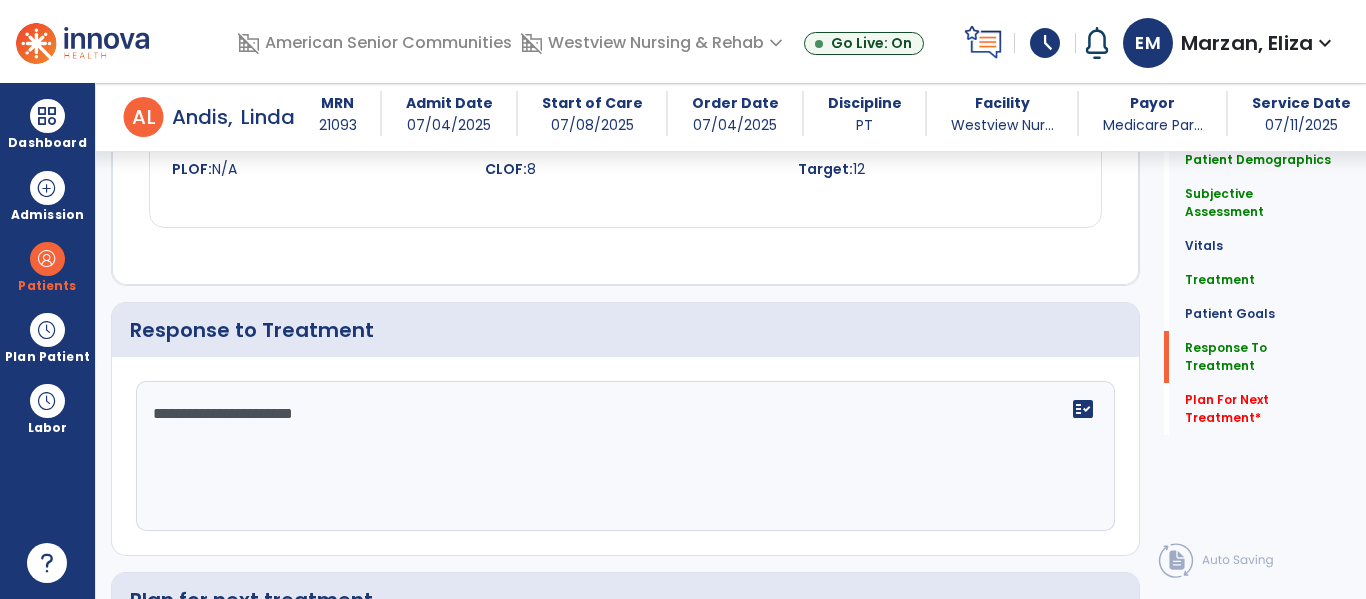 scroll, scrollTop: 3349, scrollLeft: 0, axis: vertical 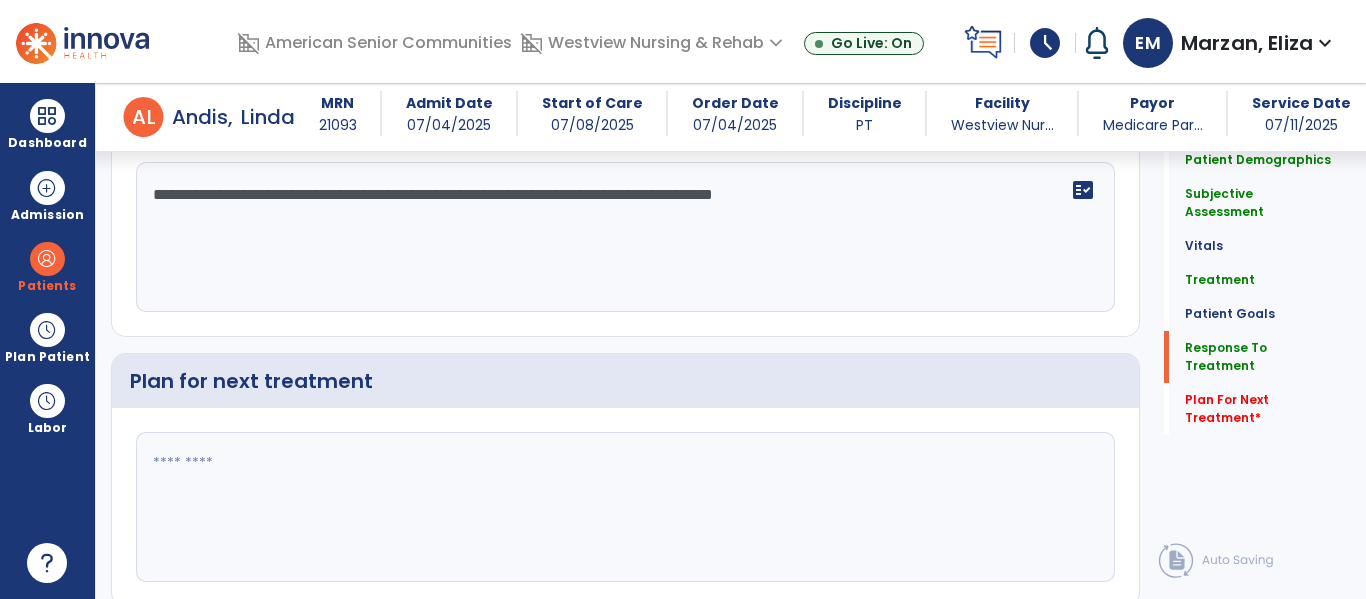 type on "**********" 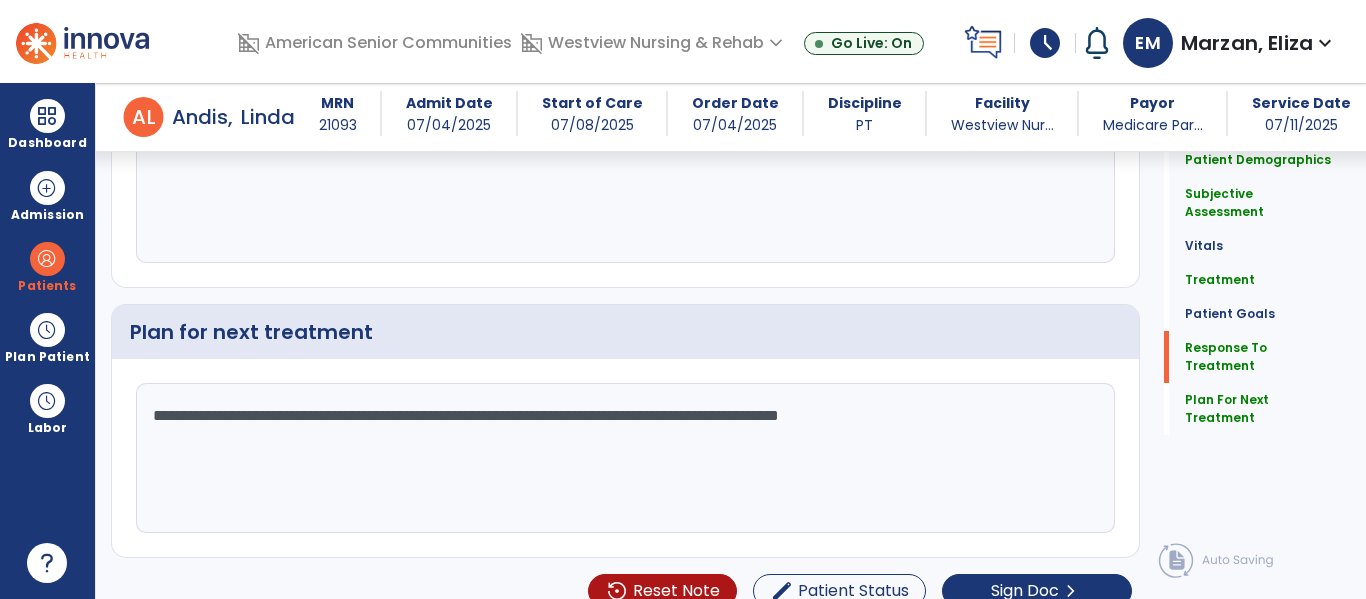 scroll, scrollTop: 3554, scrollLeft: 0, axis: vertical 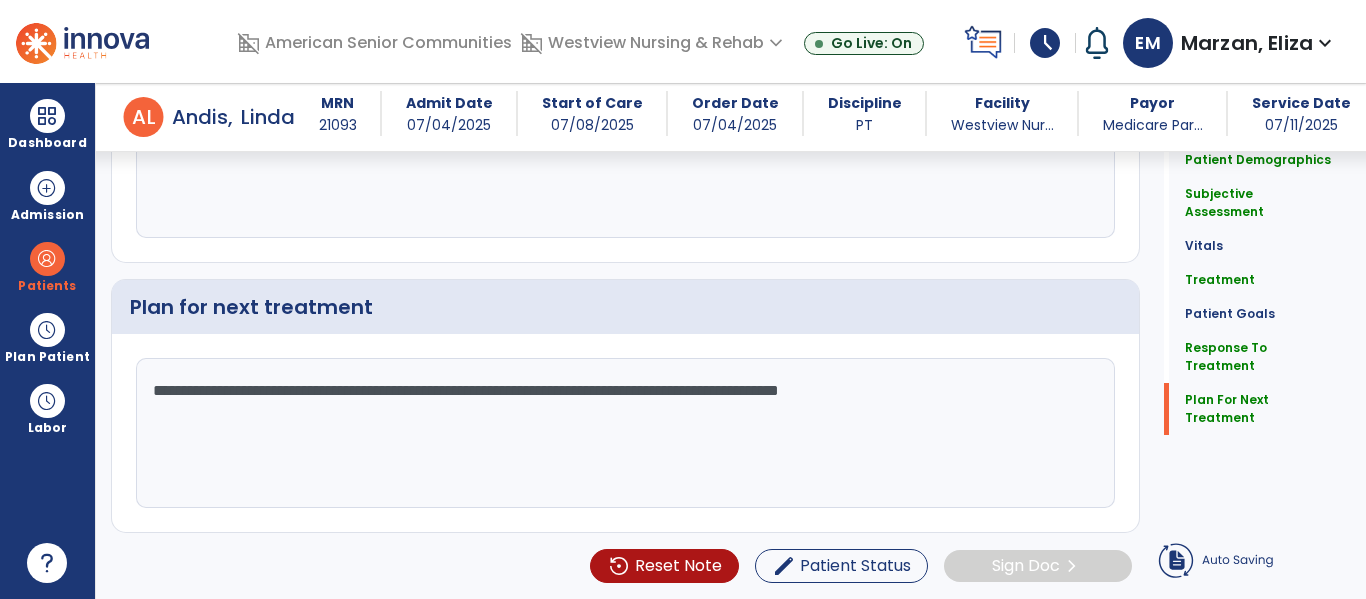 type on "**********" 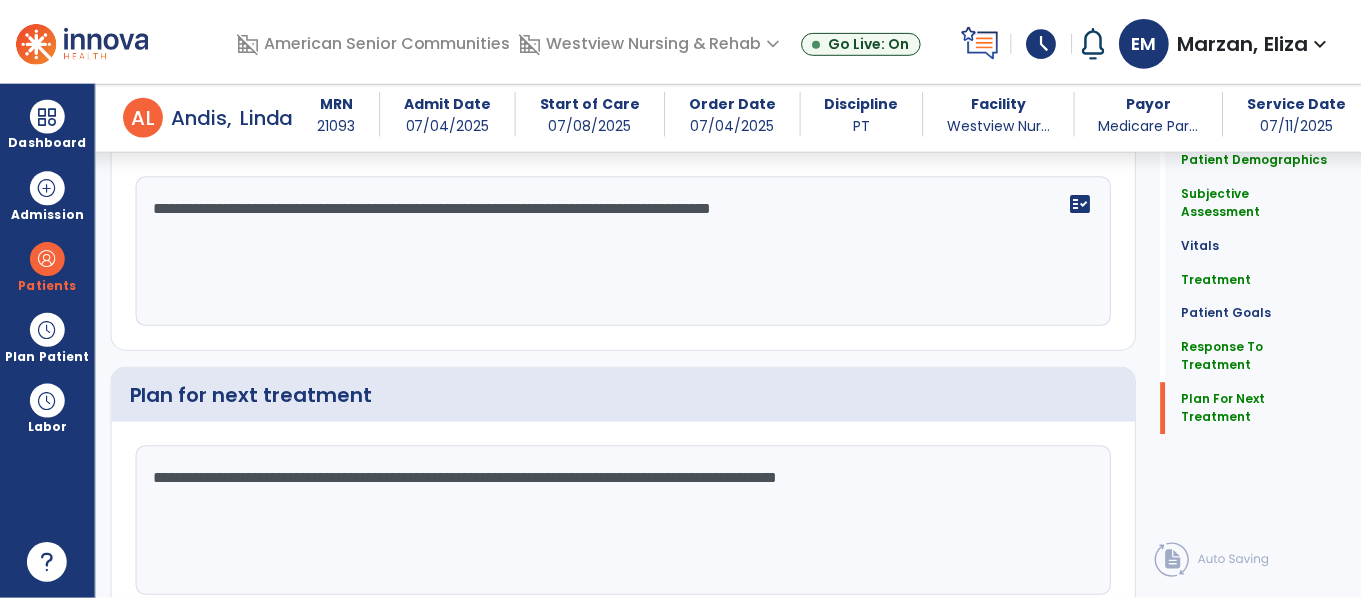 scroll, scrollTop: 3554, scrollLeft: 0, axis: vertical 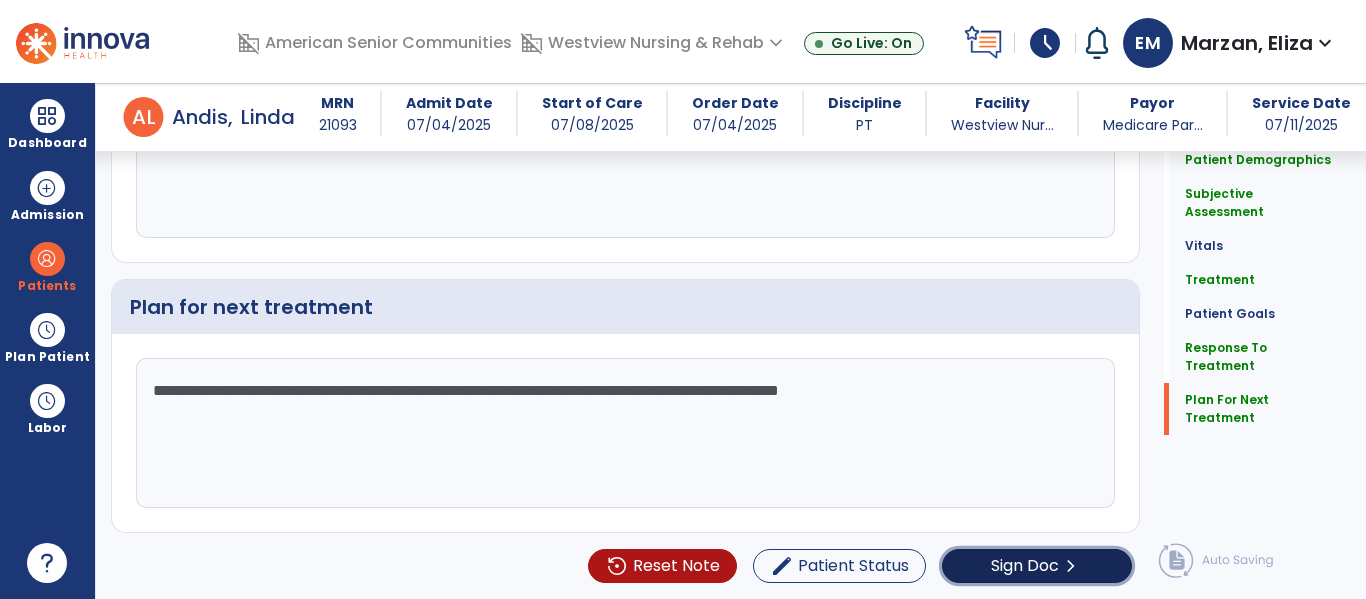 click on "Sign Doc" 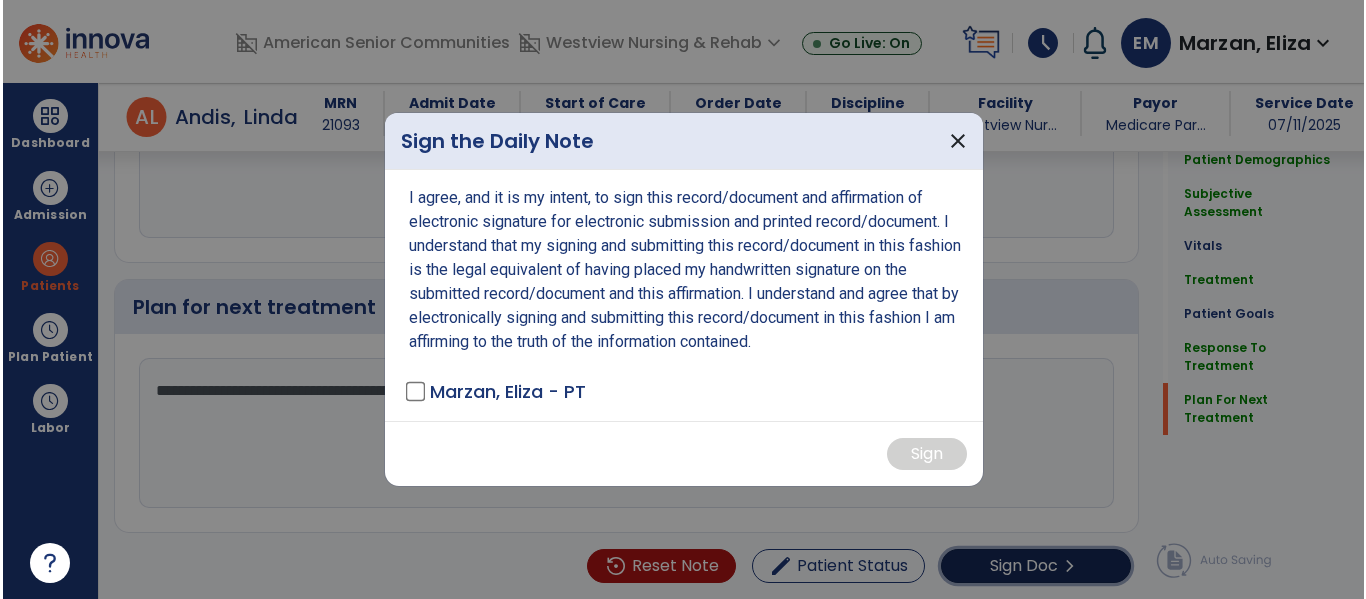 scroll, scrollTop: 3554, scrollLeft: 0, axis: vertical 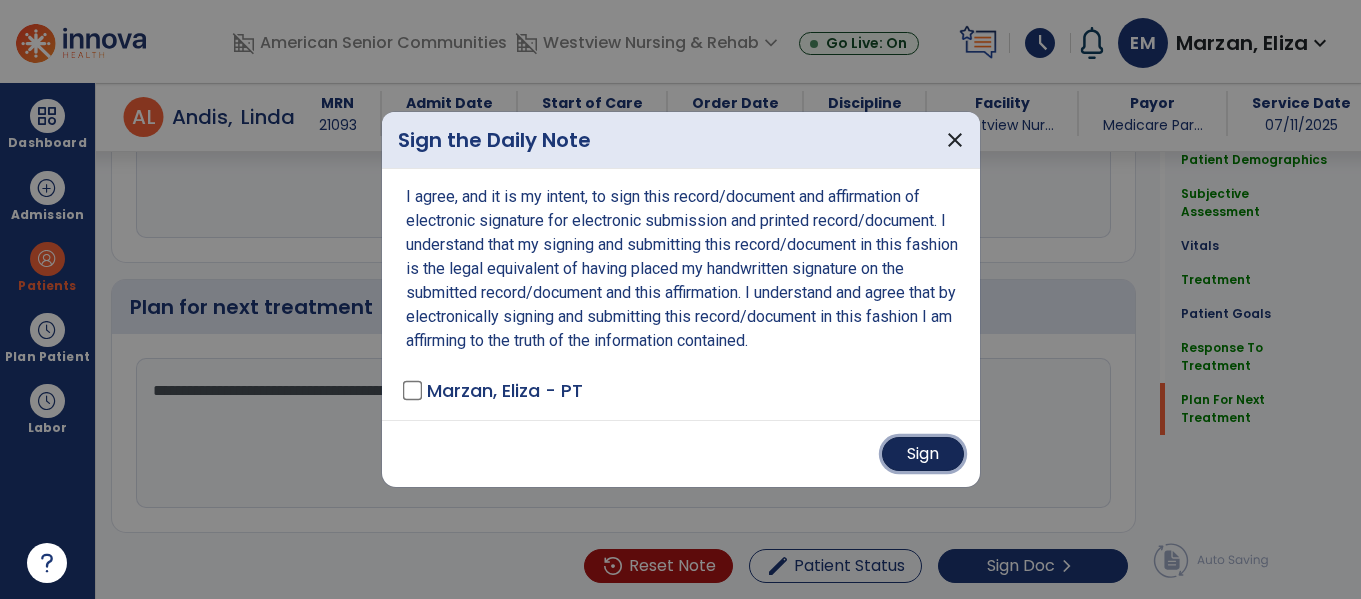 click on "Sign" at bounding box center (923, 454) 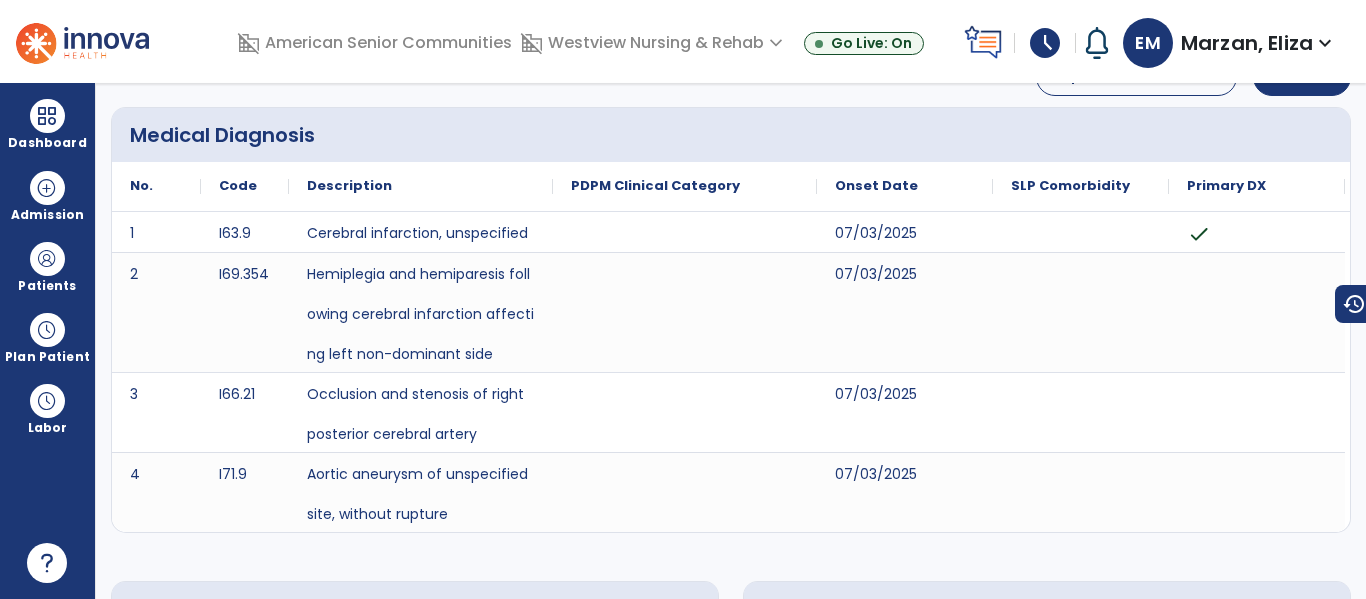 scroll, scrollTop: 0, scrollLeft: 0, axis: both 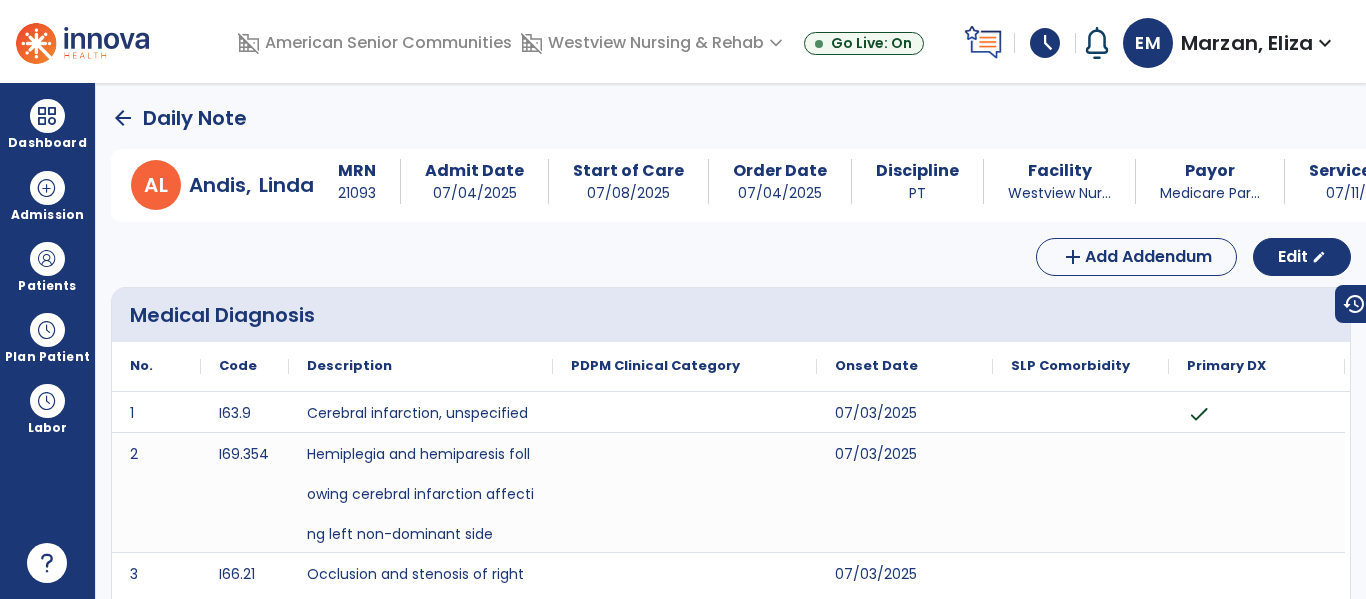 click on "arrow_back" 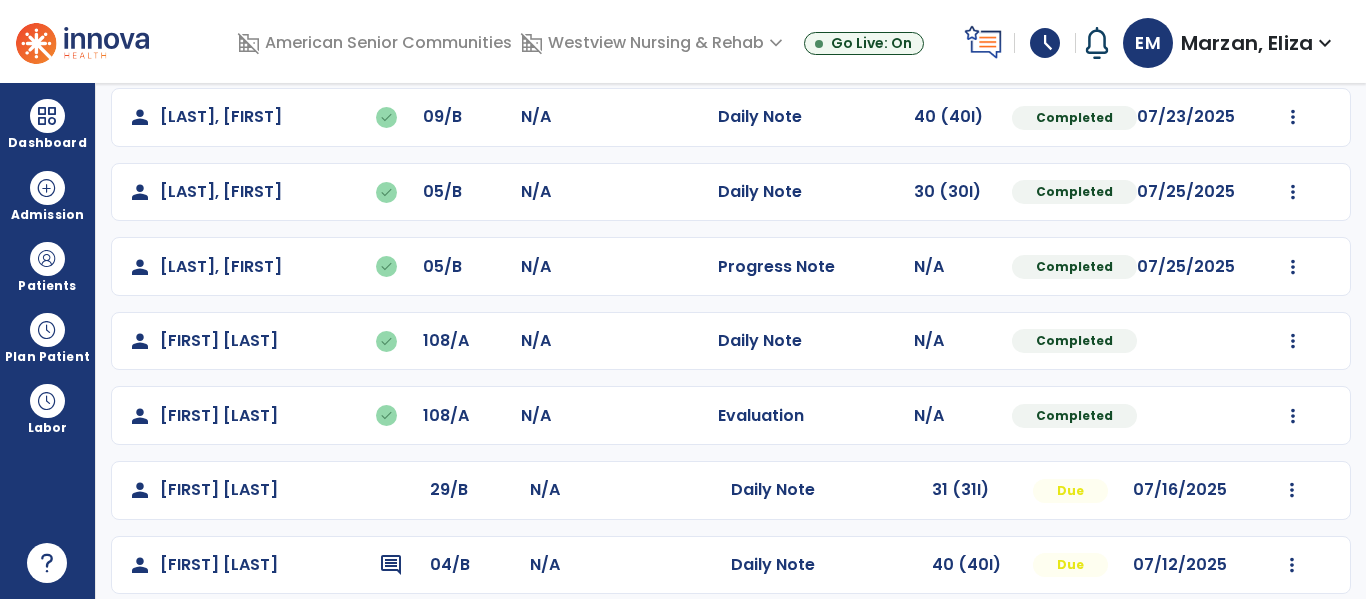 scroll, scrollTop: 711, scrollLeft: 0, axis: vertical 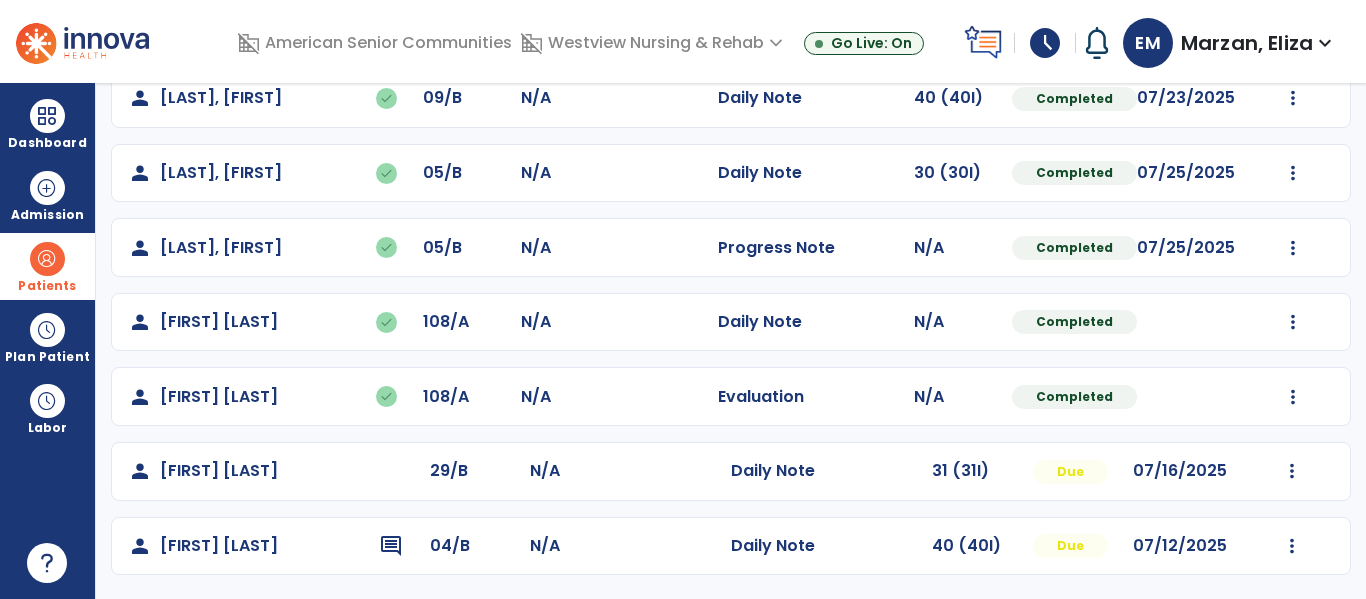 click at bounding box center (47, 259) 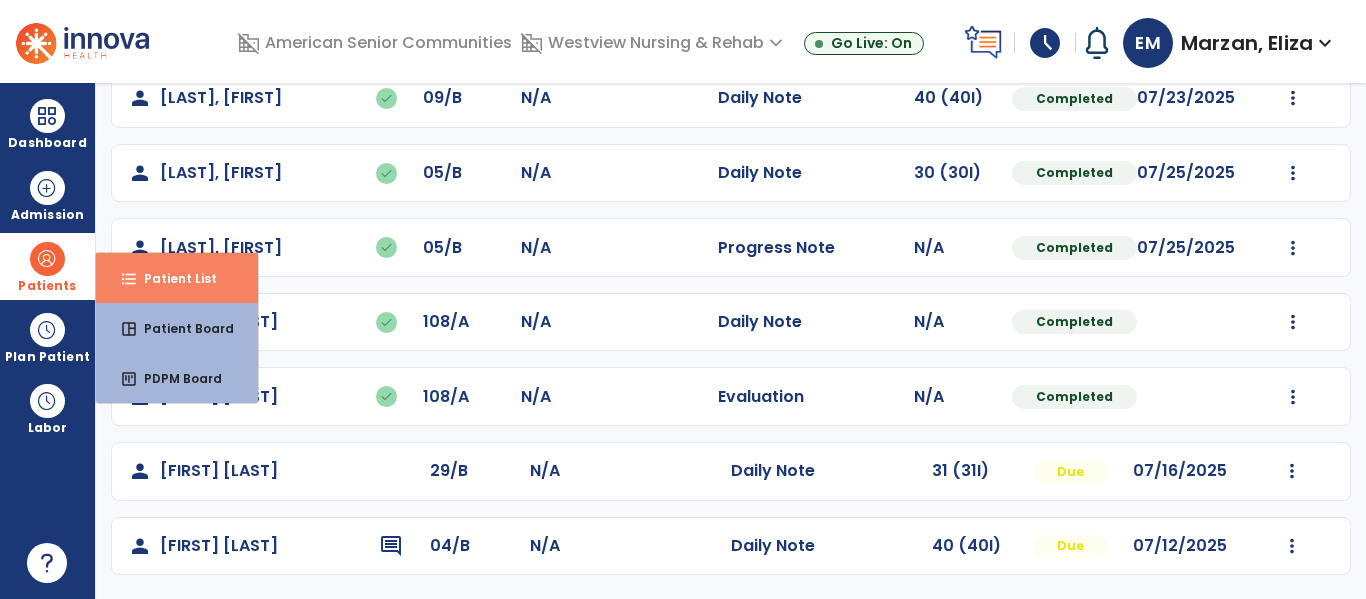 click on "Patient List" at bounding box center (172, 278) 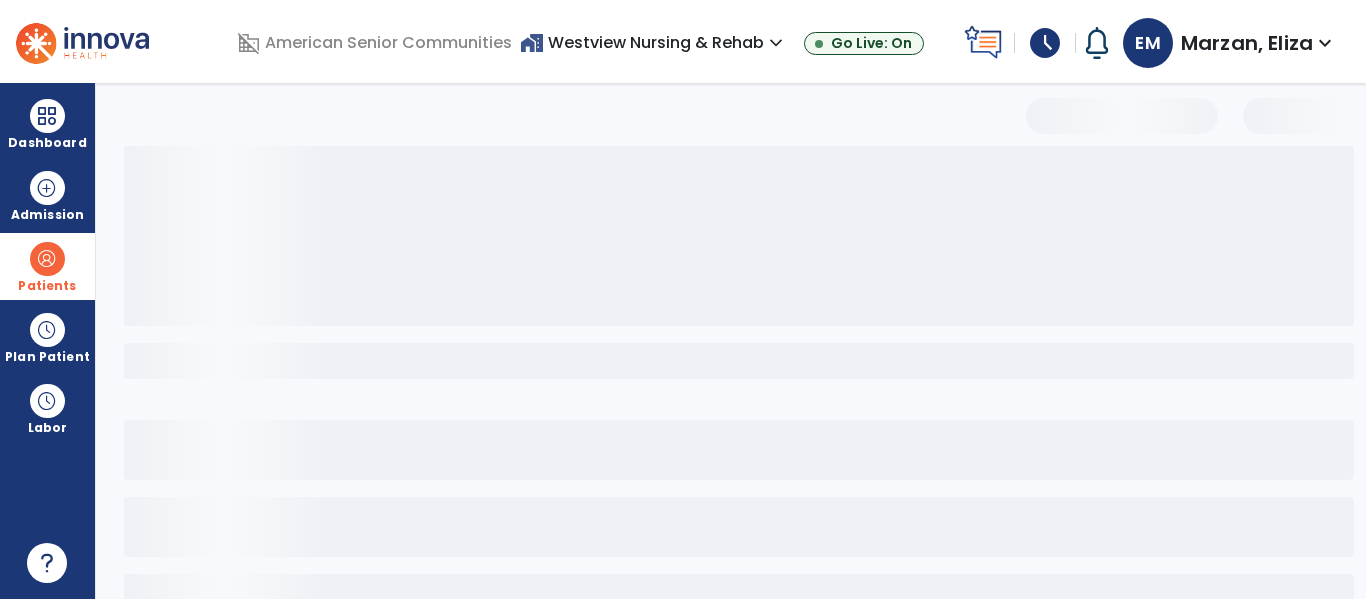scroll, scrollTop: 144, scrollLeft: 0, axis: vertical 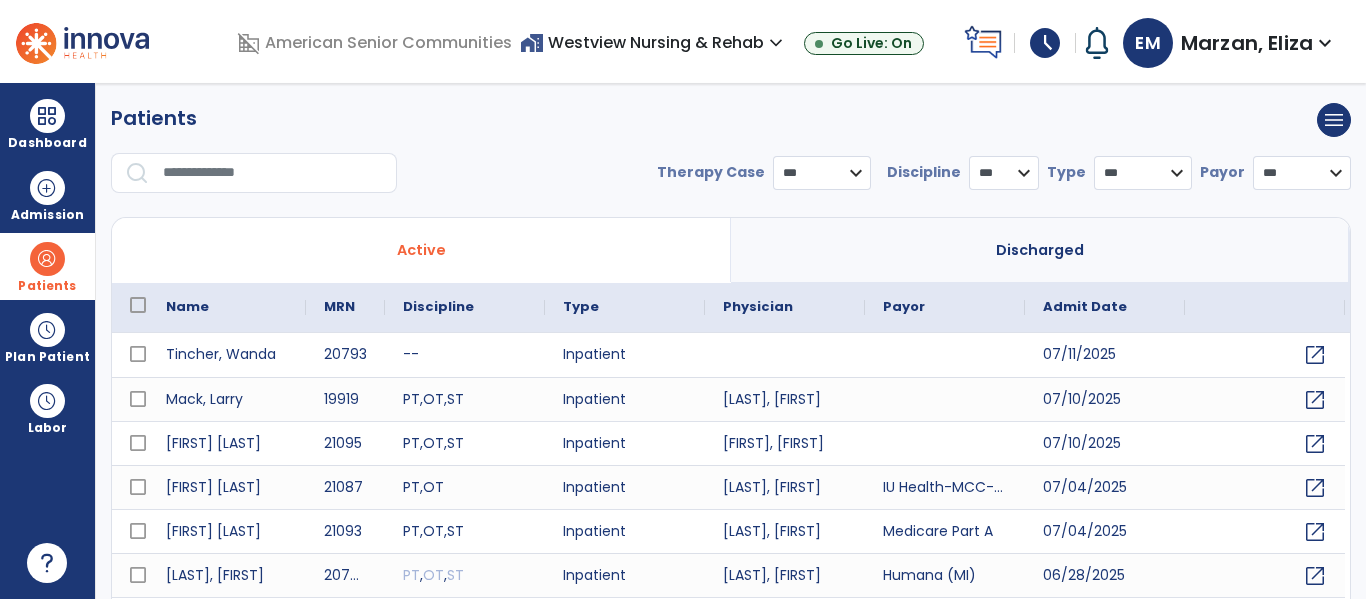 click at bounding box center [273, 173] 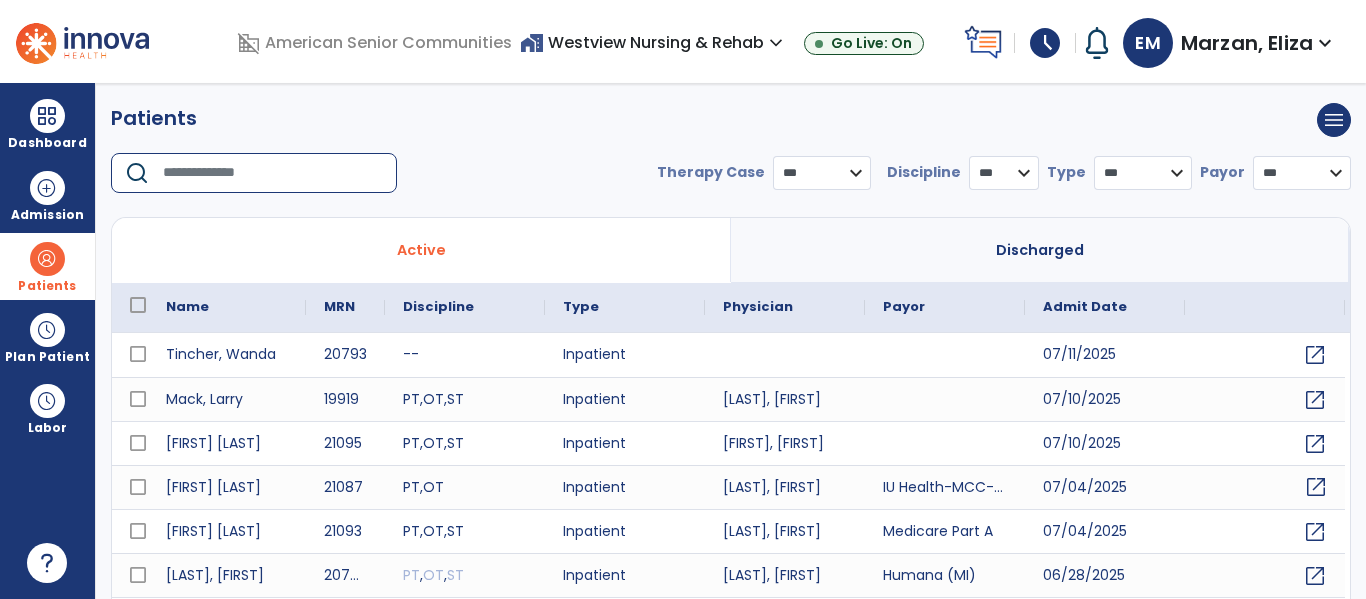 click on "open_in_new" at bounding box center (1316, 487) 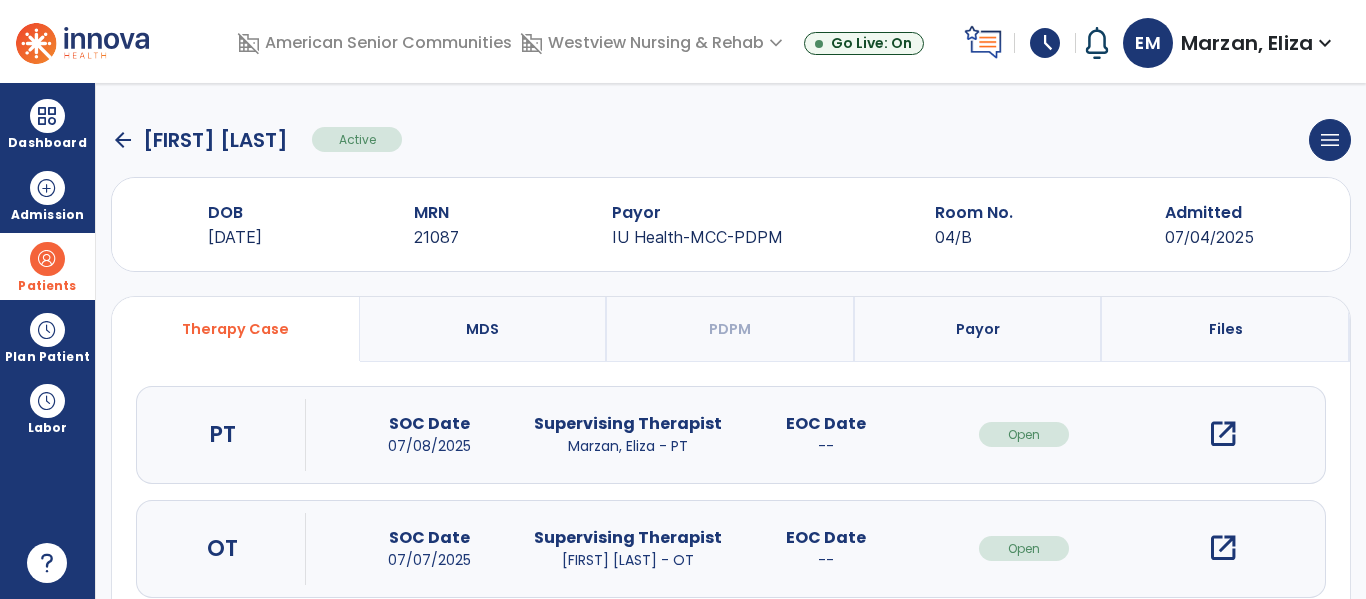 click on "open_in_new" at bounding box center [1223, 434] 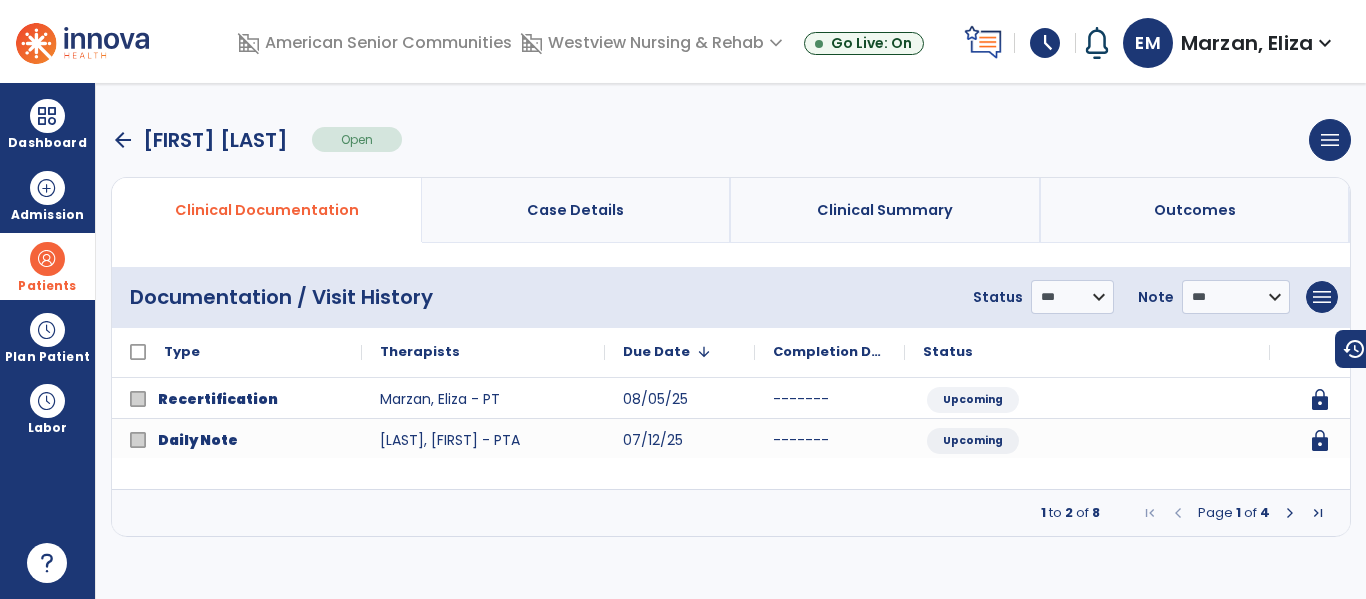 click at bounding box center [1290, 513] 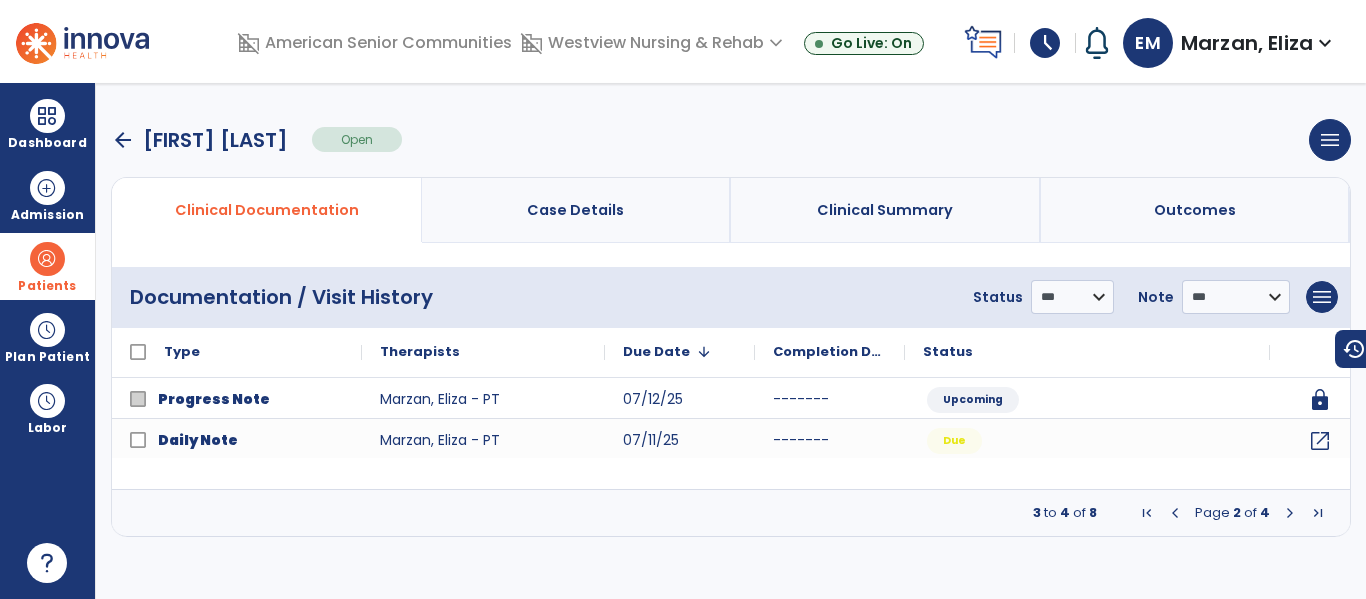 click at bounding box center [1290, 513] 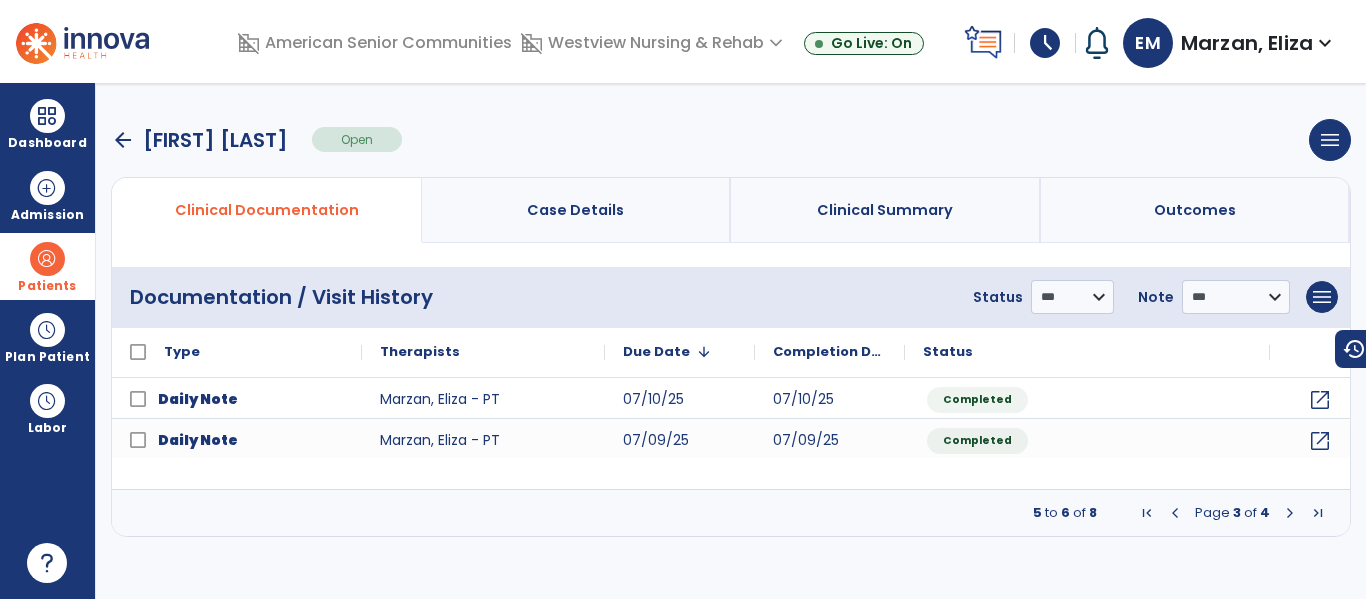 click at bounding box center (1175, 513) 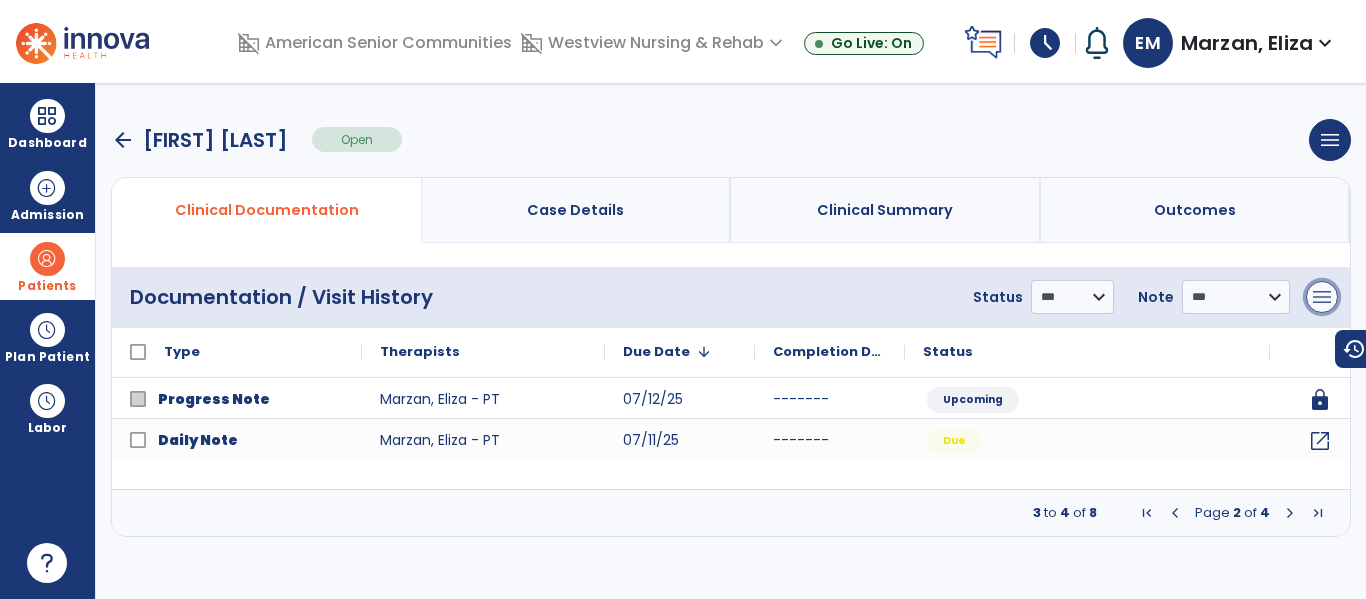 click on "menu" at bounding box center (1322, 297) 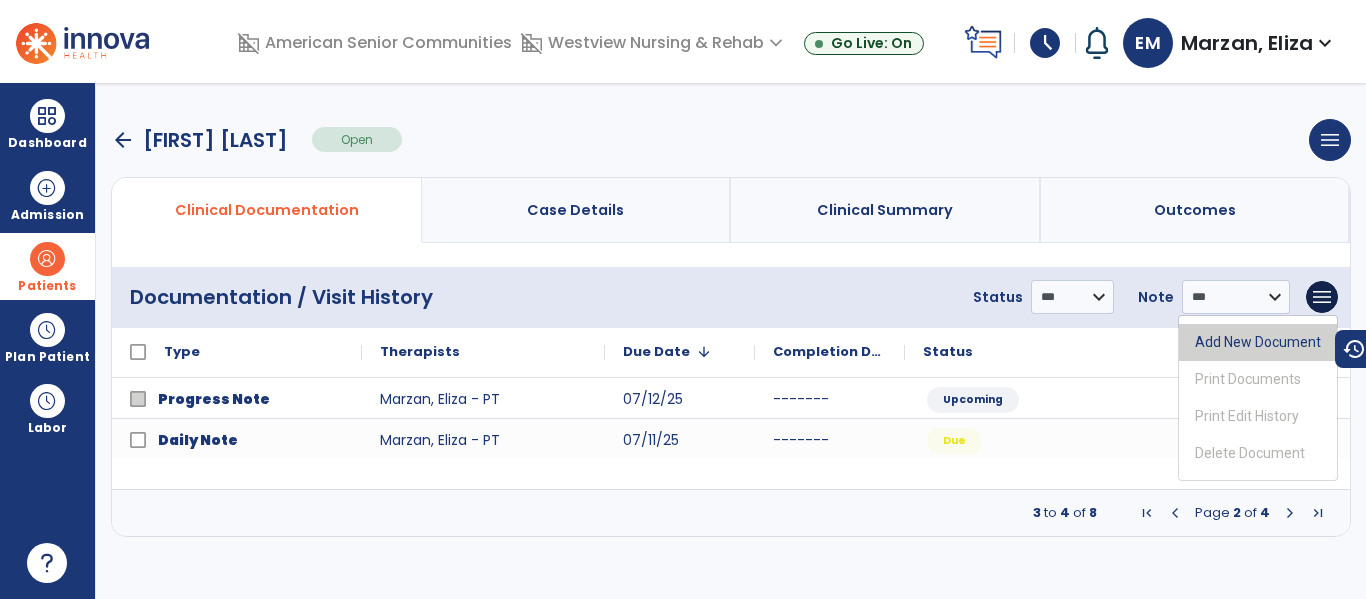 click on "Add New Document" at bounding box center [1258, 342] 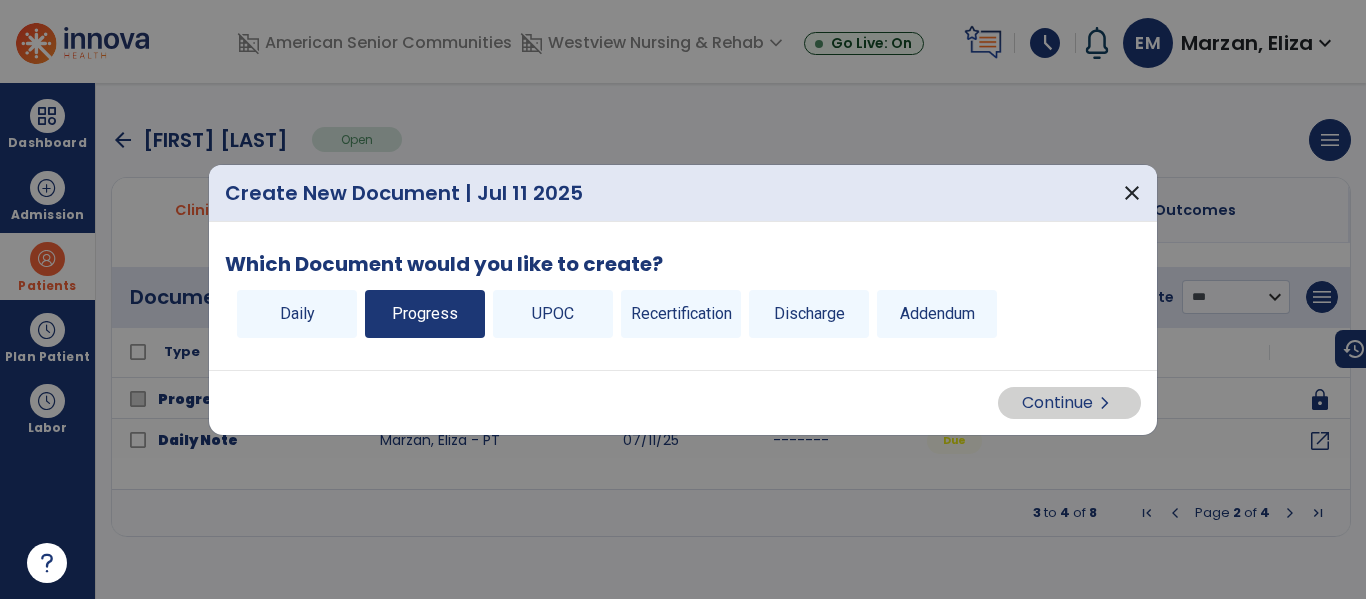 click on "Progress" at bounding box center (425, 314) 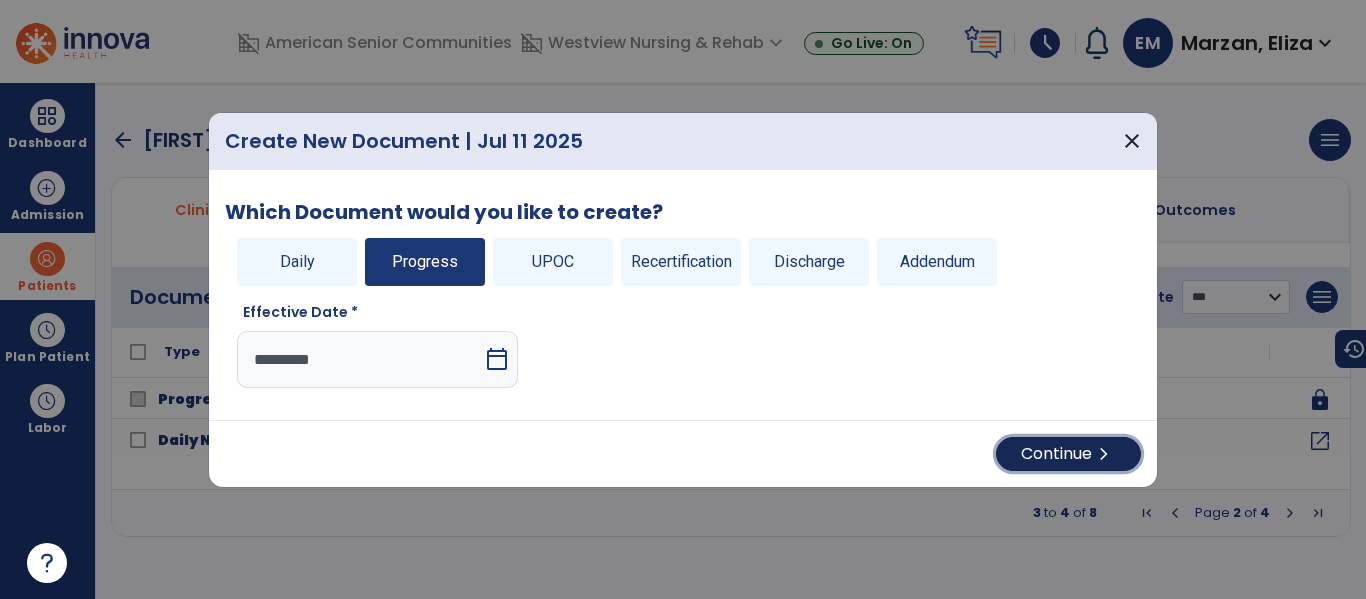 click on "chevron_right" at bounding box center [1104, 454] 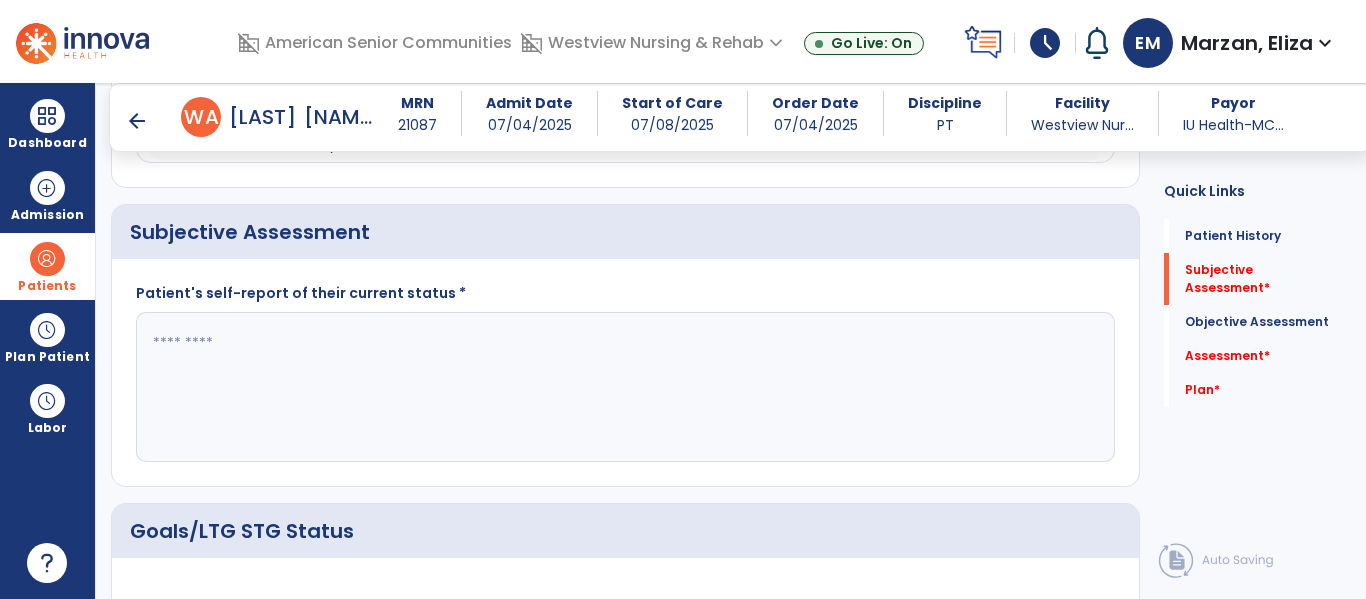scroll, scrollTop: 451, scrollLeft: 0, axis: vertical 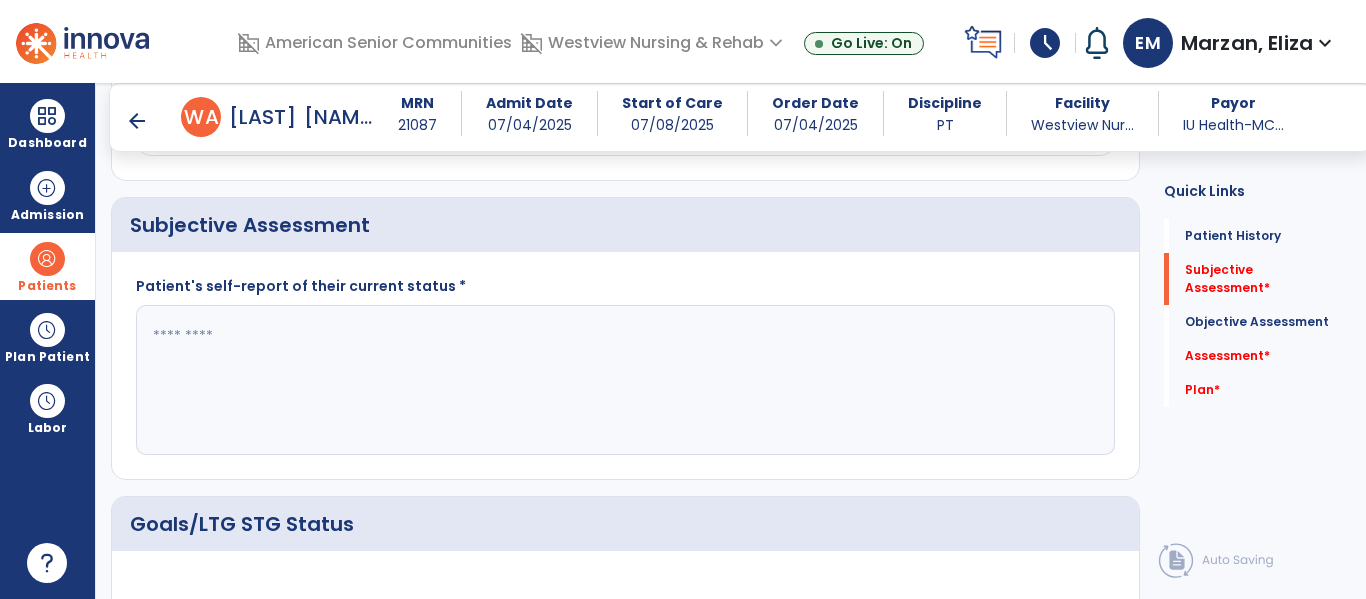click 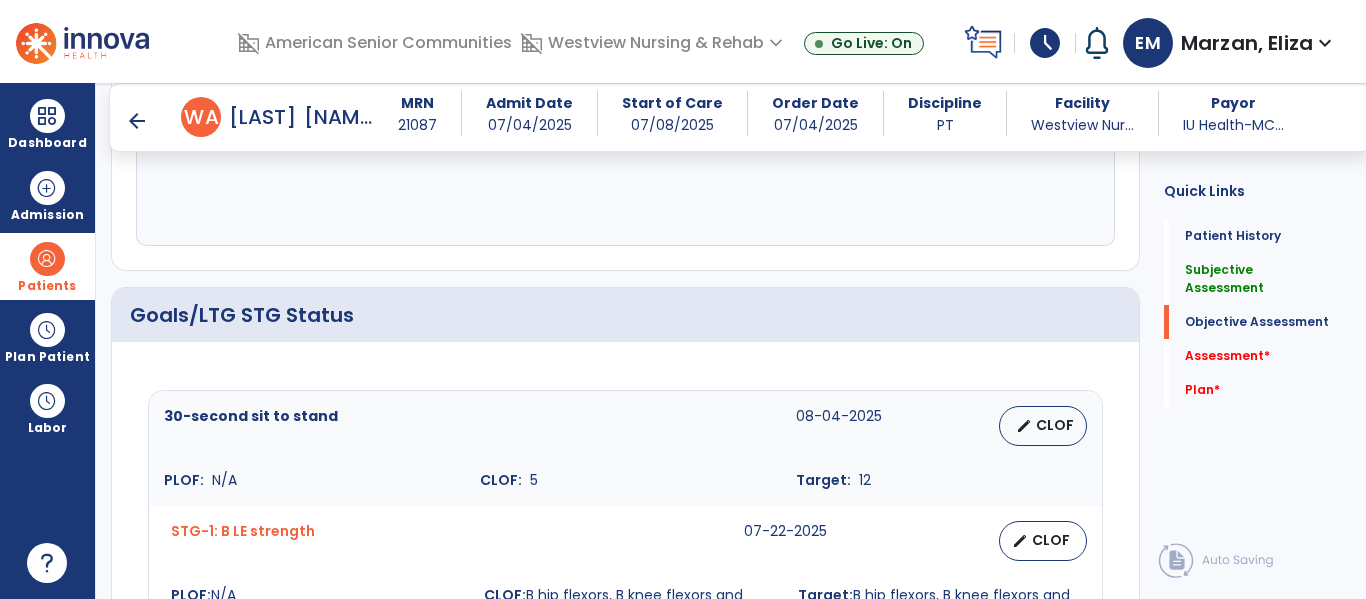 scroll, scrollTop: 676, scrollLeft: 0, axis: vertical 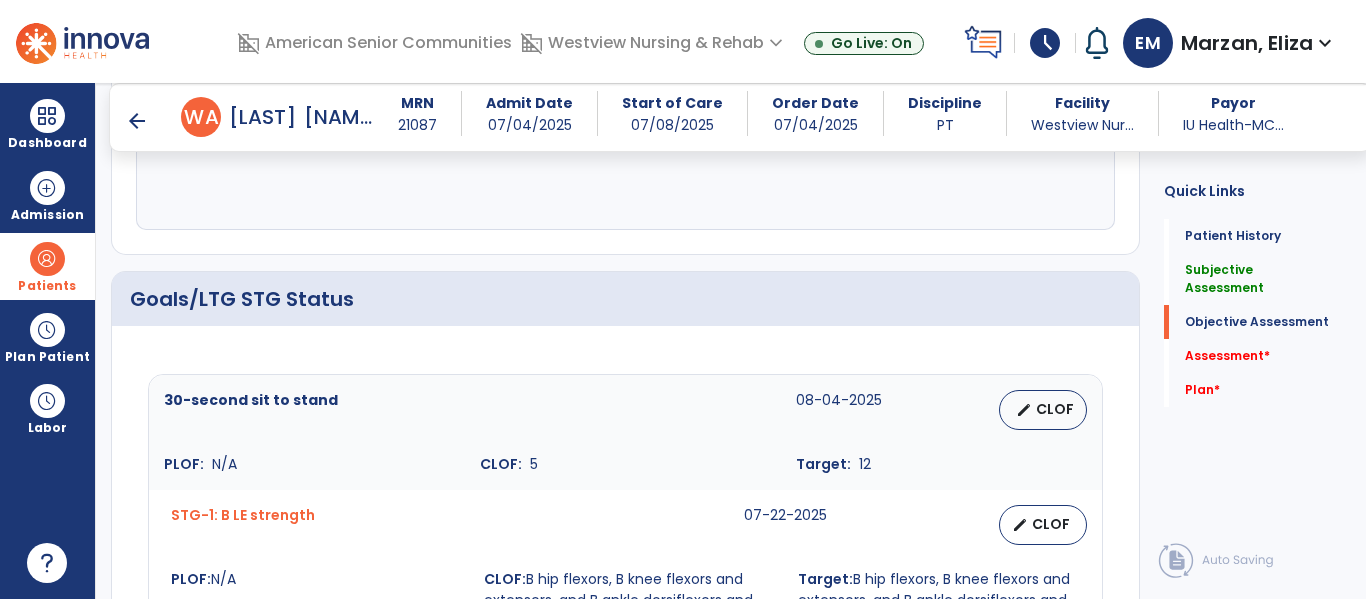 type on "**********" 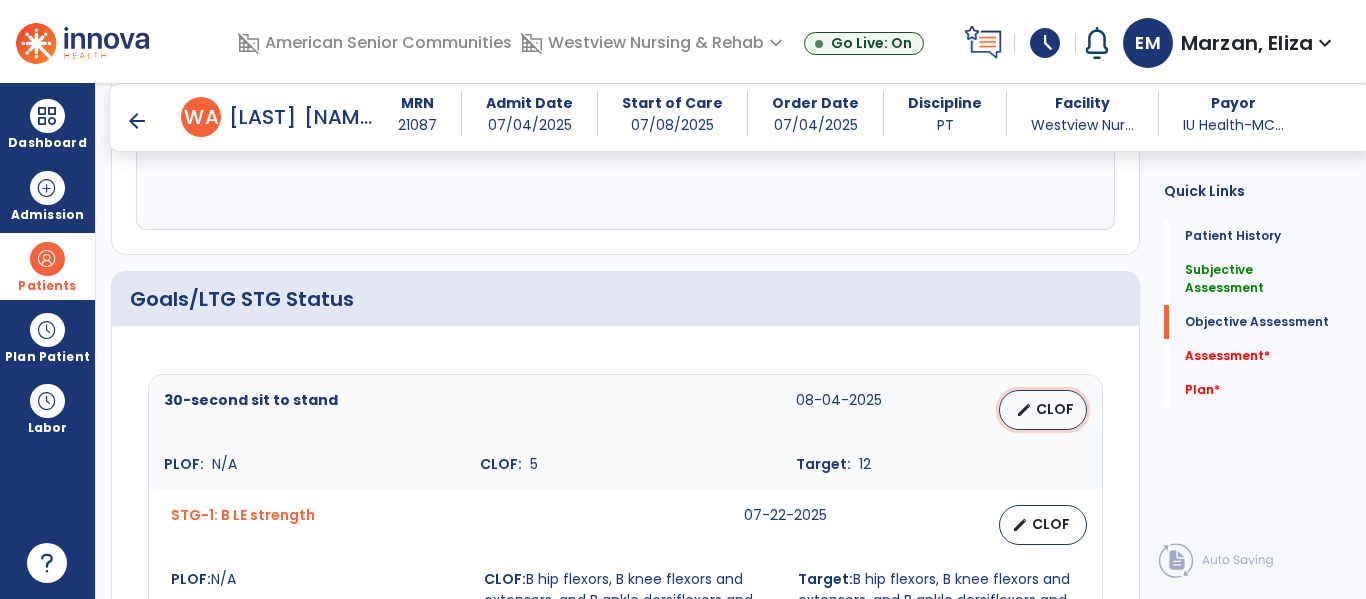click on "edit   CLOF" at bounding box center (1043, 410) 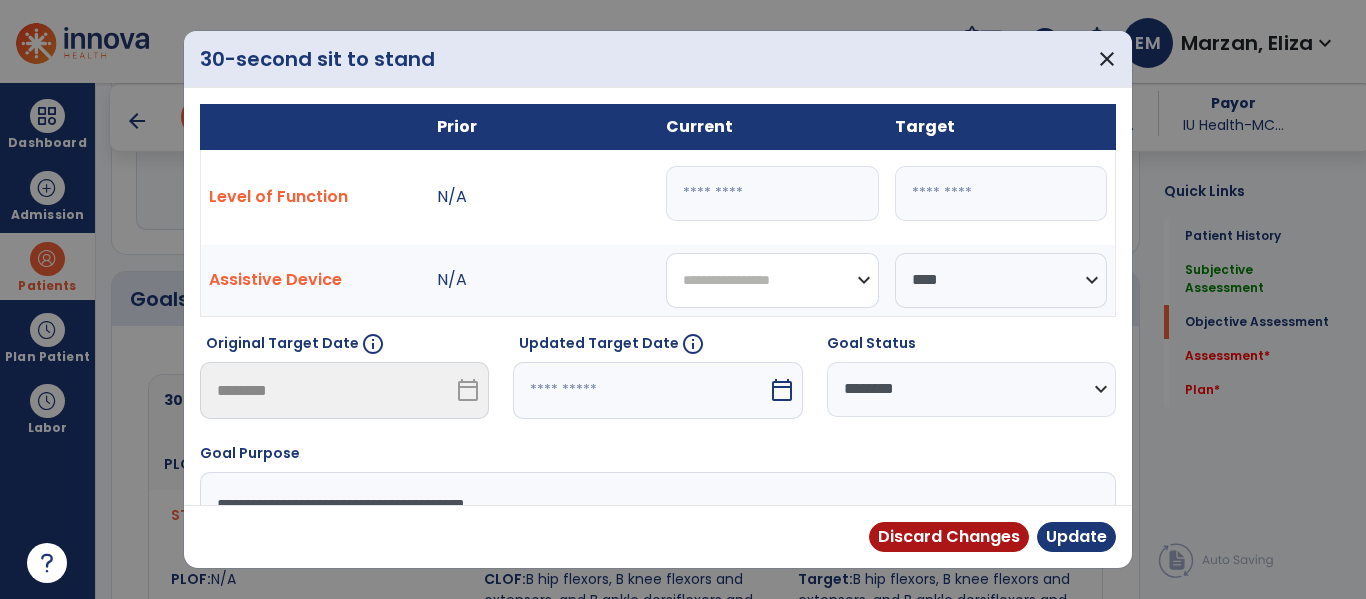 click on "**********" at bounding box center (772, 280) 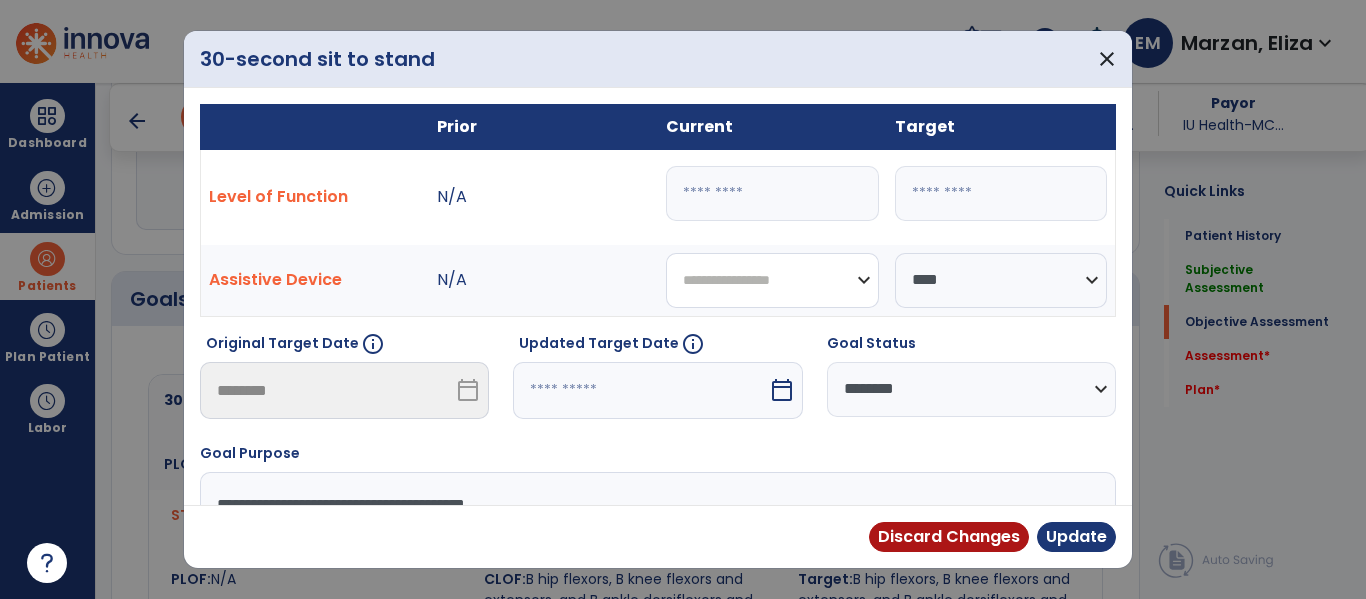 select on "**********" 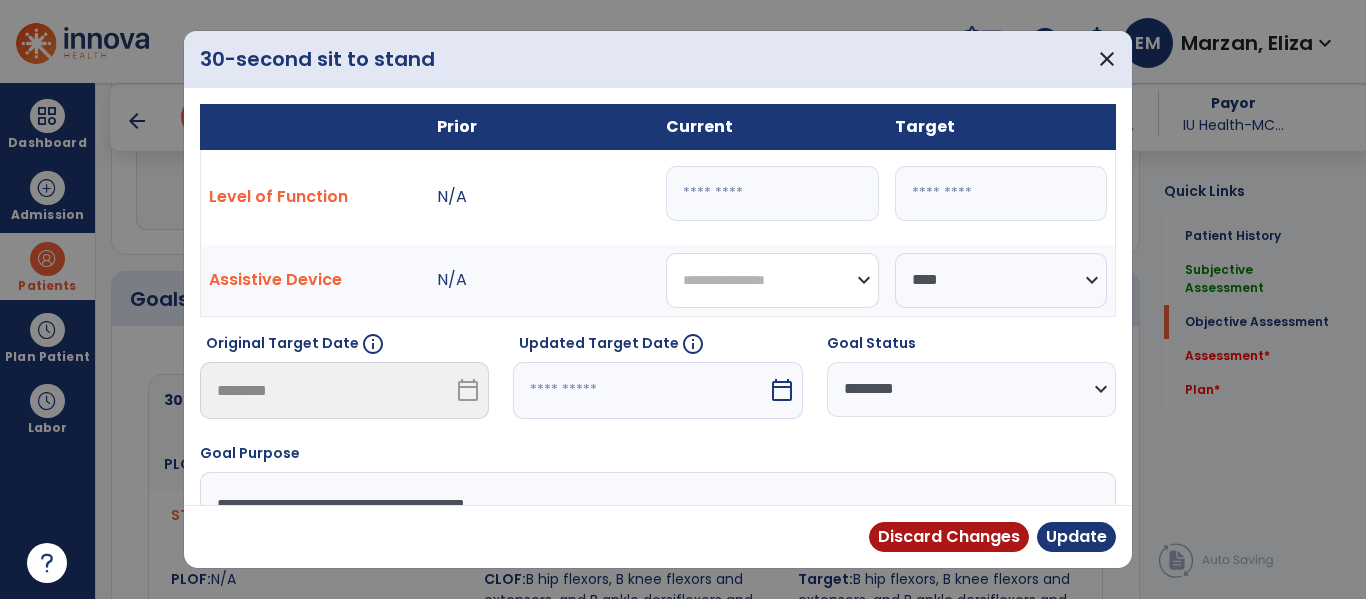 click on "**********" at bounding box center [772, 280] 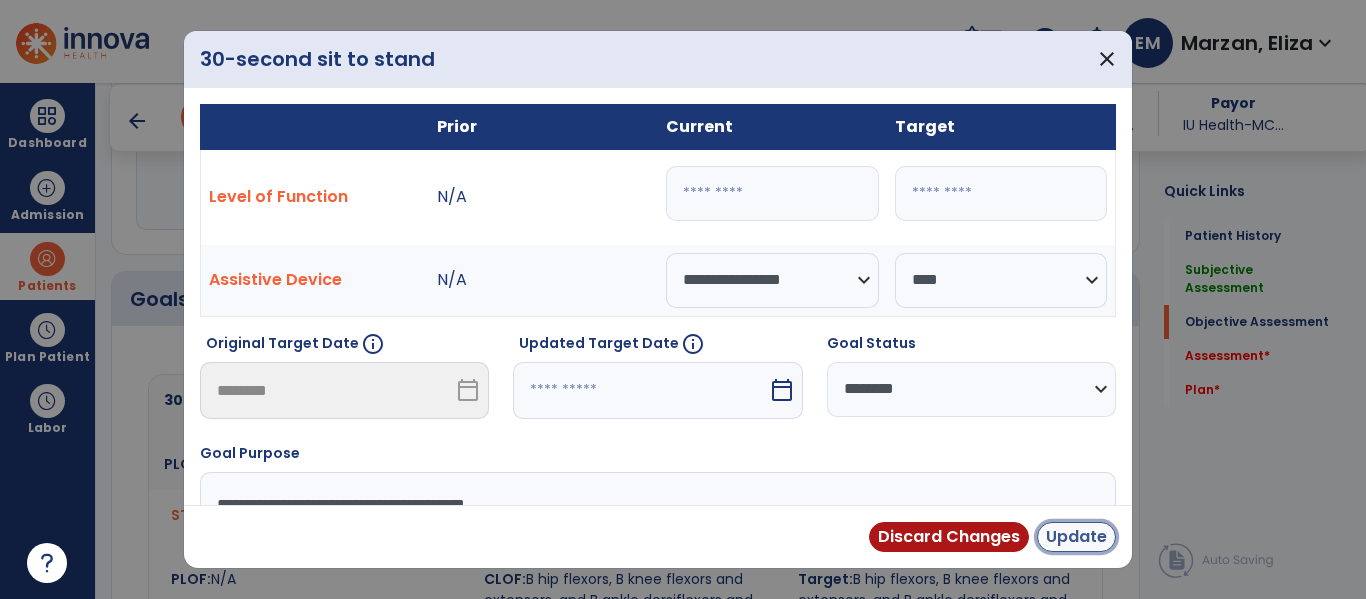 click on "Update" at bounding box center [1076, 537] 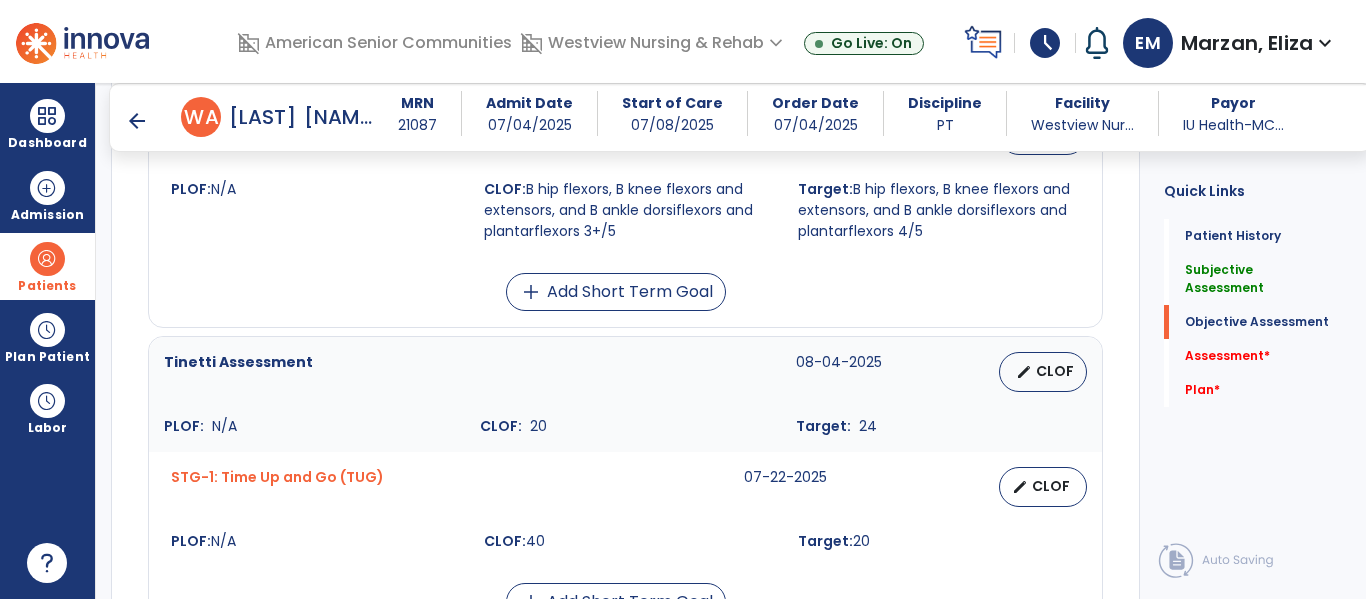 scroll, scrollTop: 1069, scrollLeft: 0, axis: vertical 